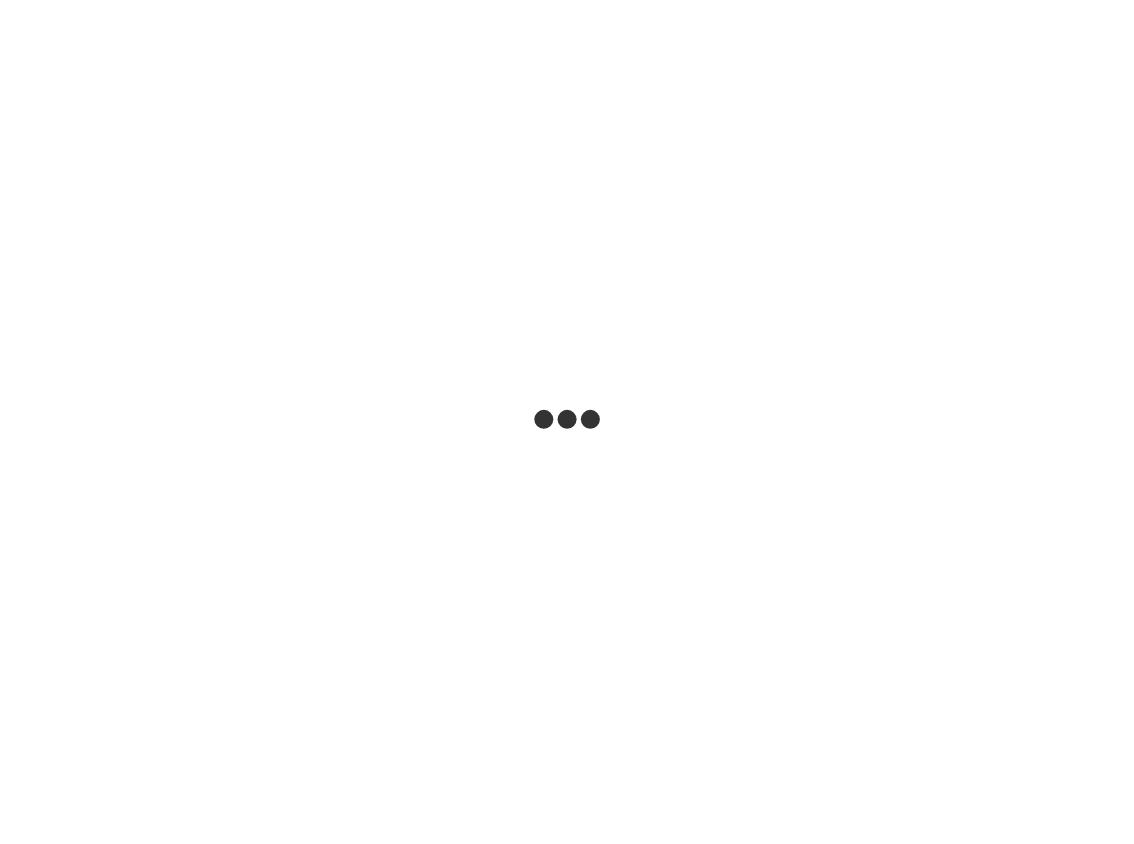 scroll, scrollTop: 0, scrollLeft: 0, axis: both 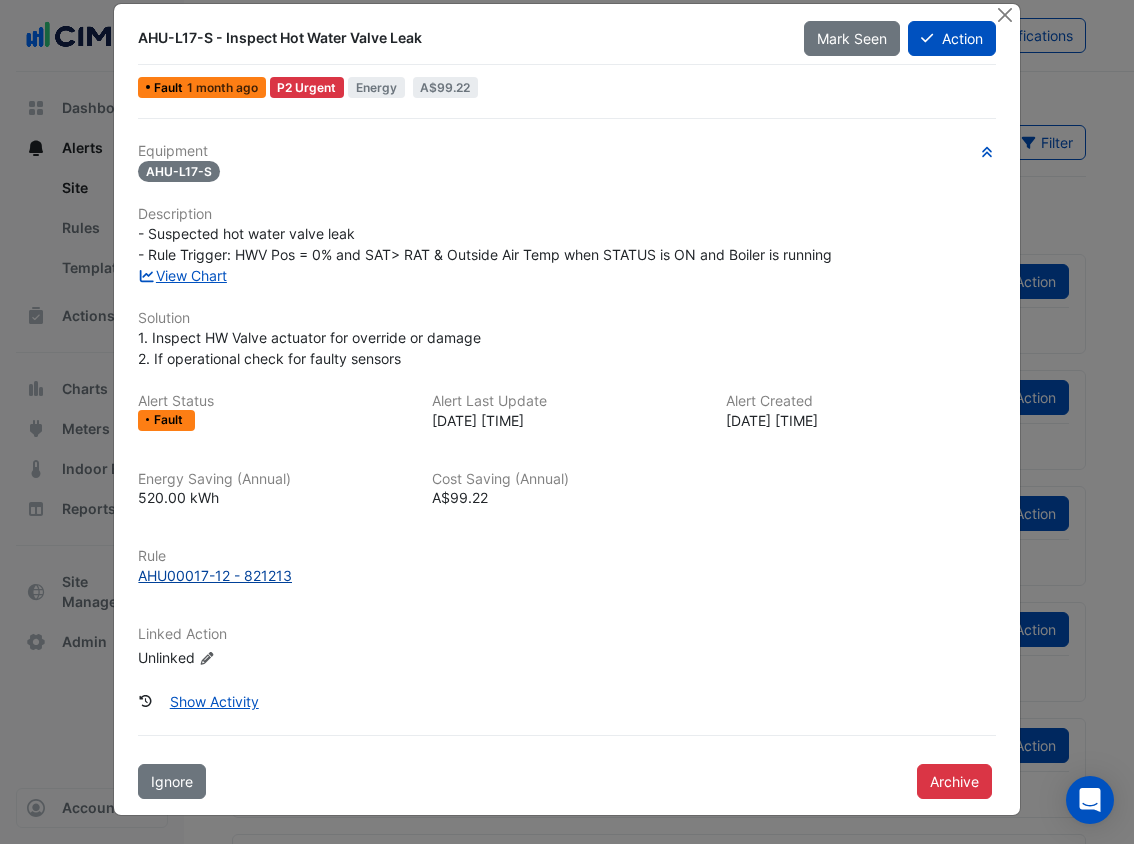 click on "AHU00017-12 - 821213" 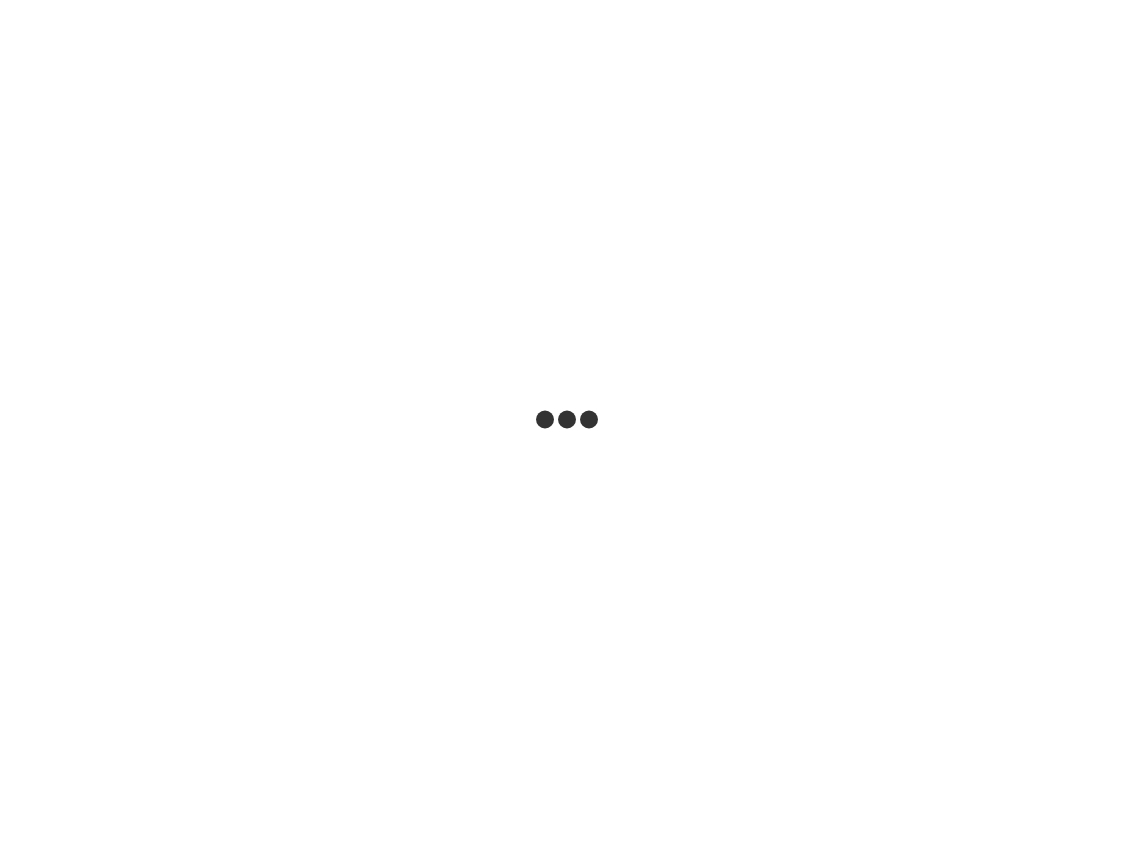 scroll, scrollTop: 0, scrollLeft: 0, axis: both 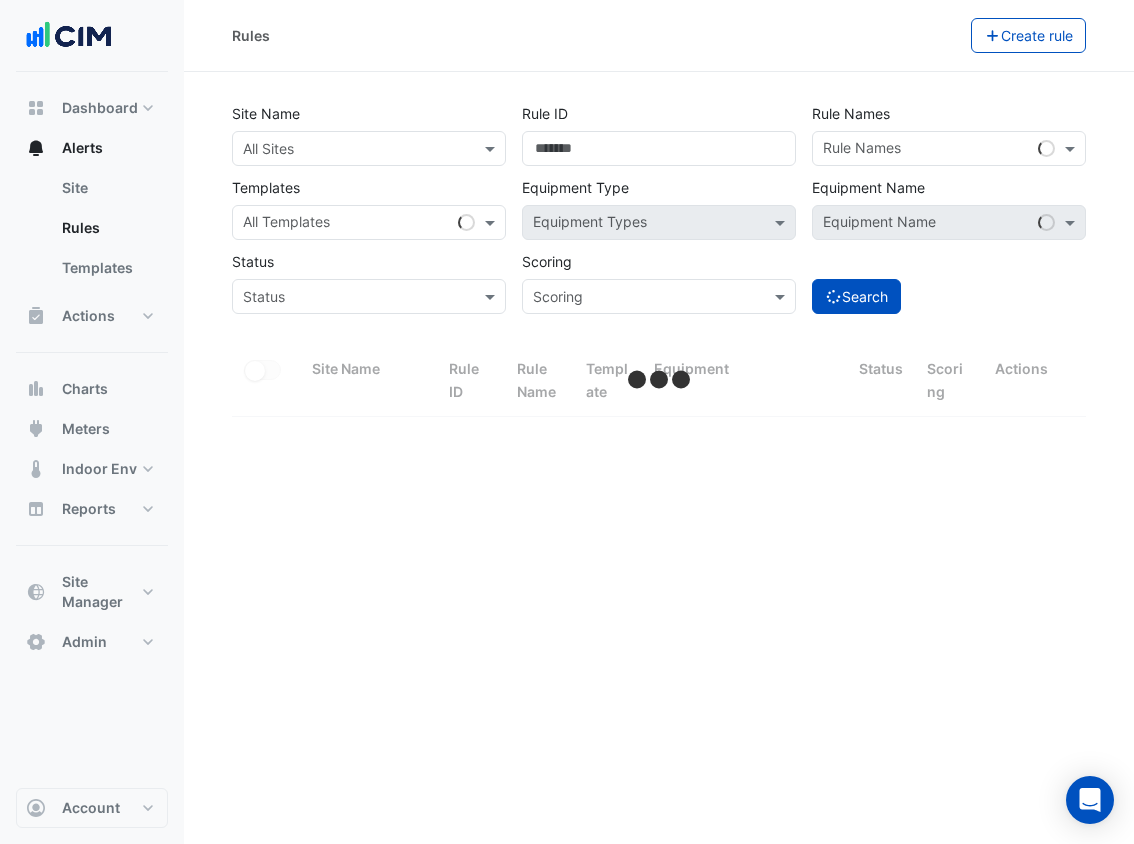 select on "***" 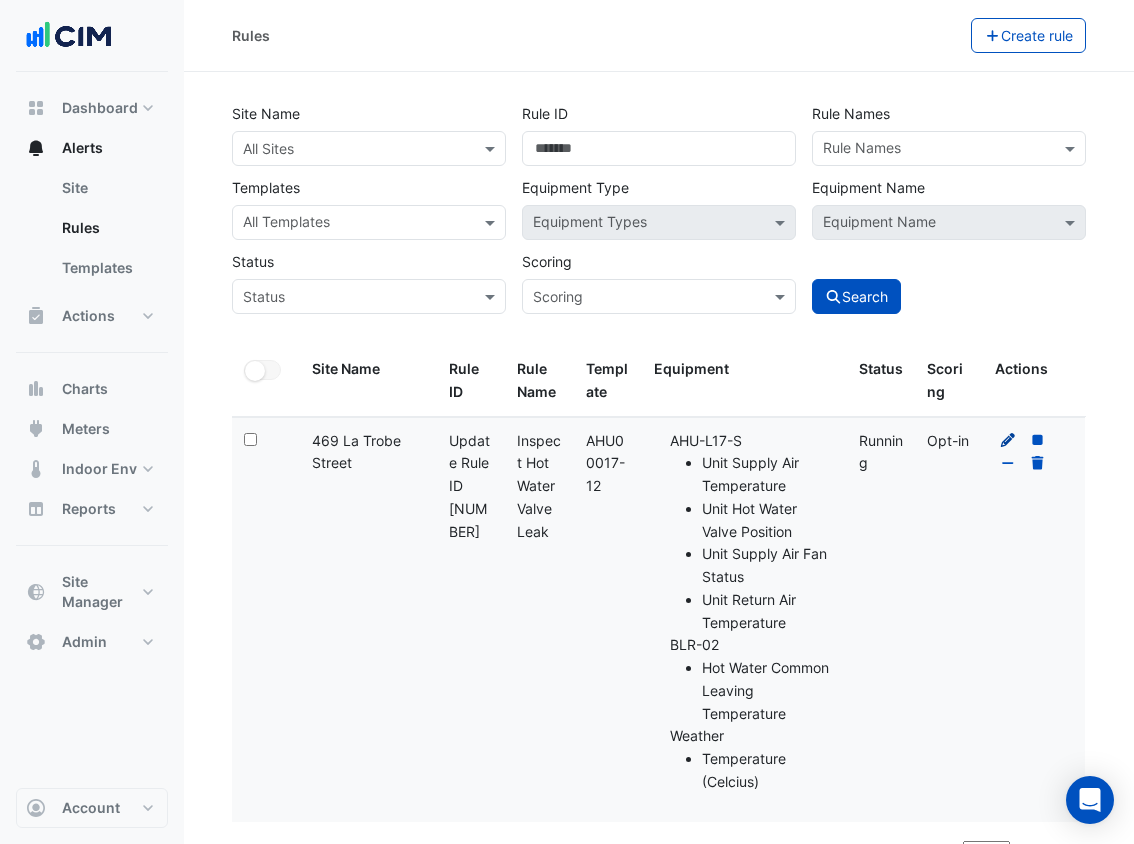 click 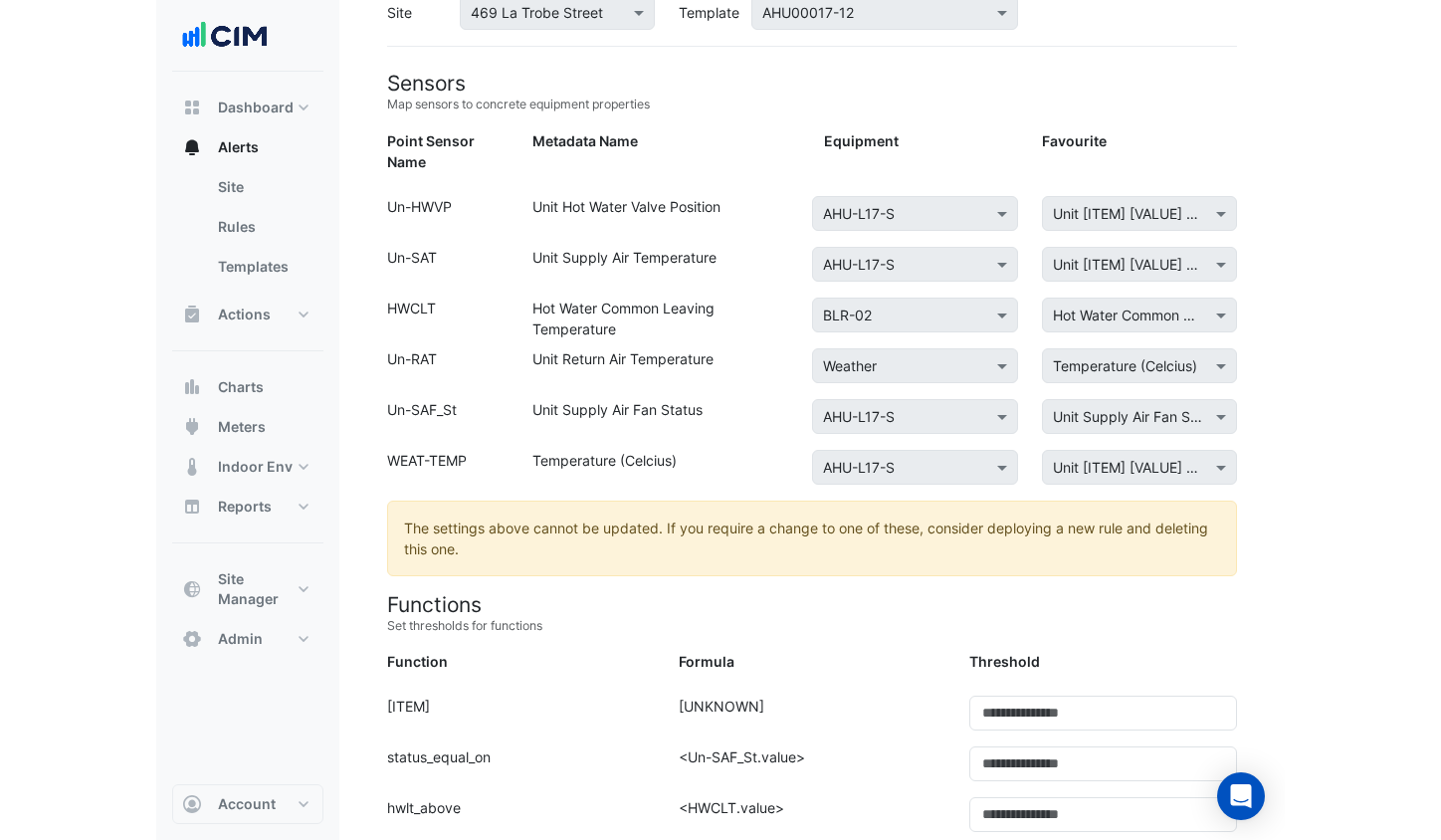 scroll, scrollTop: 0, scrollLeft: 0, axis: both 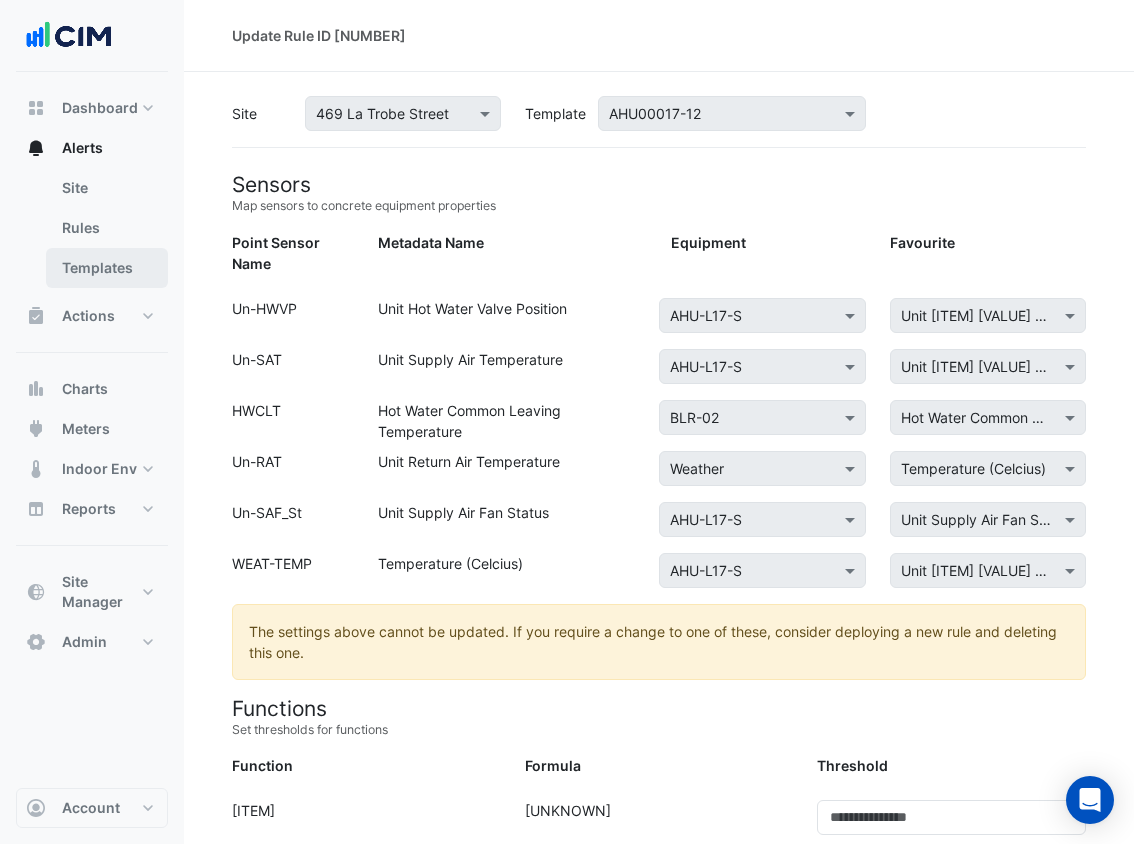 click on "Templates" at bounding box center [107, 268] 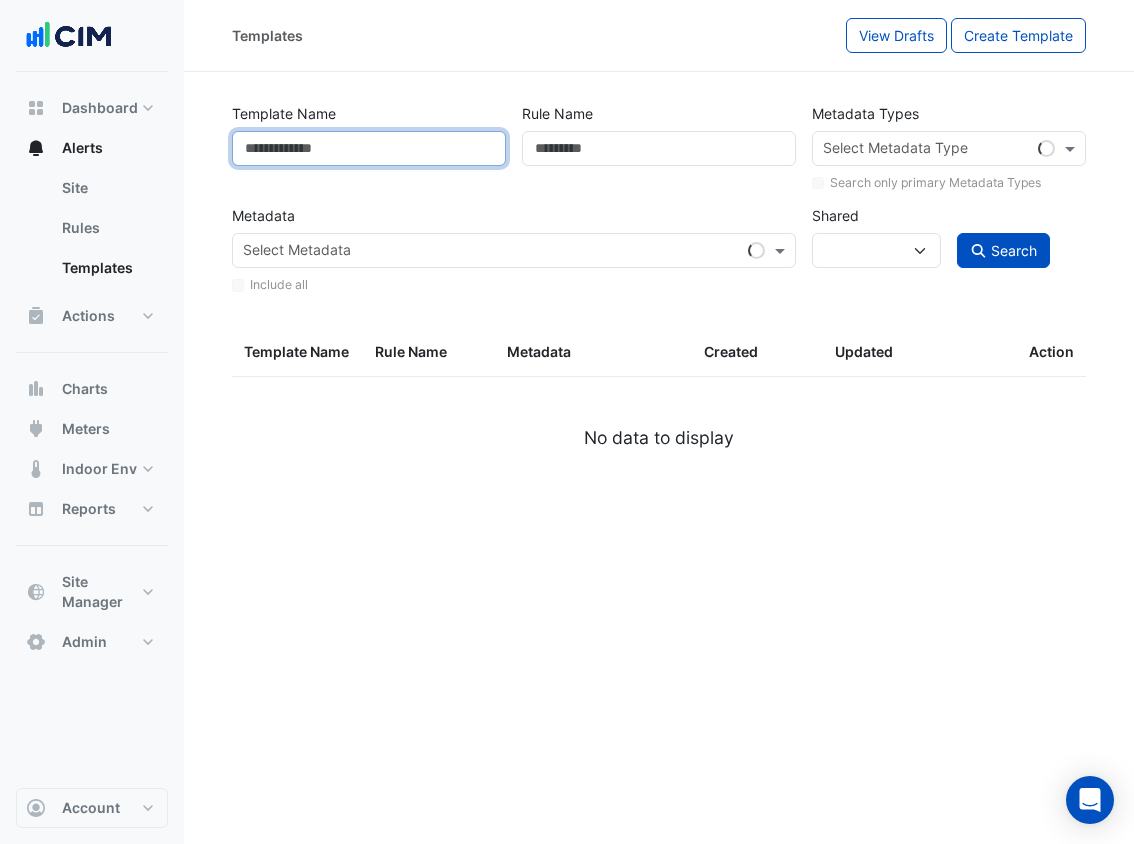 select 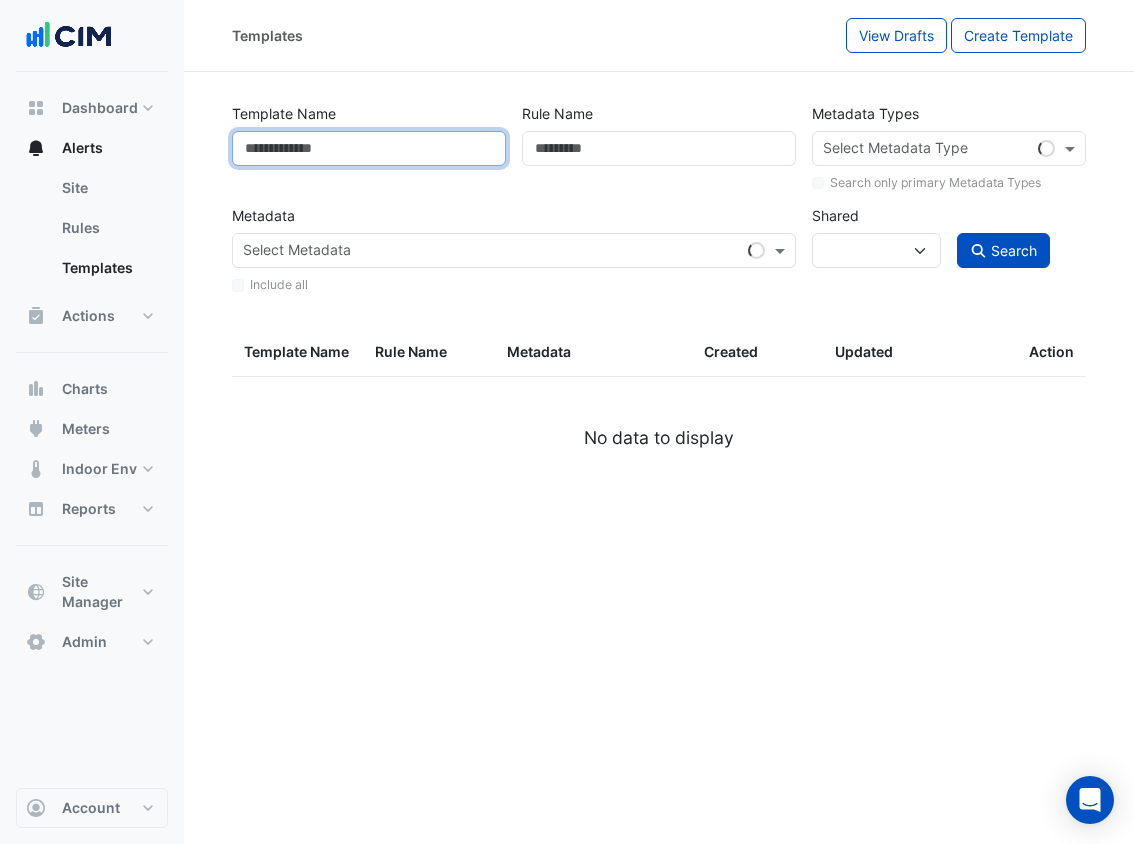 click on "Template Name" at bounding box center [369, 148] 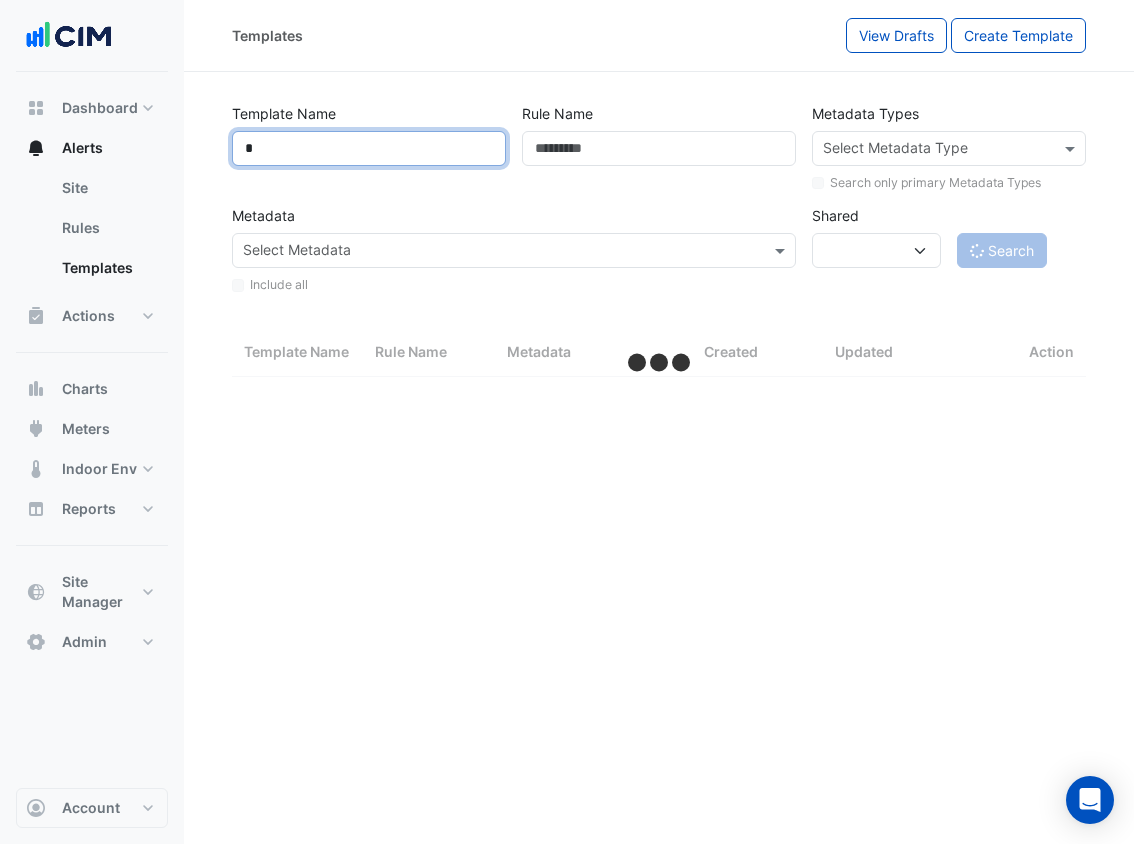 type on "**" 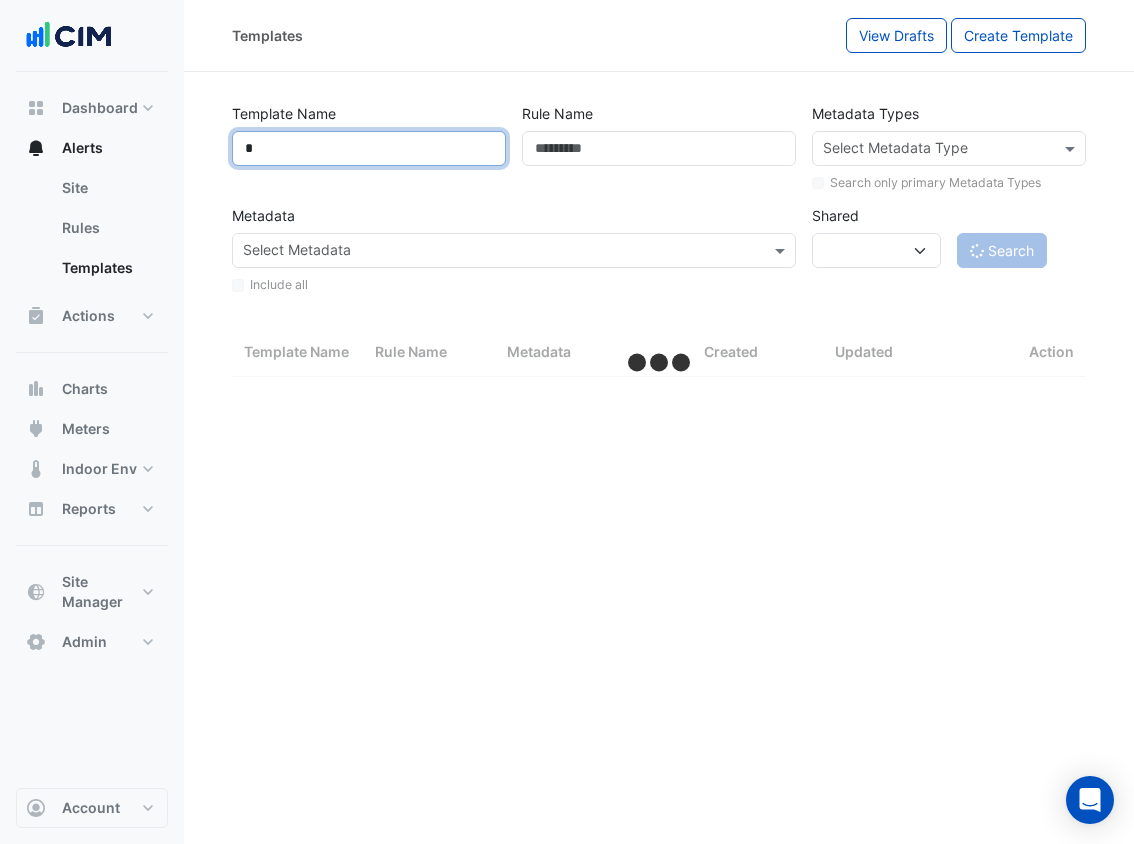 select on "***" 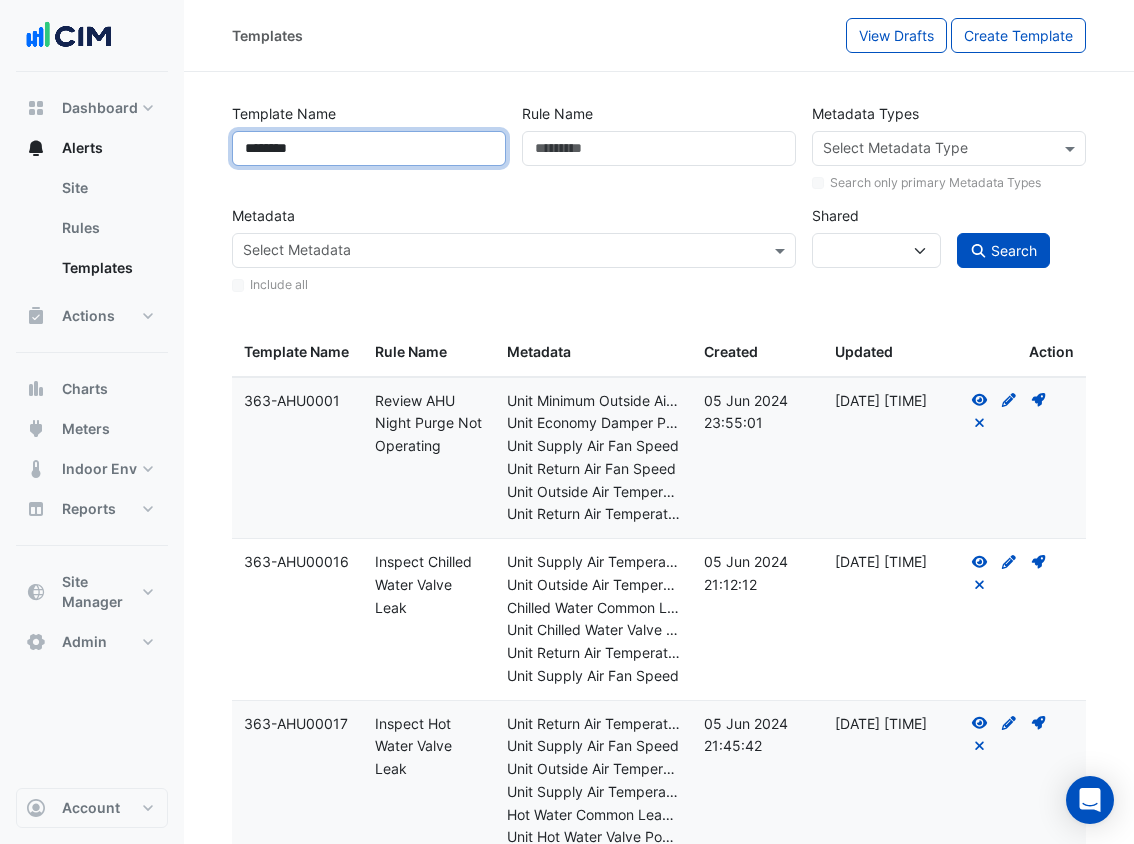 type on "********" 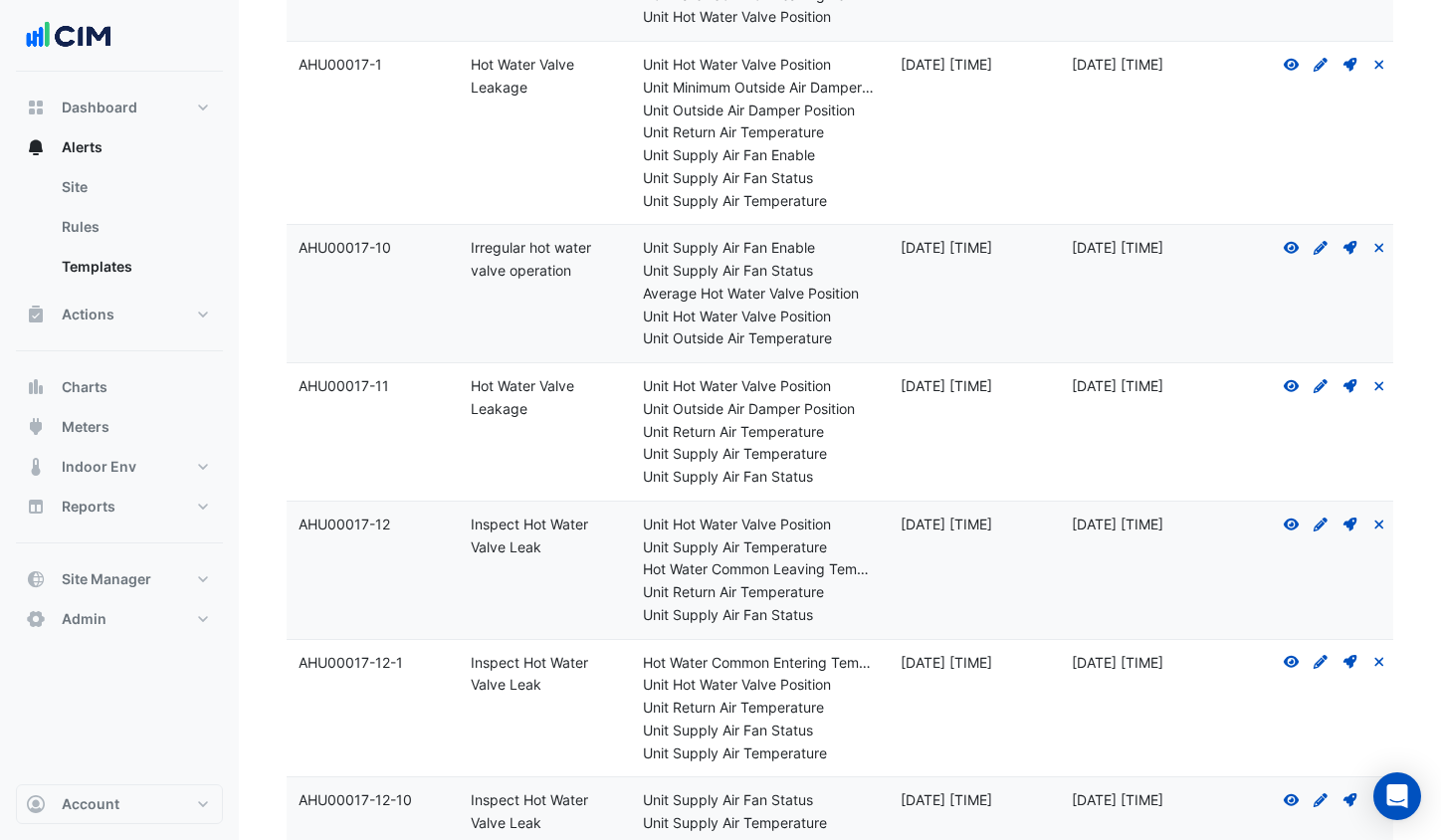 scroll, scrollTop: 0, scrollLeft: 0, axis: both 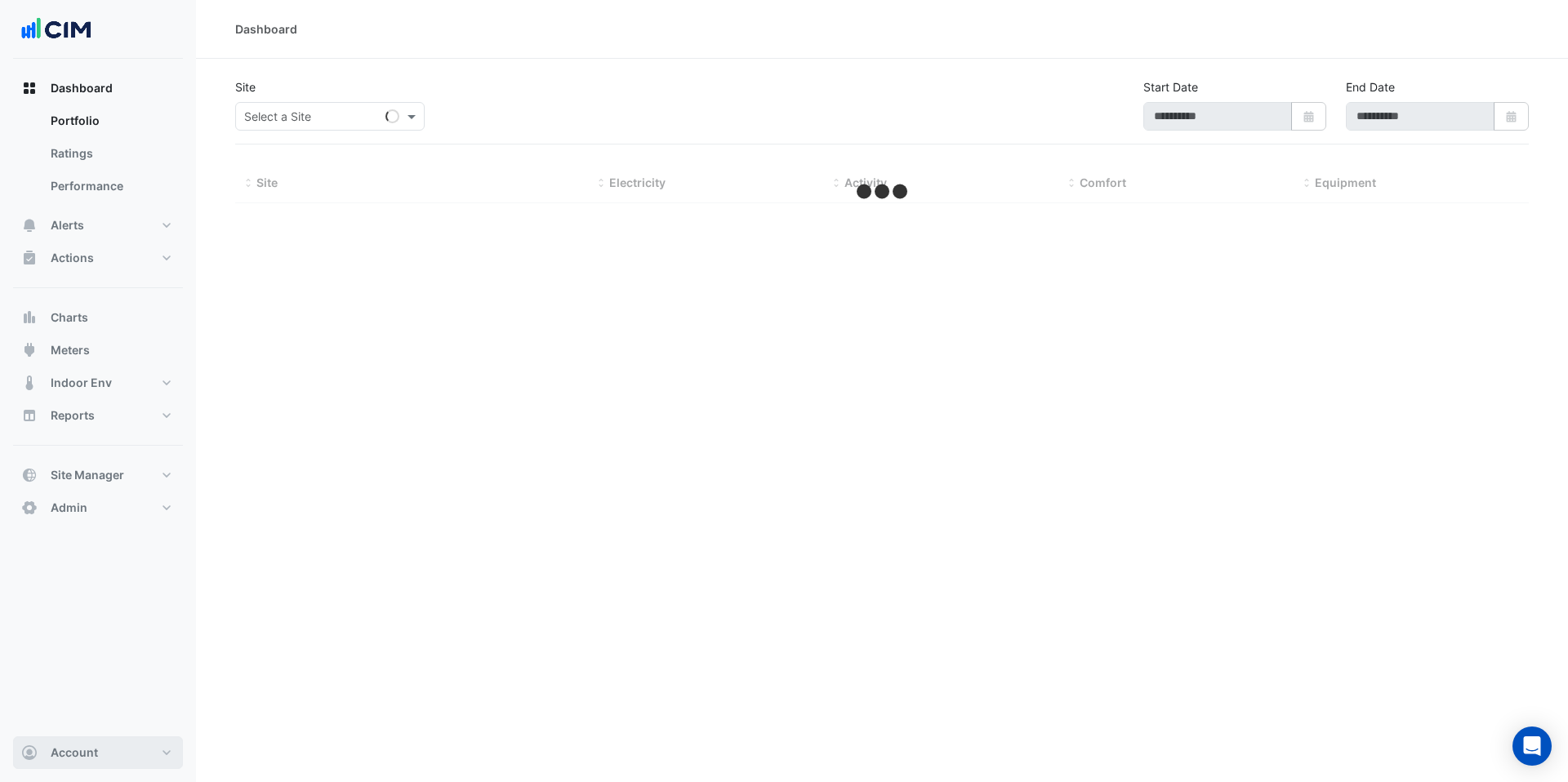 click on "Account" at bounding box center (74, 753) 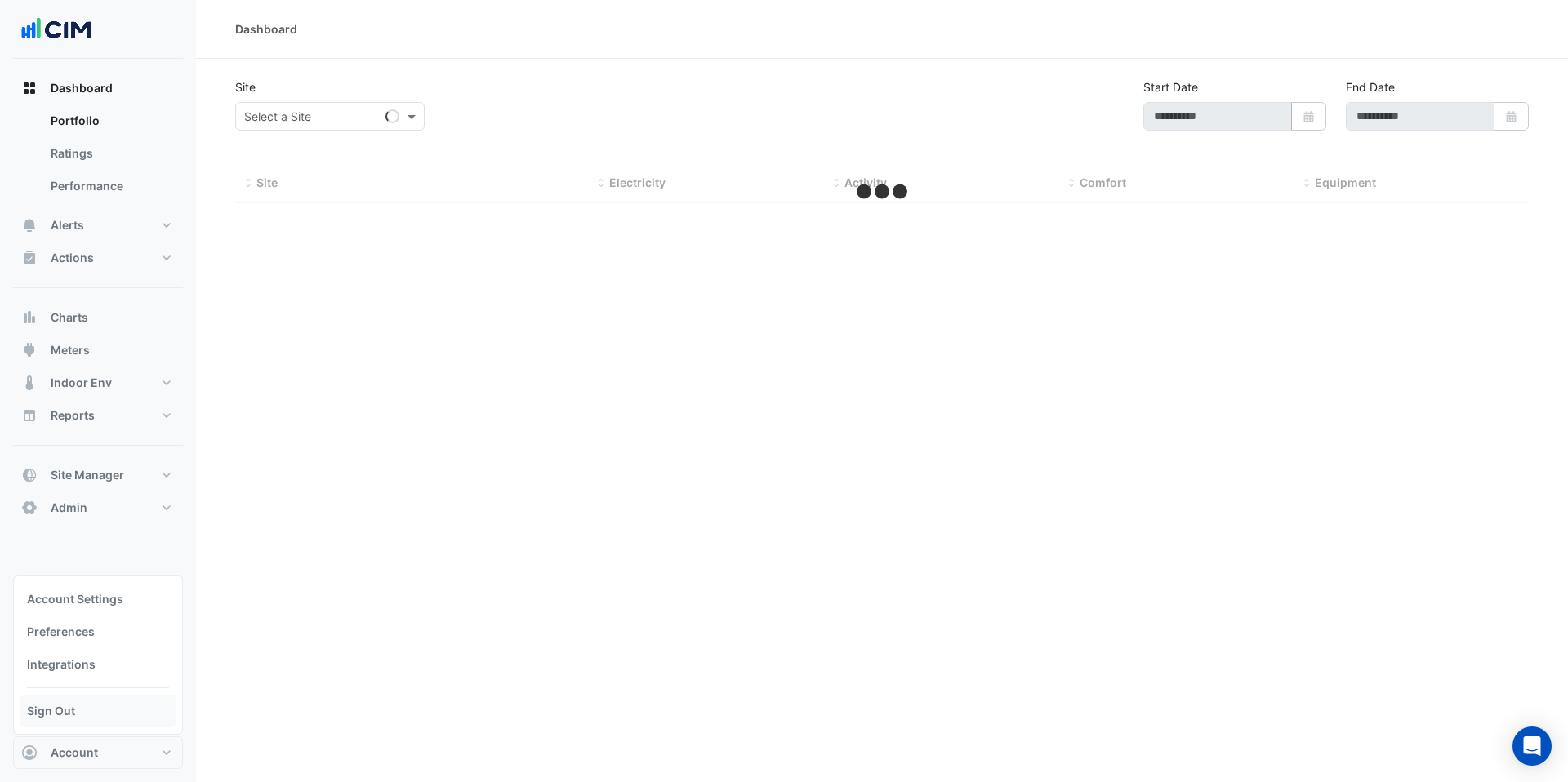 click on "Sign Out" at bounding box center (98, 711) 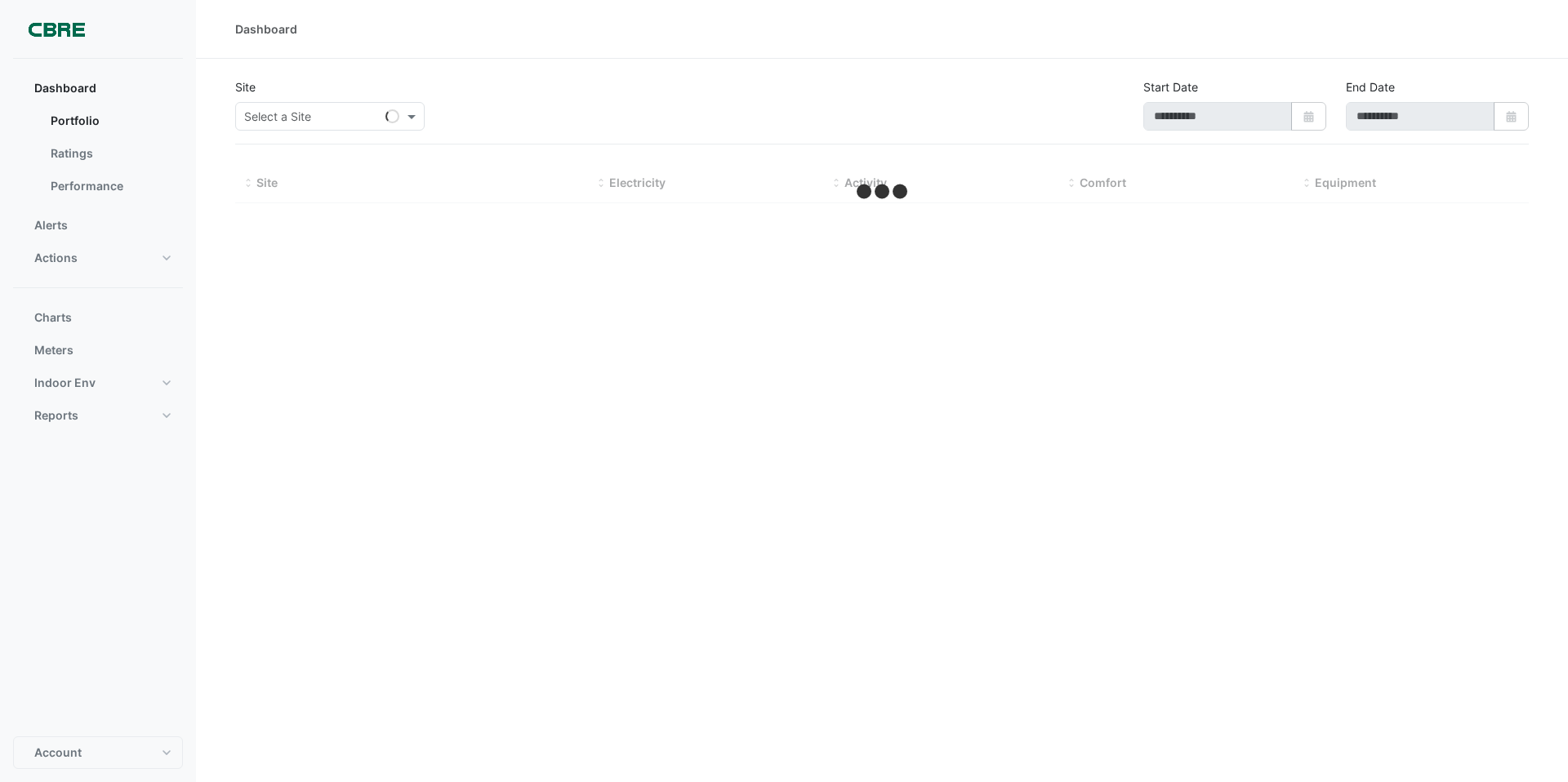 scroll, scrollTop: 0, scrollLeft: 0, axis: both 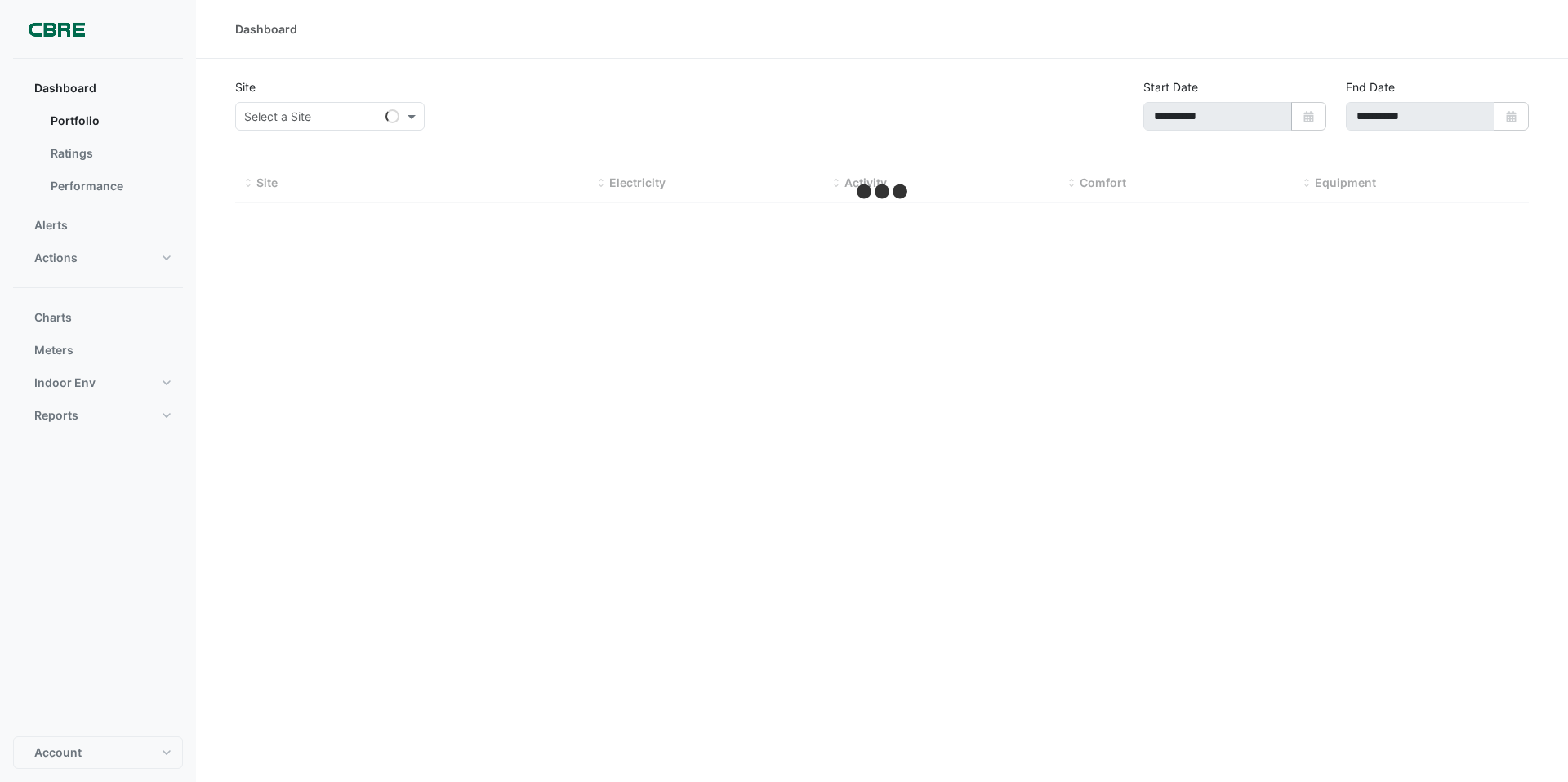 select on "**" 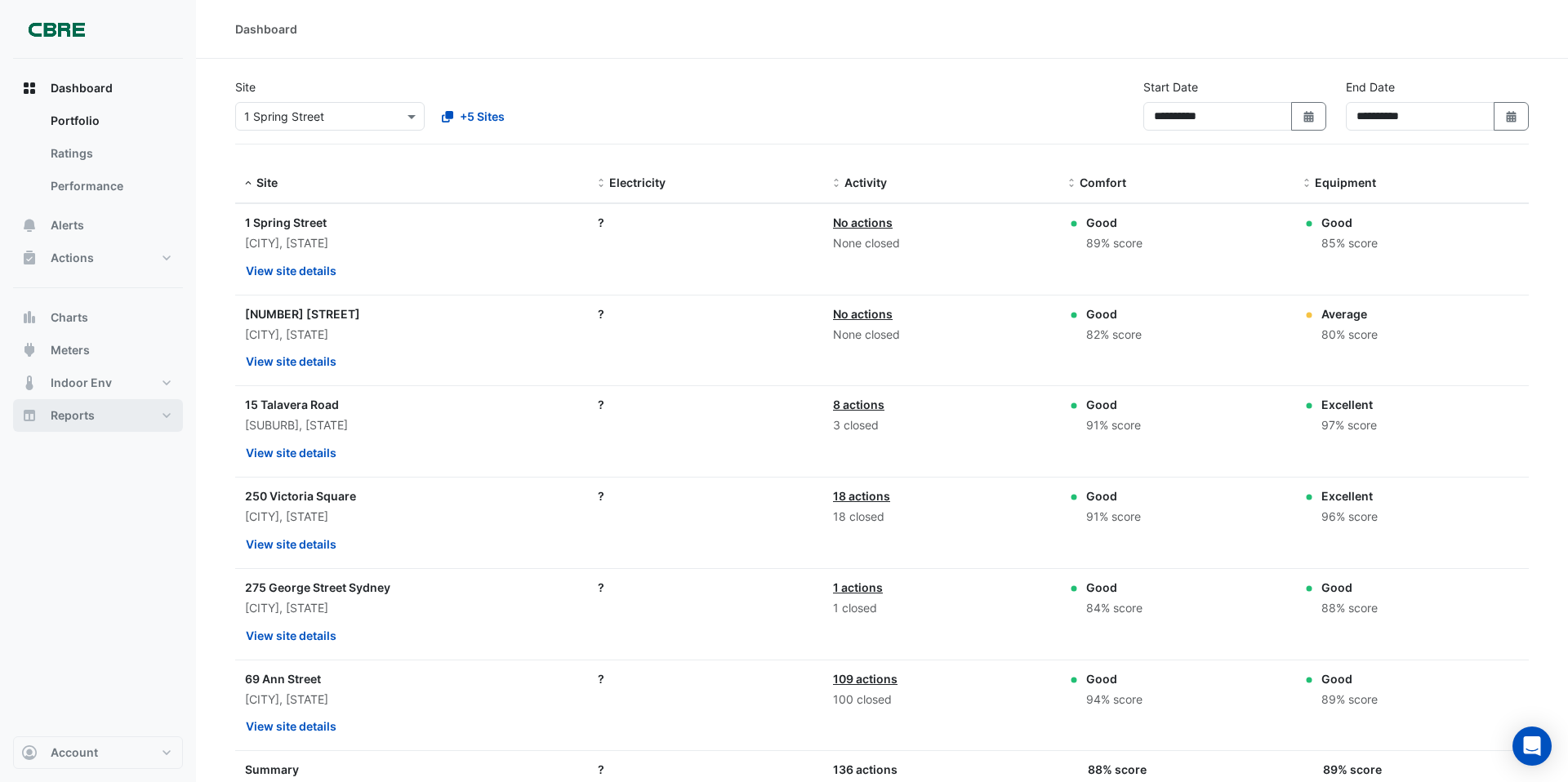 click on "Reports" at bounding box center (98, 415) 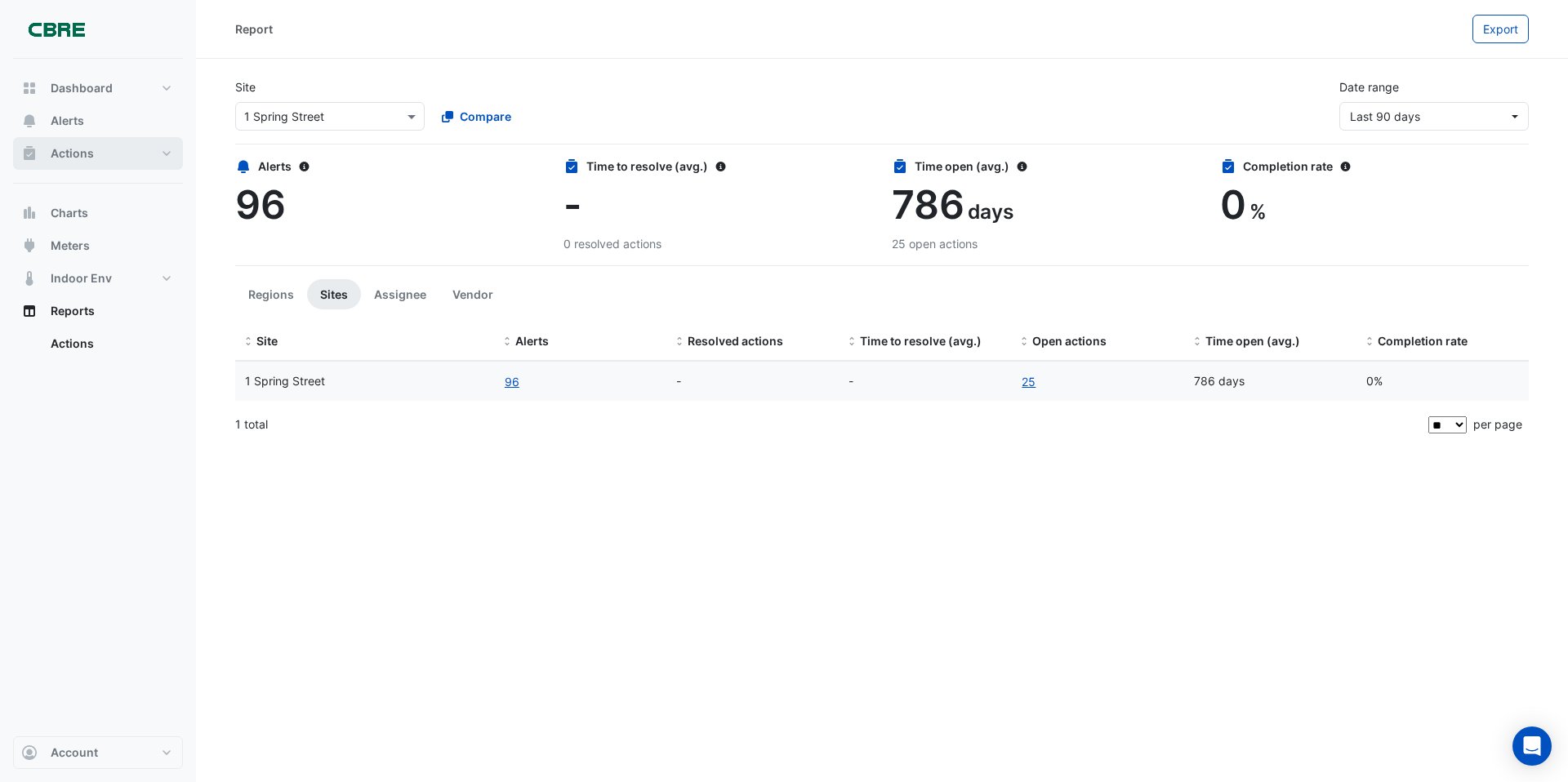 click on "Actions" at bounding box center [98, 153] 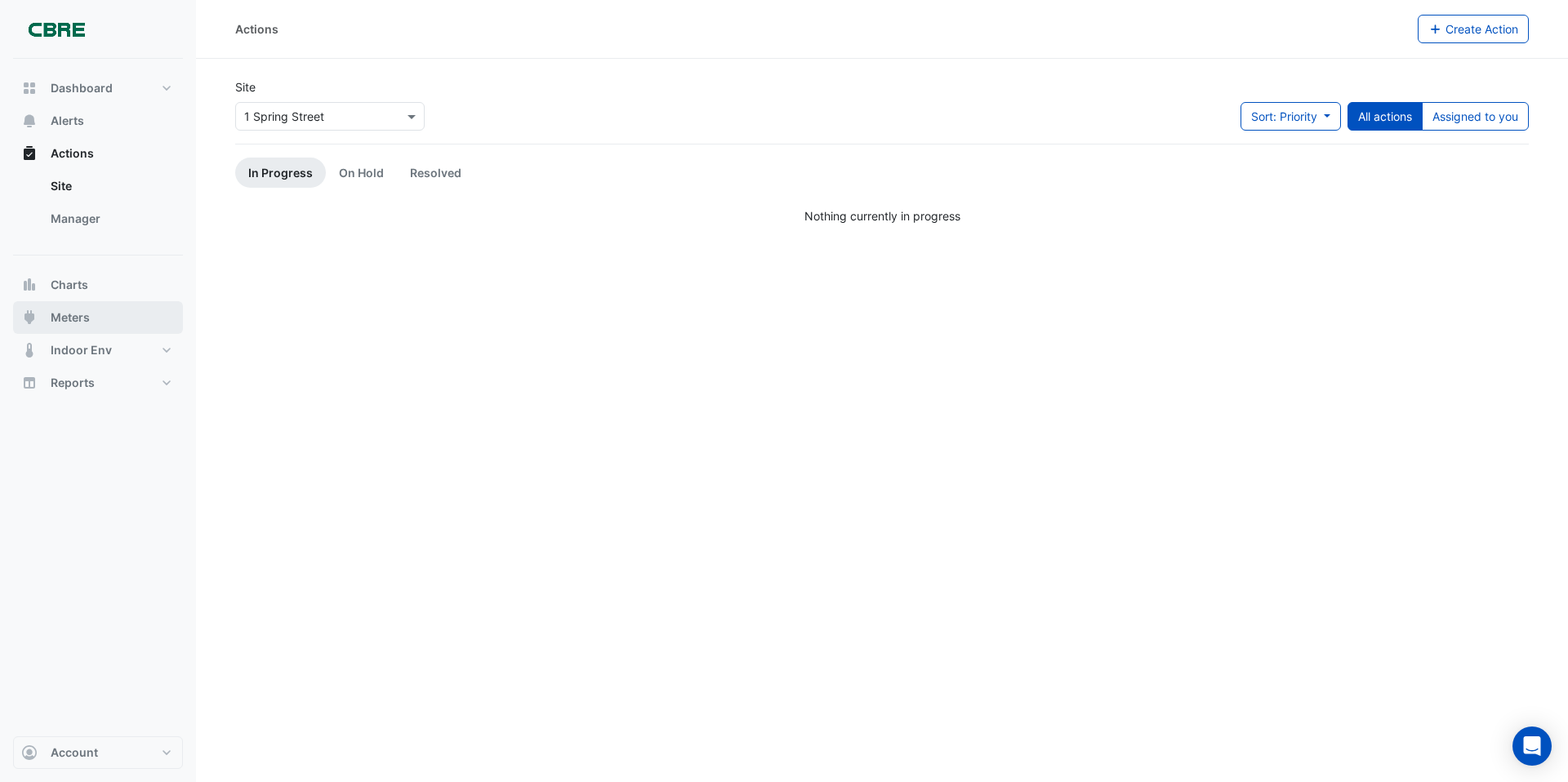 click on "Meters" at bounding box center [98, 318] 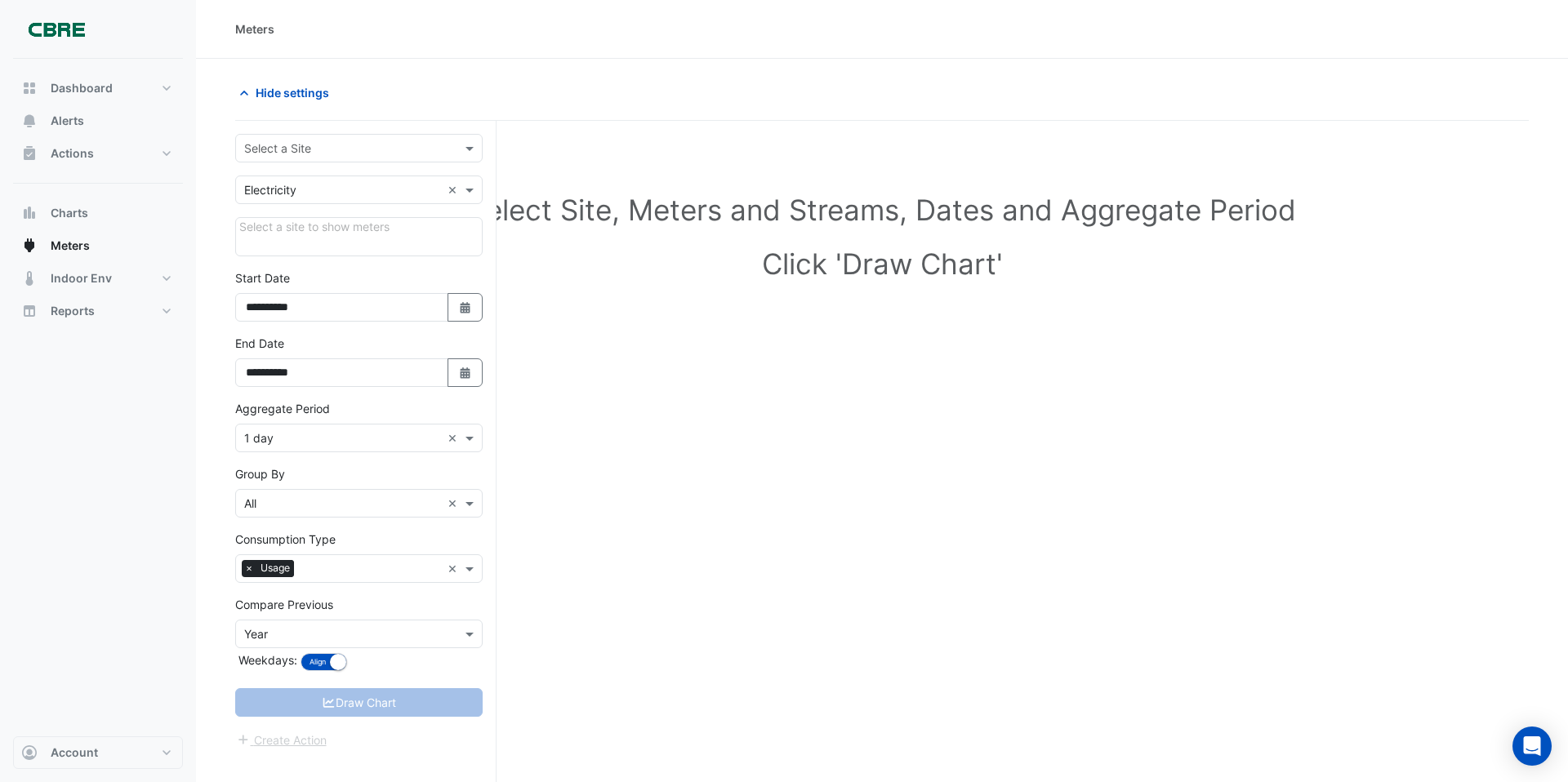 click at bounding box center [342, 149] 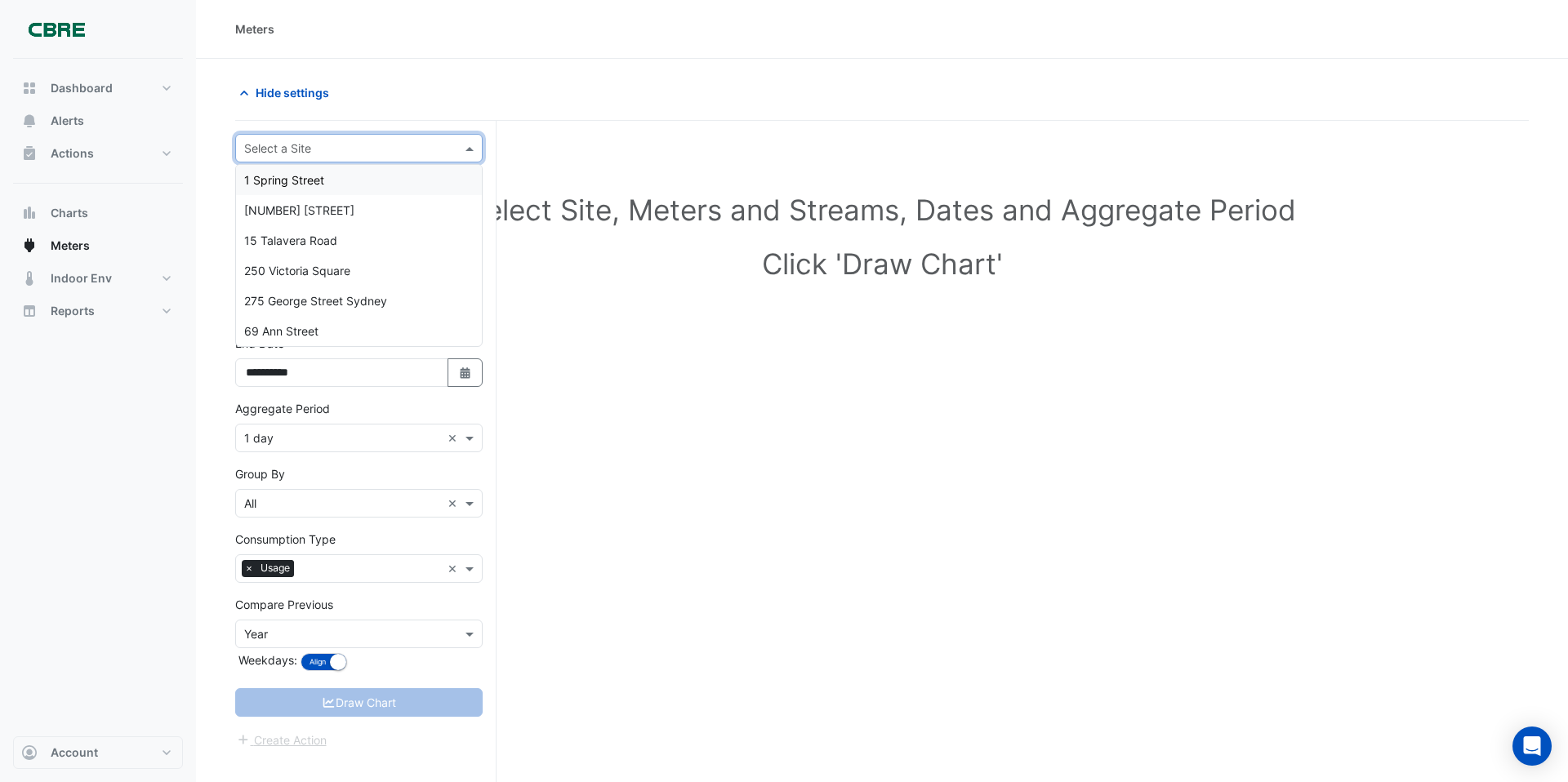 click on "1 Spring Street" at bounding box center [284, 180] 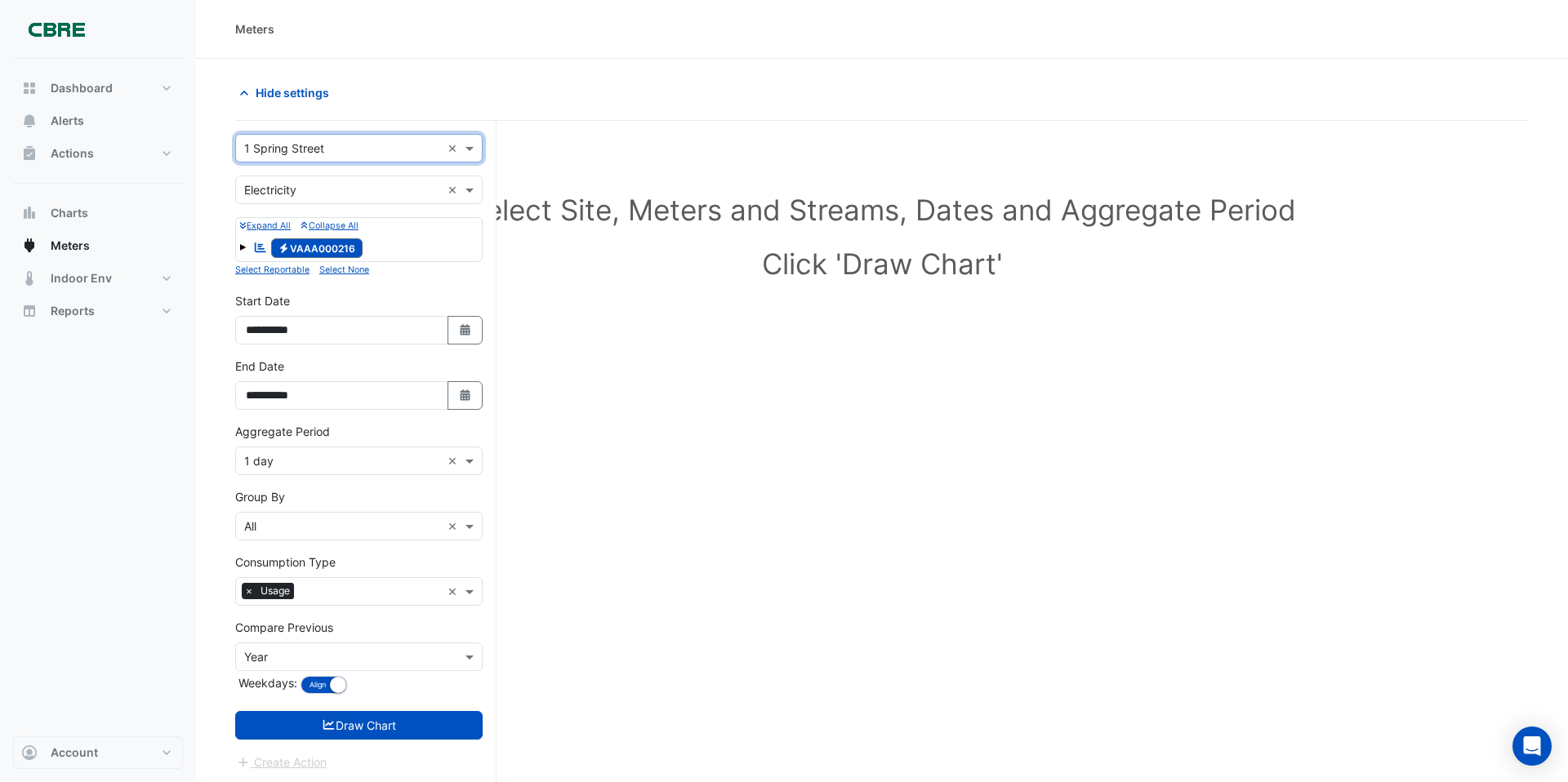 click on "Consumption Type × Usage" at bounding box center (338, 591) 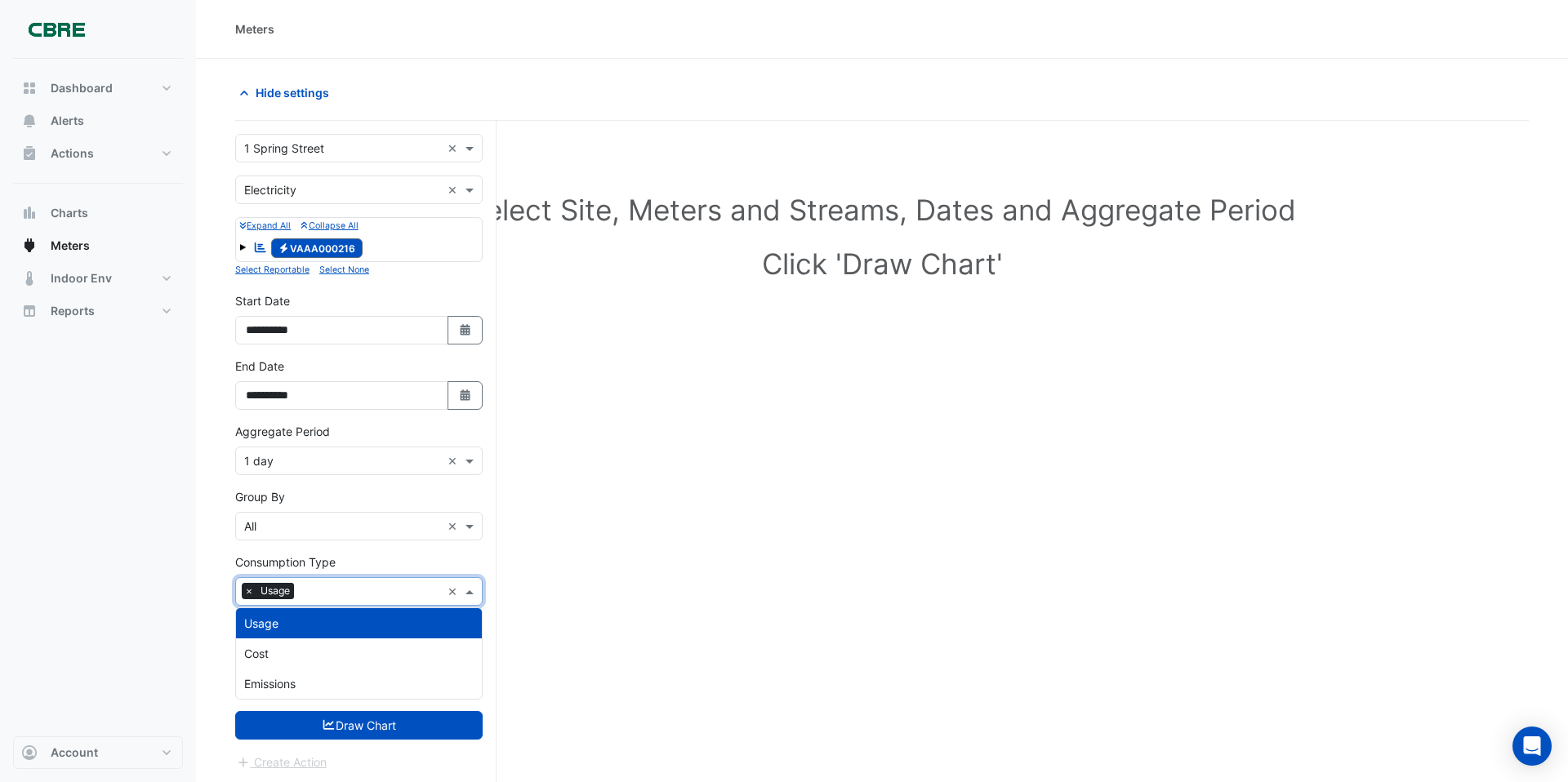 click on "Consumption Type
Consumption Type × Usage ×" at bounding box center [359, 580] 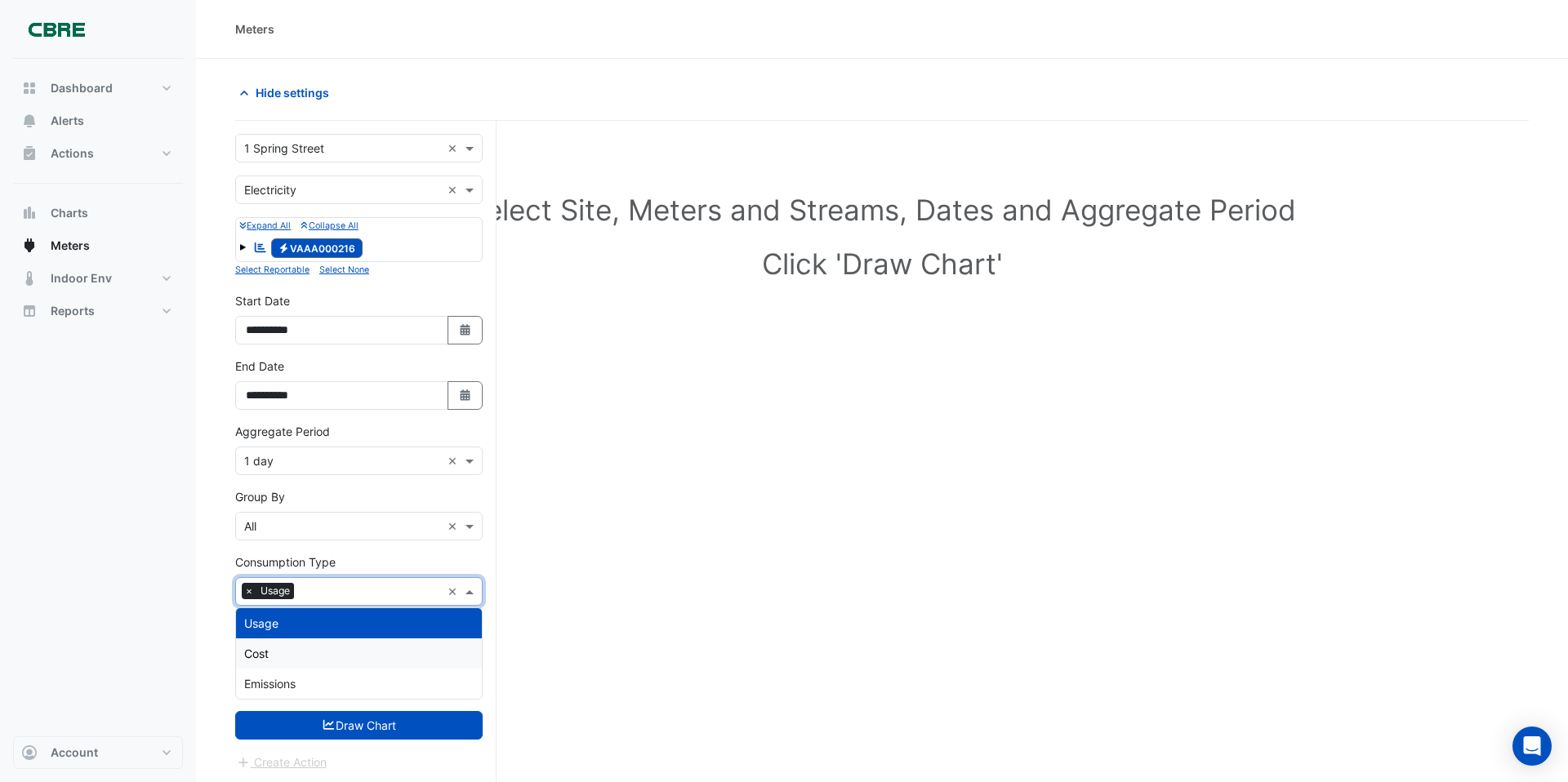 drag, startPoint x: 285, startPoint y: 656, endPoint x: 287, endPoint y: 632, distance: 24.083189 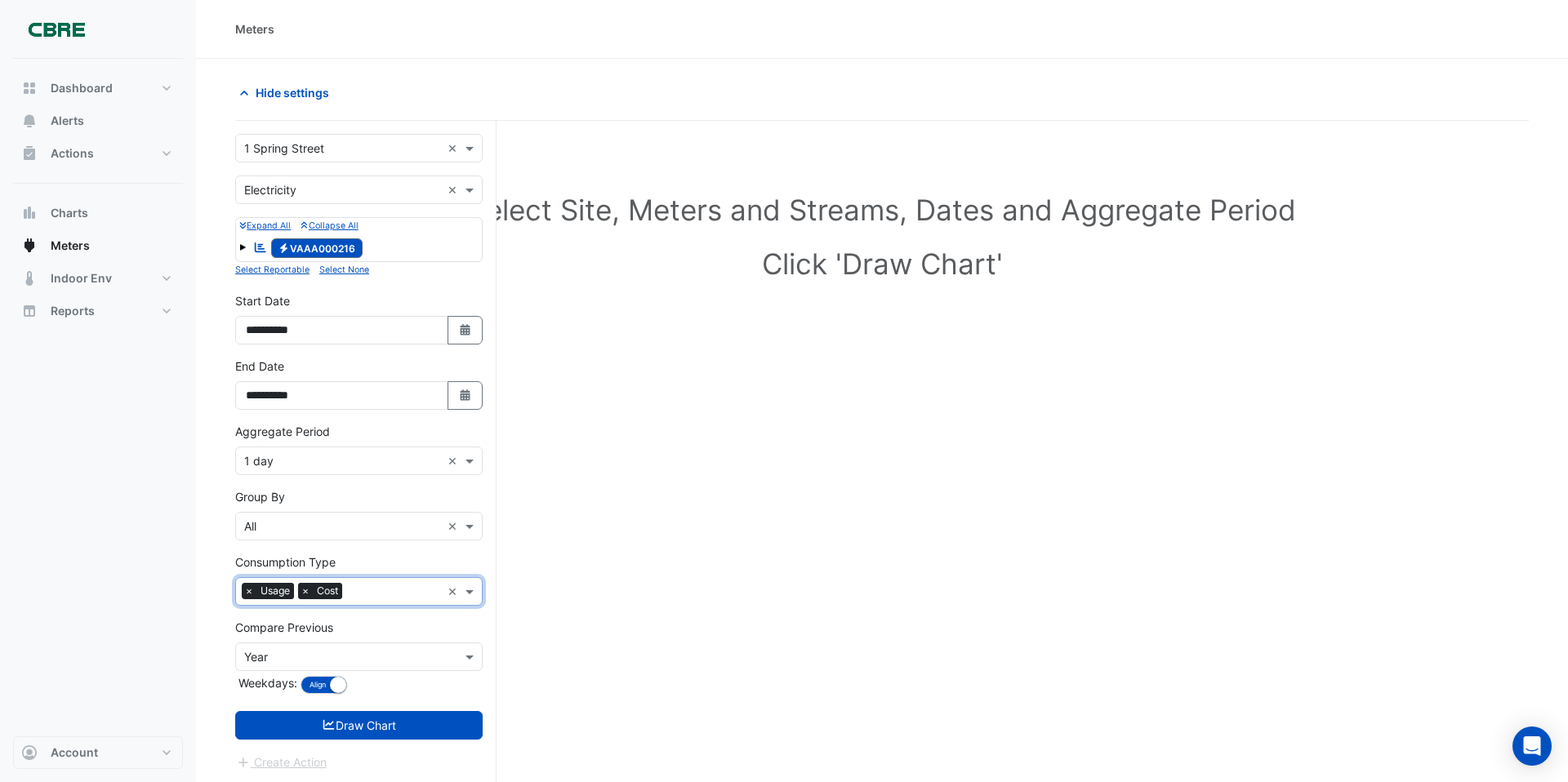 click on "×" at bounding box center (305, 591) 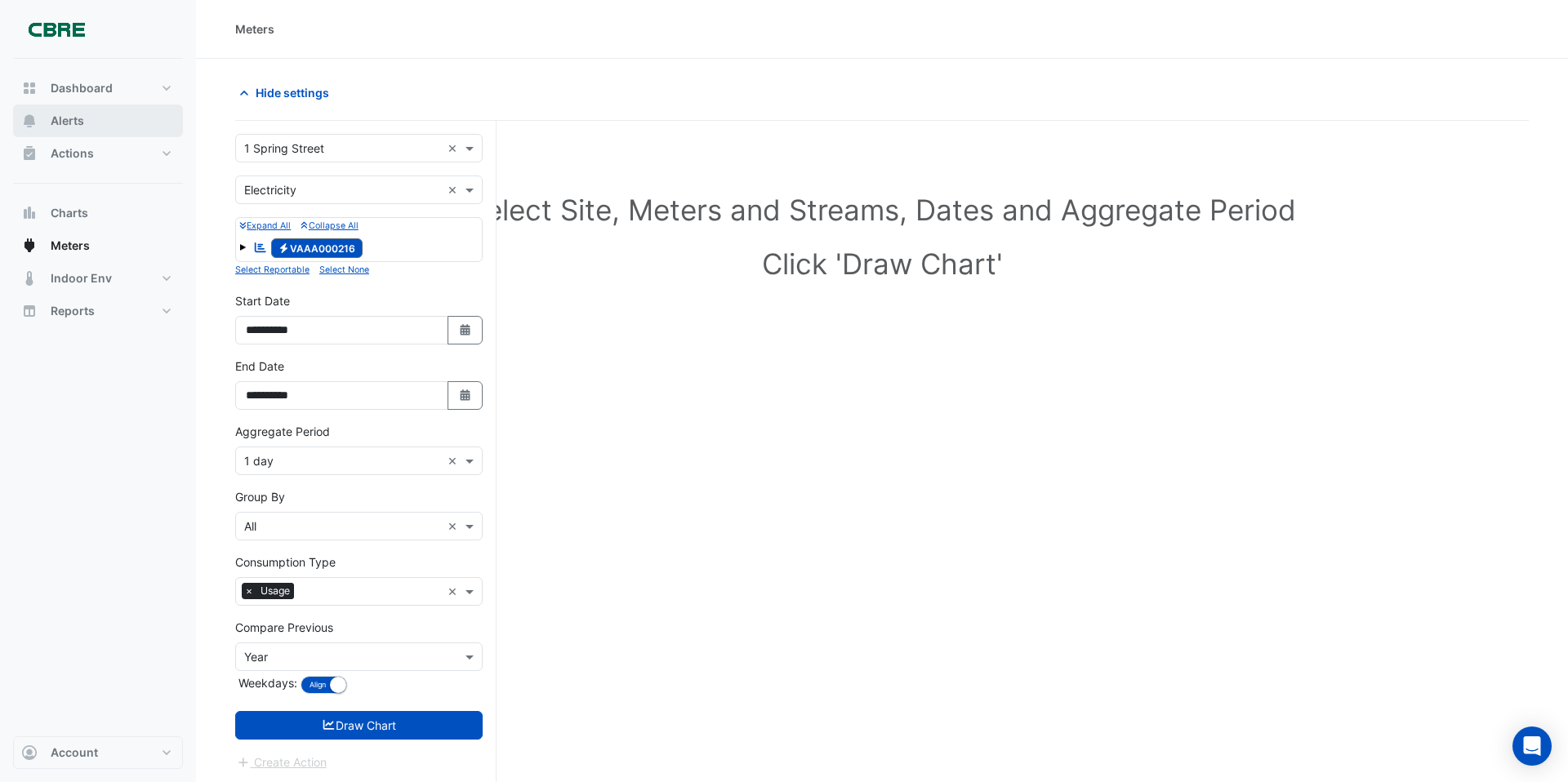 drag, startPoint x: 42, startPoint y: 114, endPoint x: 82, endPoint y: 122, distance: 40.79216 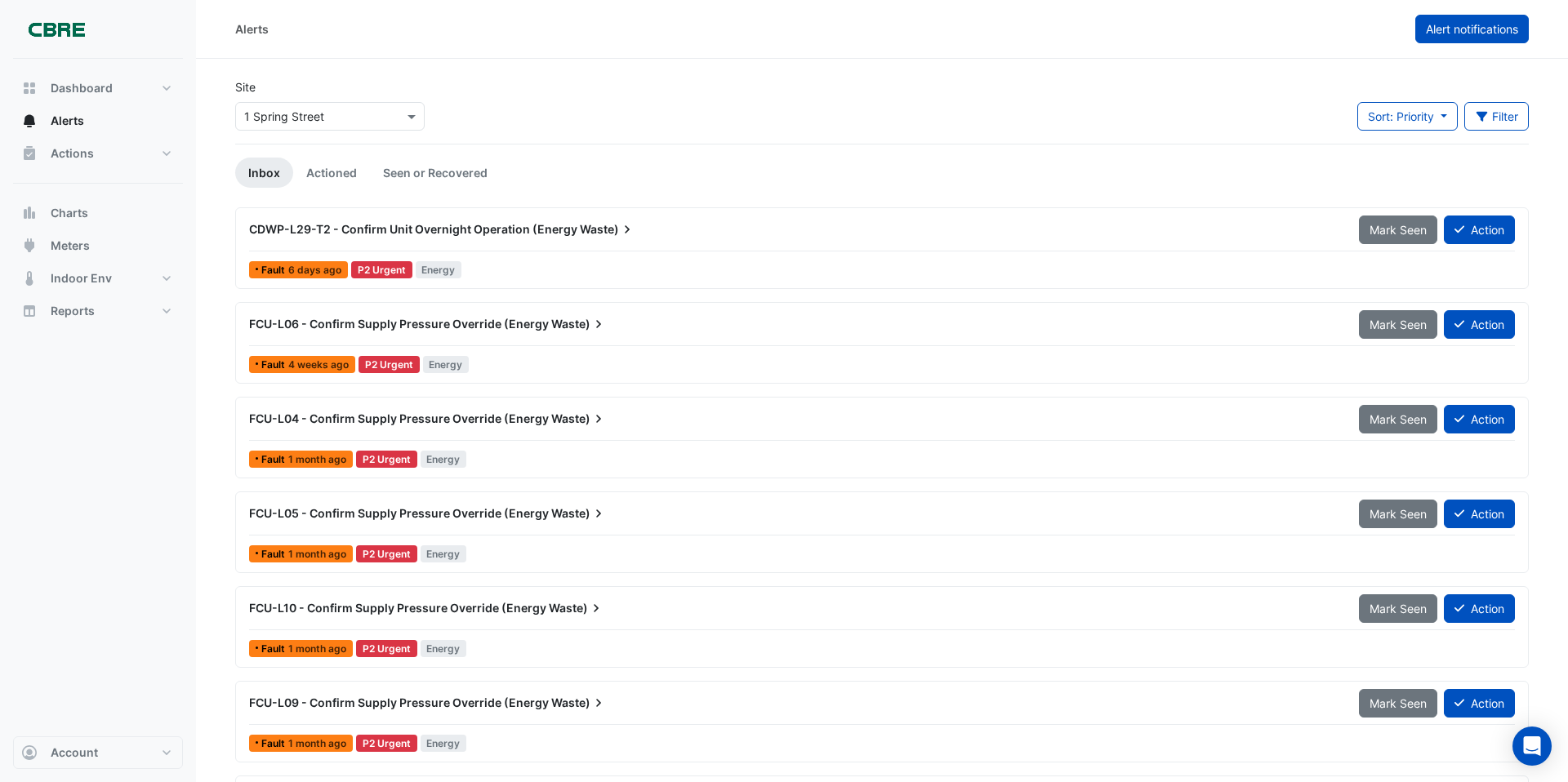 click on "Alert notifications" 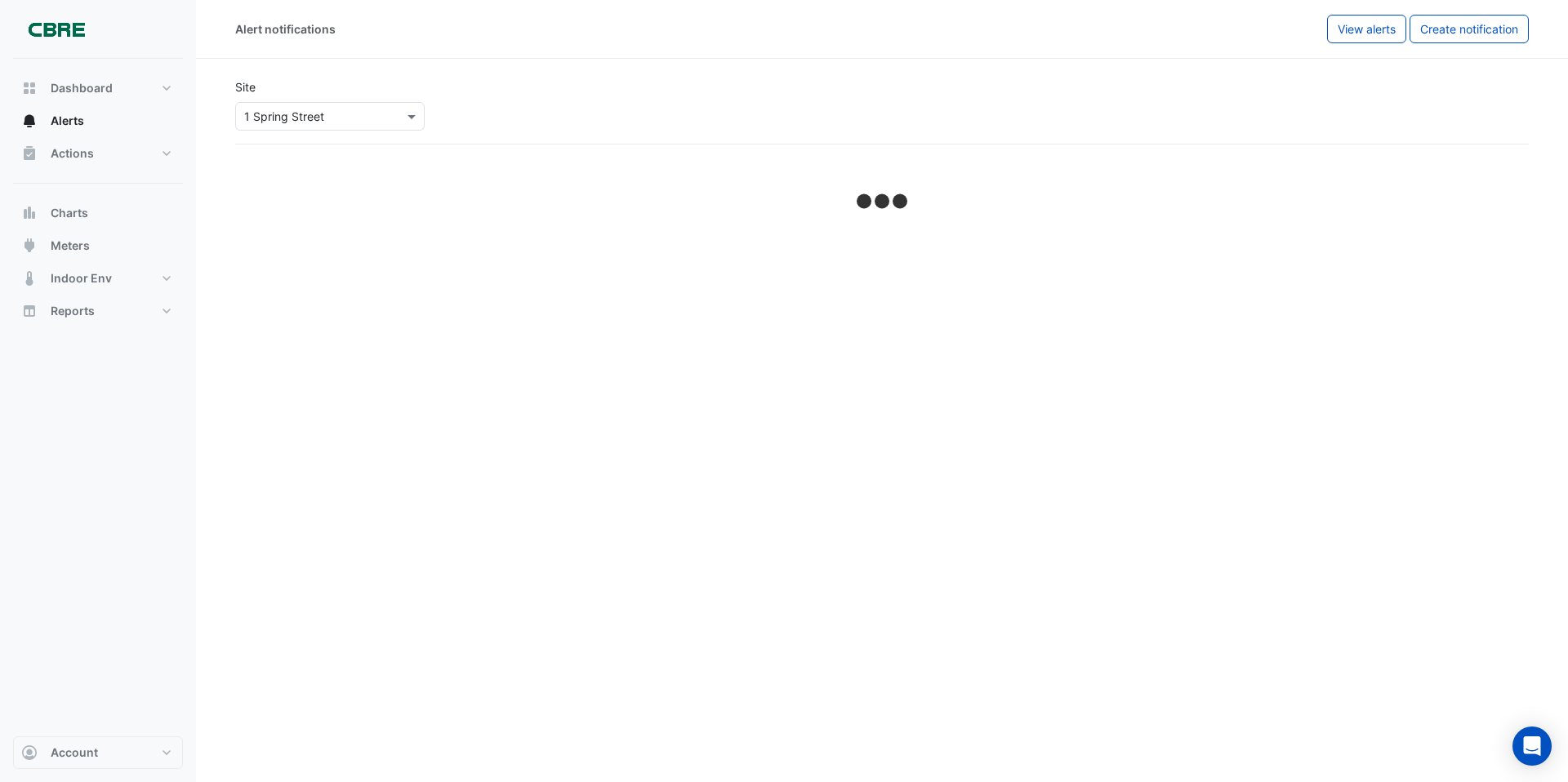 select on "*****" 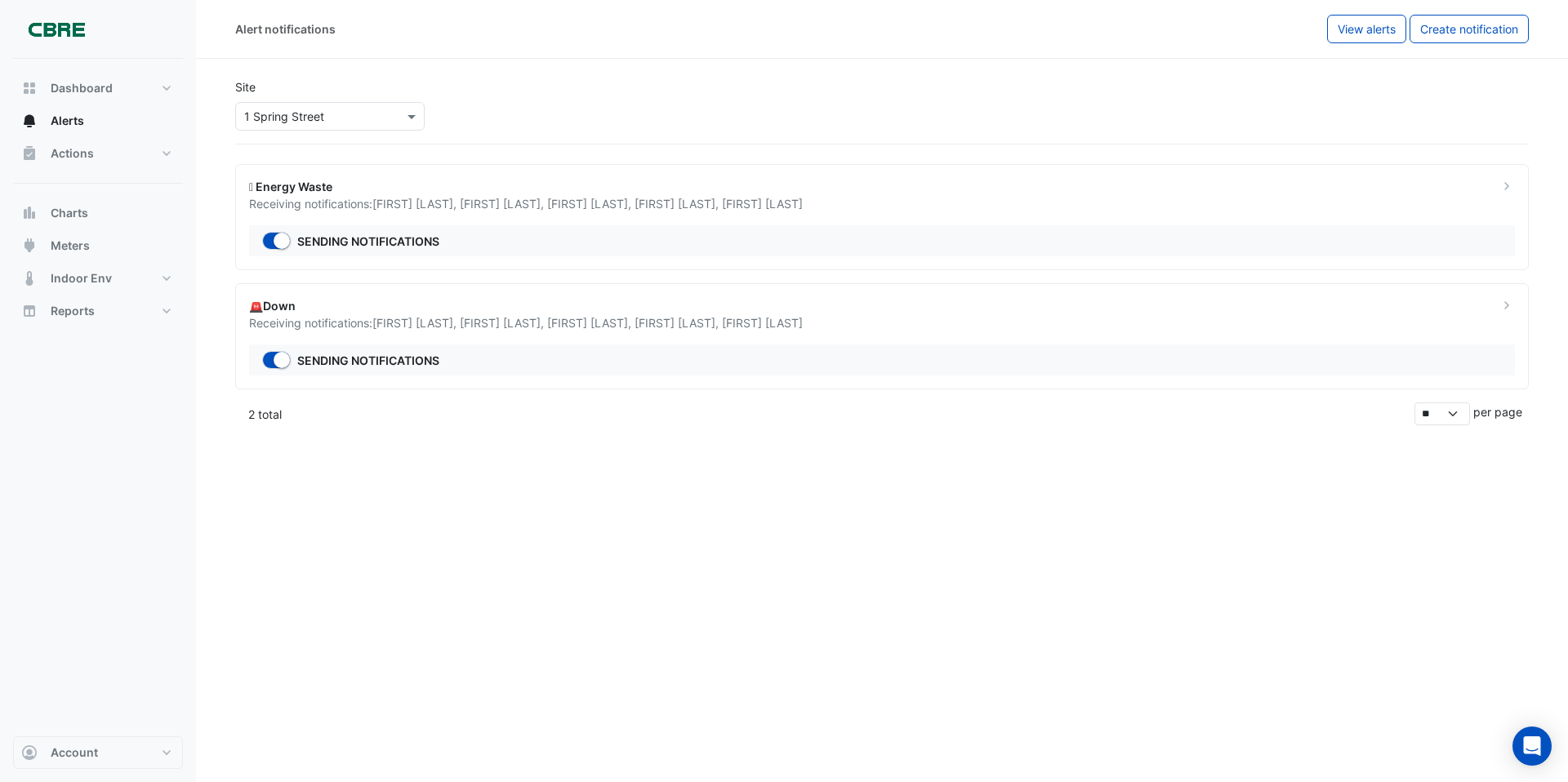 click on "Benazir Ahmed" 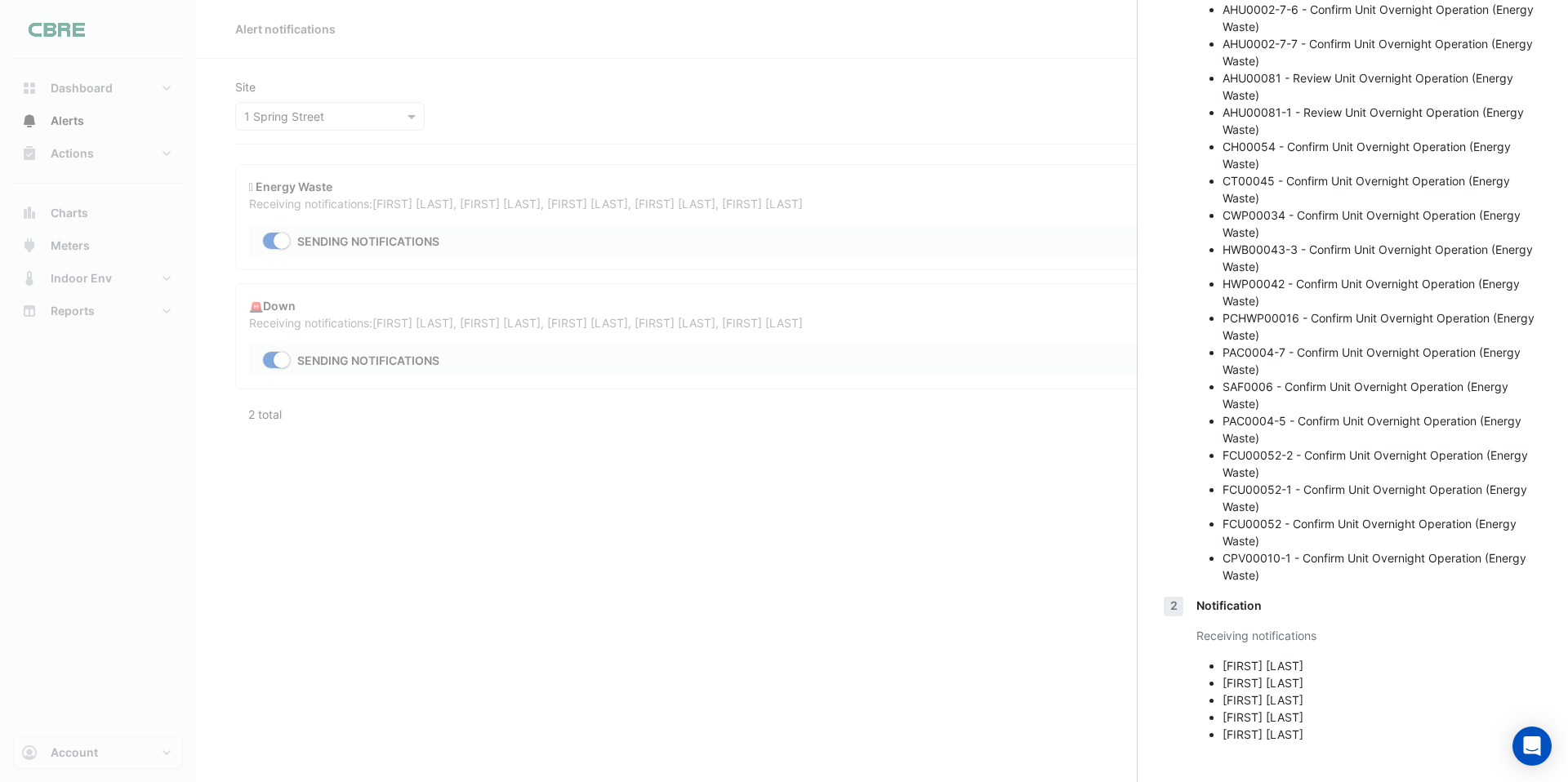scroll, scrollTop: 0, scrollLeft: 0, axis: both 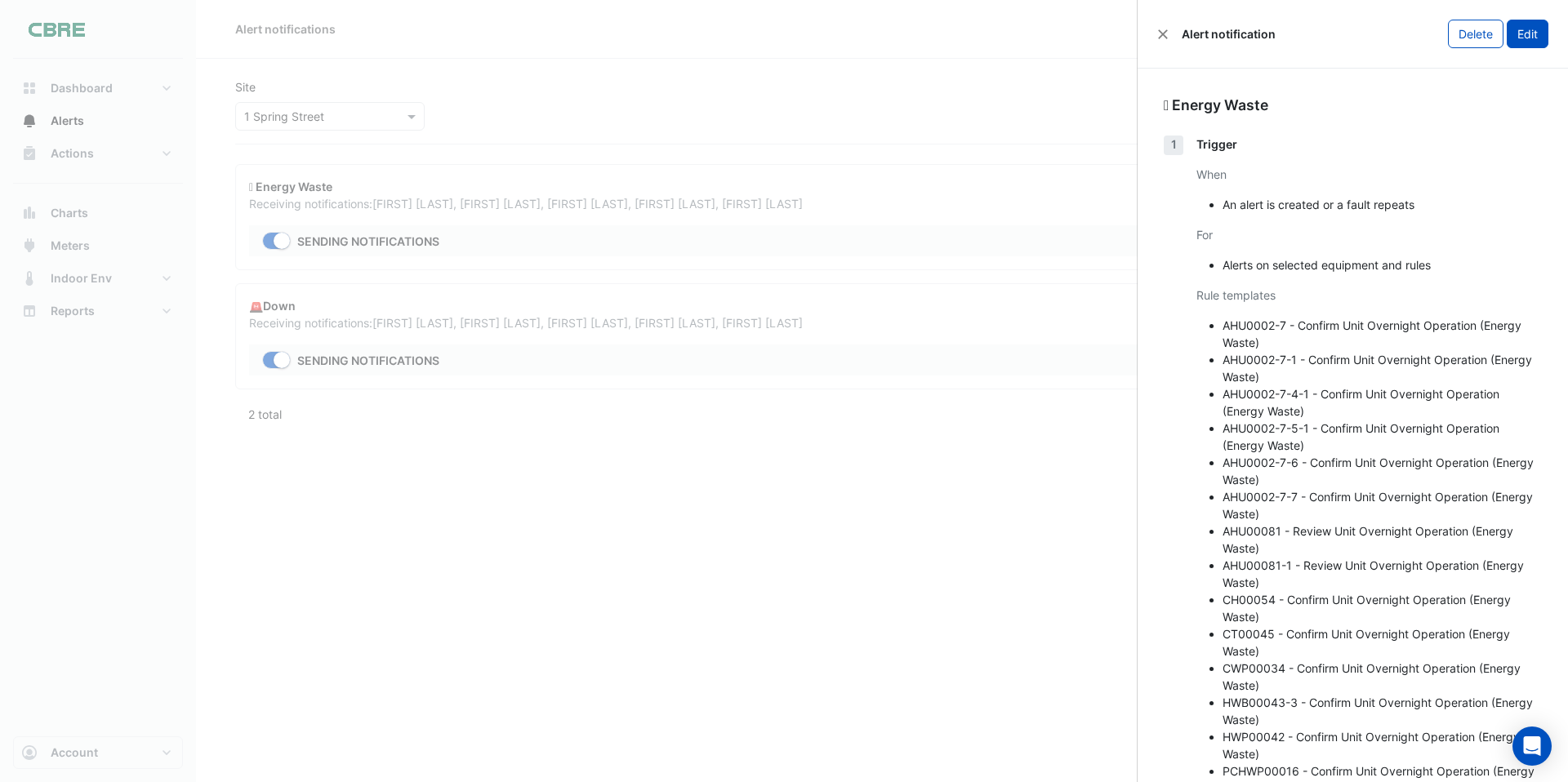 click on "Edit" 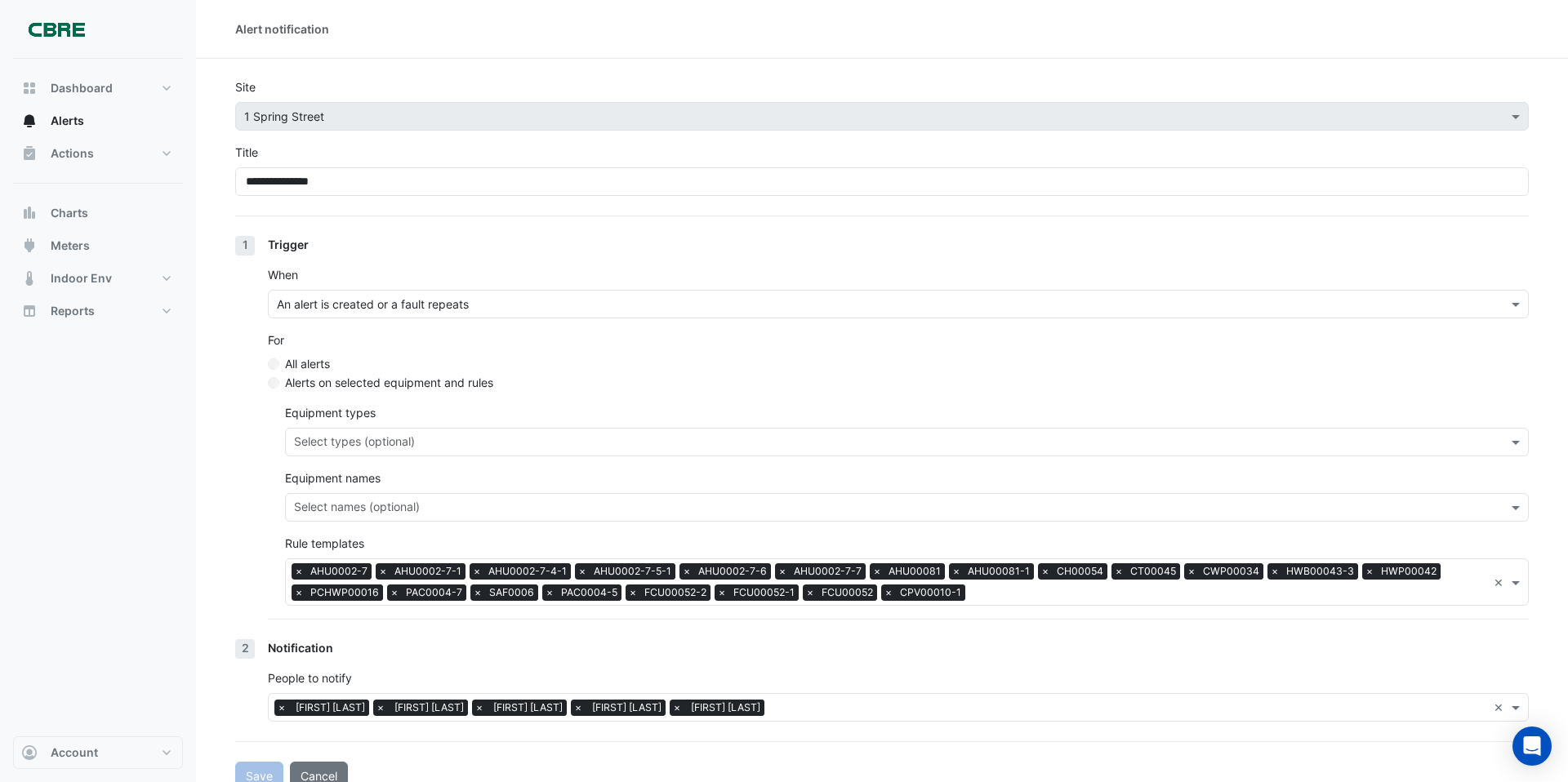 scroll, scrollTop: 21, scrollLeft: 0, axis: vertical 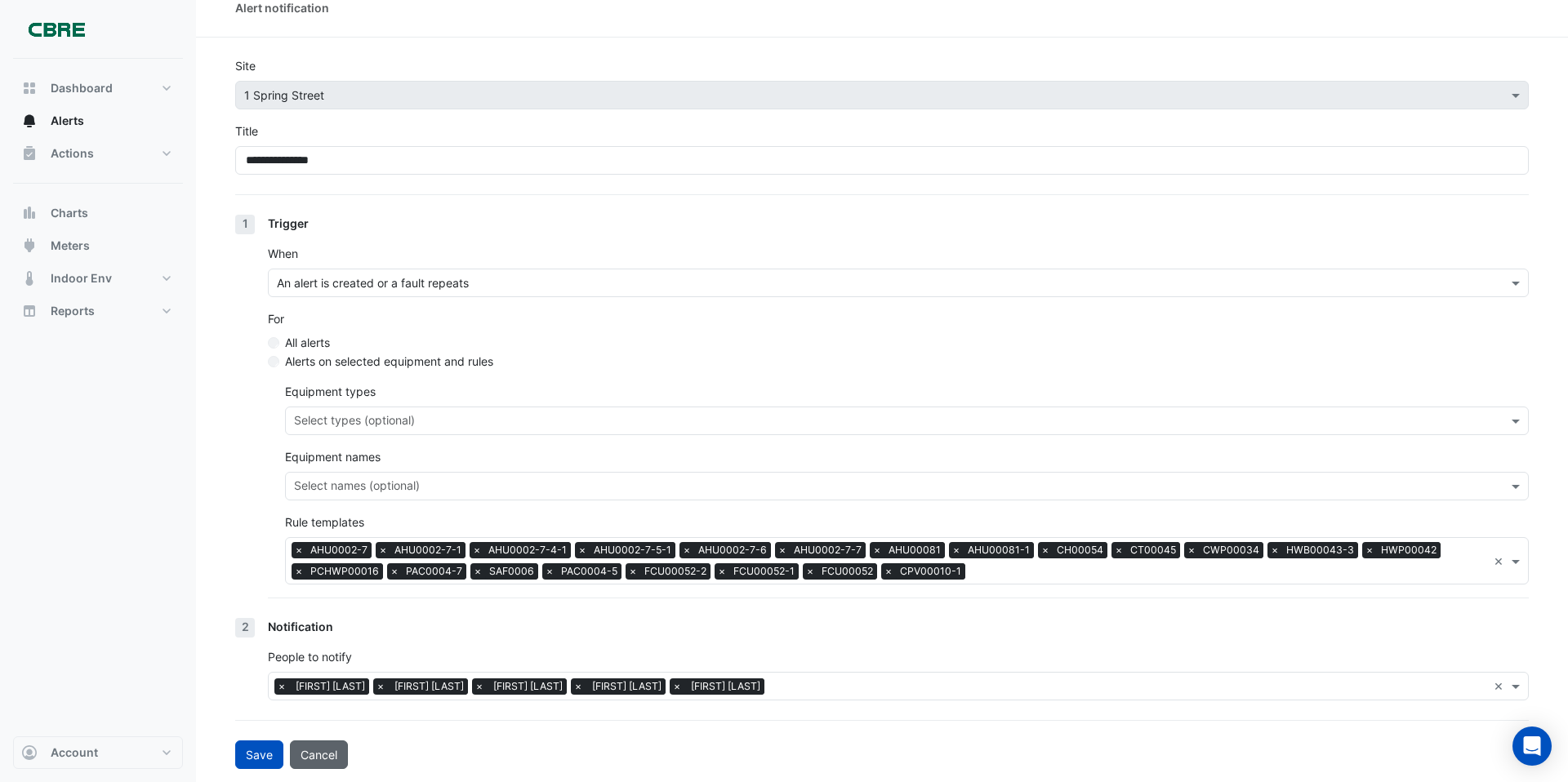 click on "Cancel" 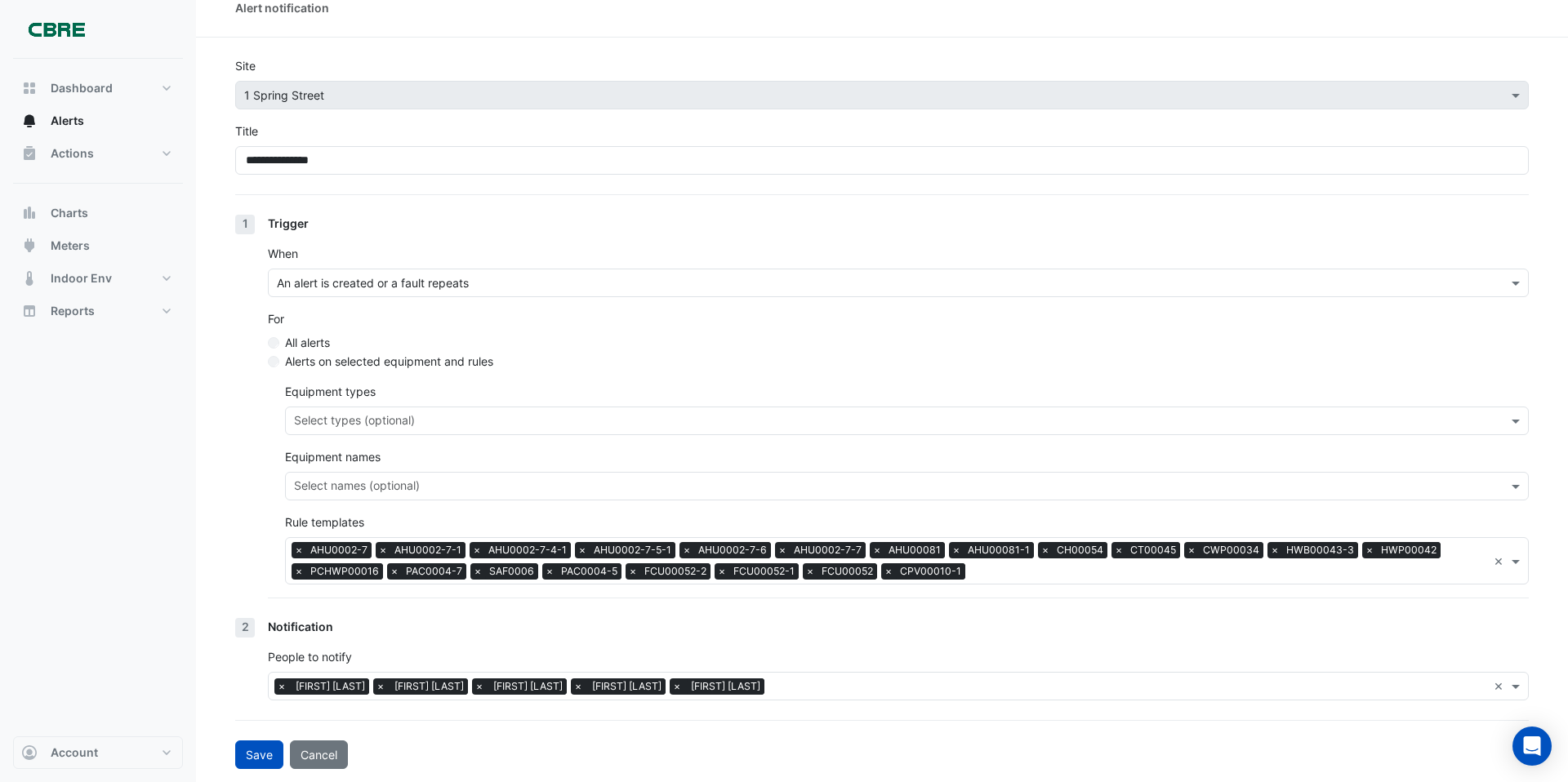 scroll, scrollTop: 0, scrollLeft: 0, axis: both 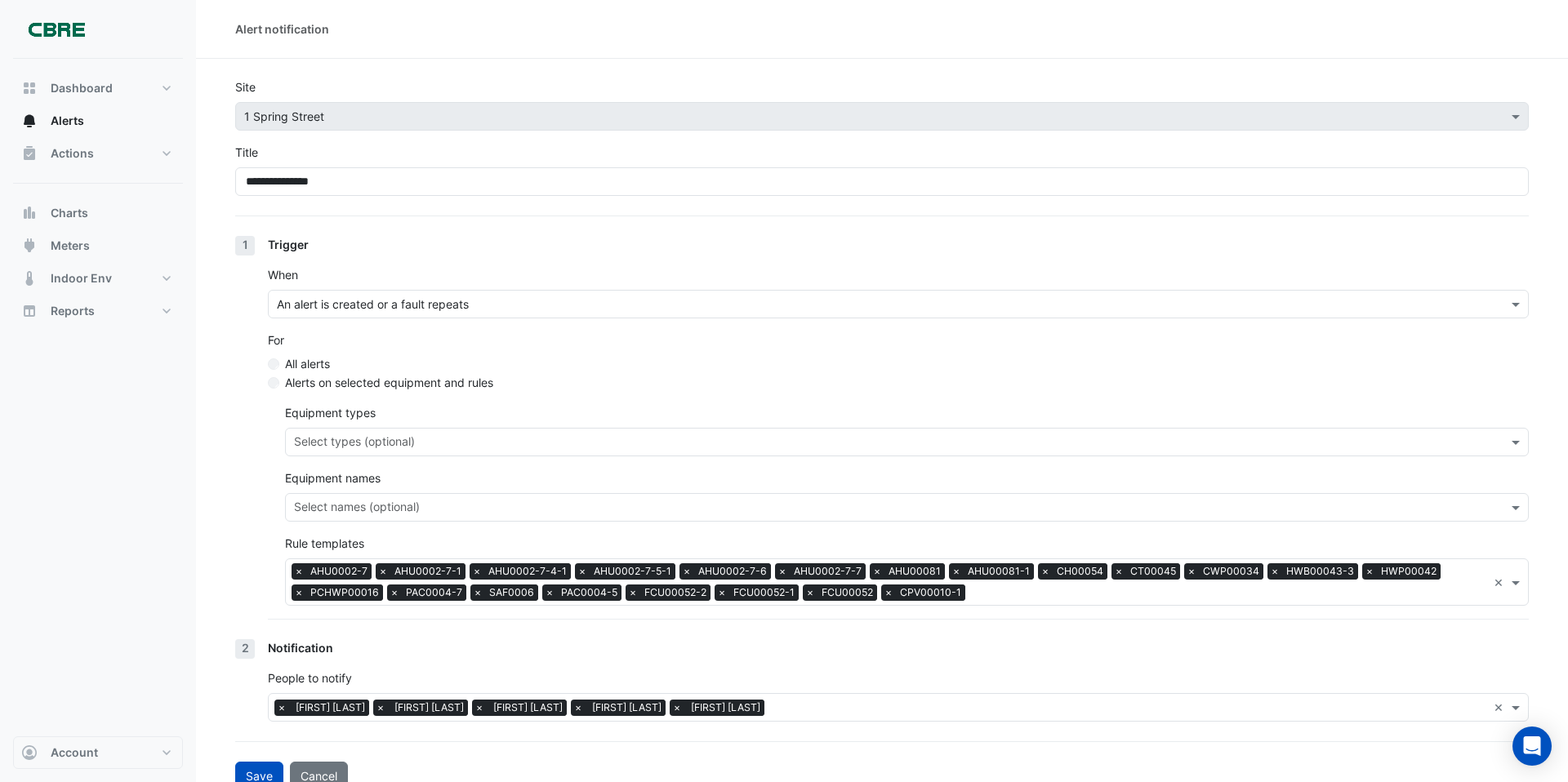 select on "*****" 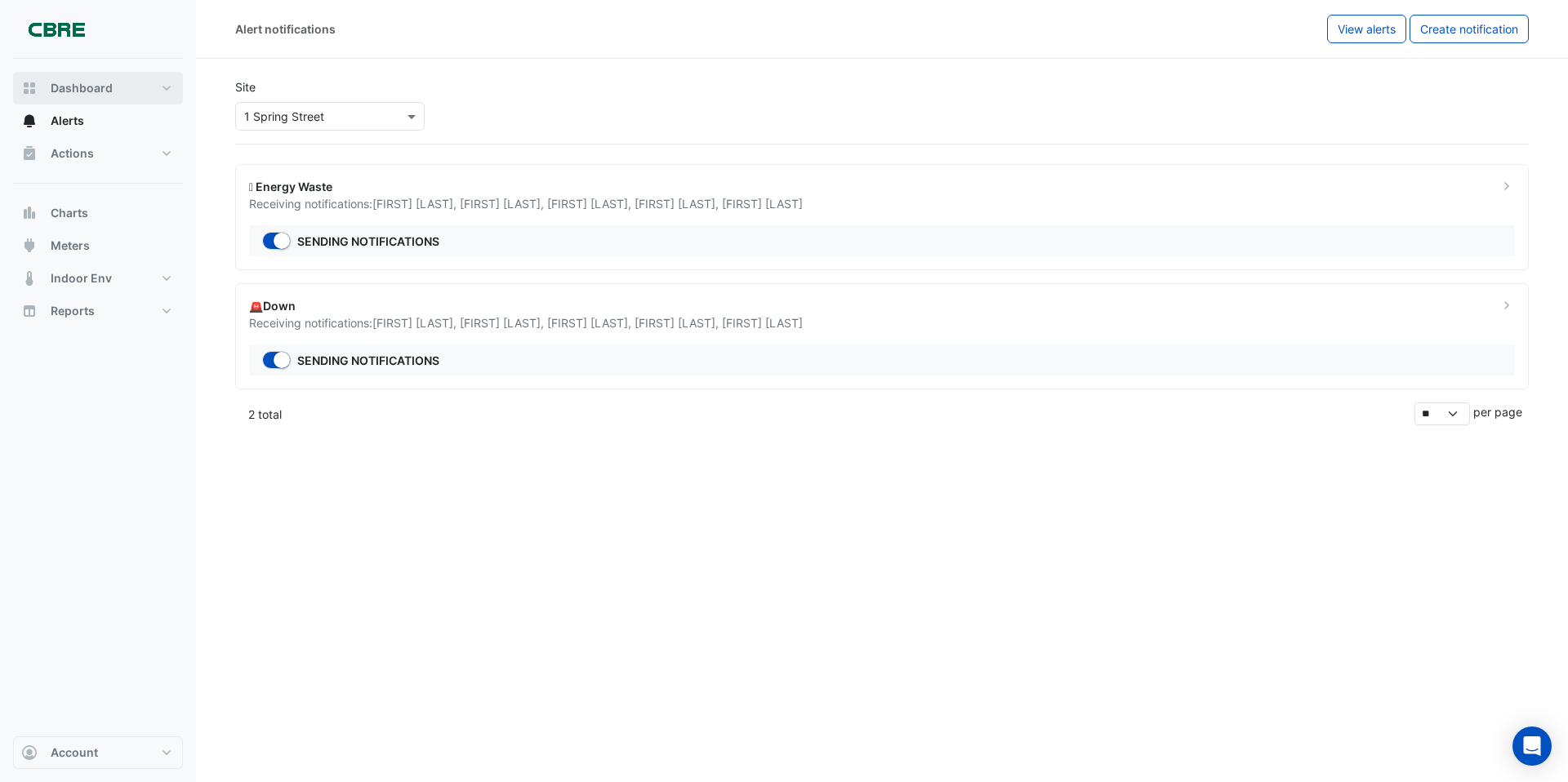click on "Dashboard" at bounding box center (98, 88) 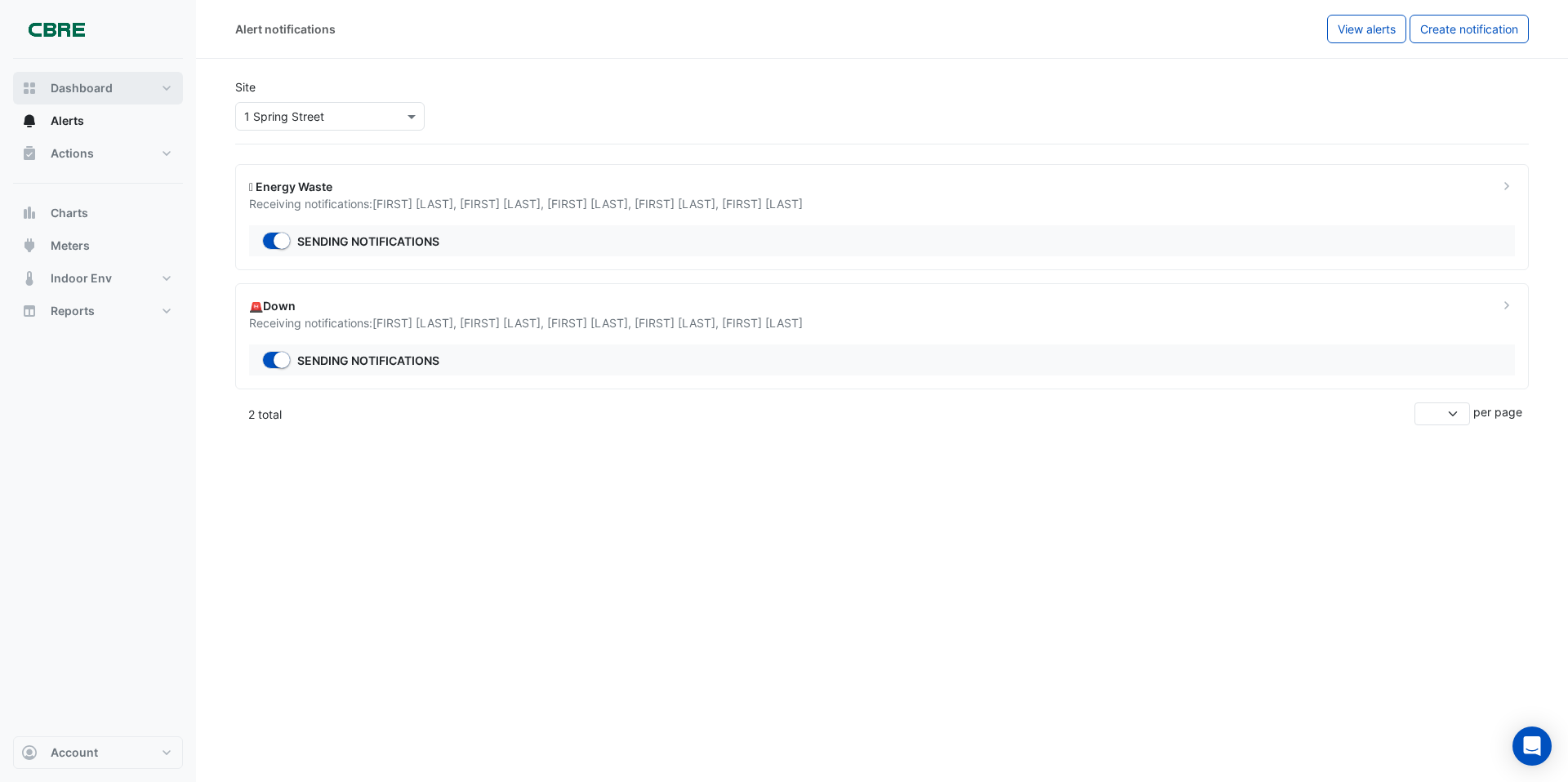 select on "**" 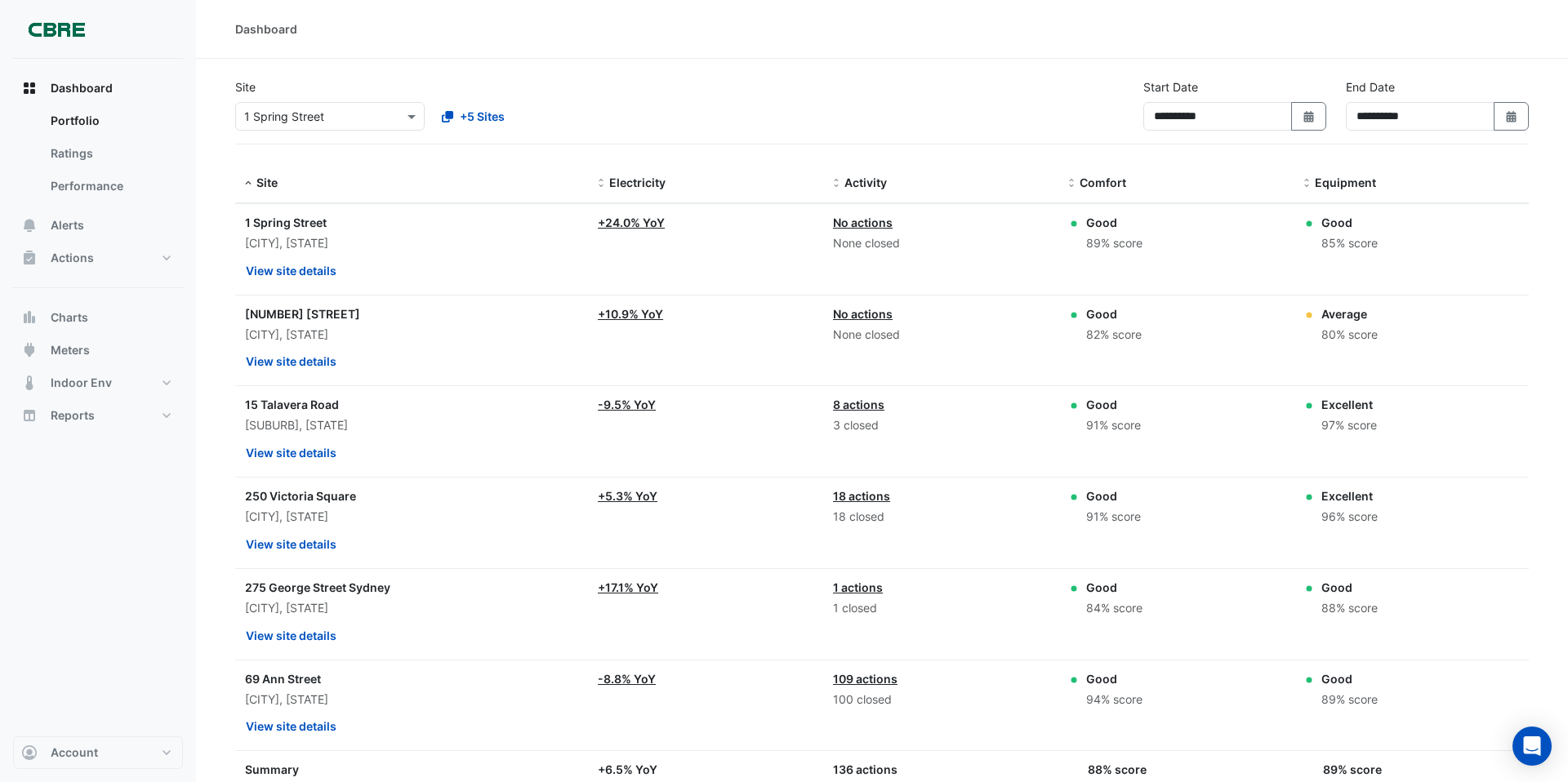click at bounding box center [56, 29] 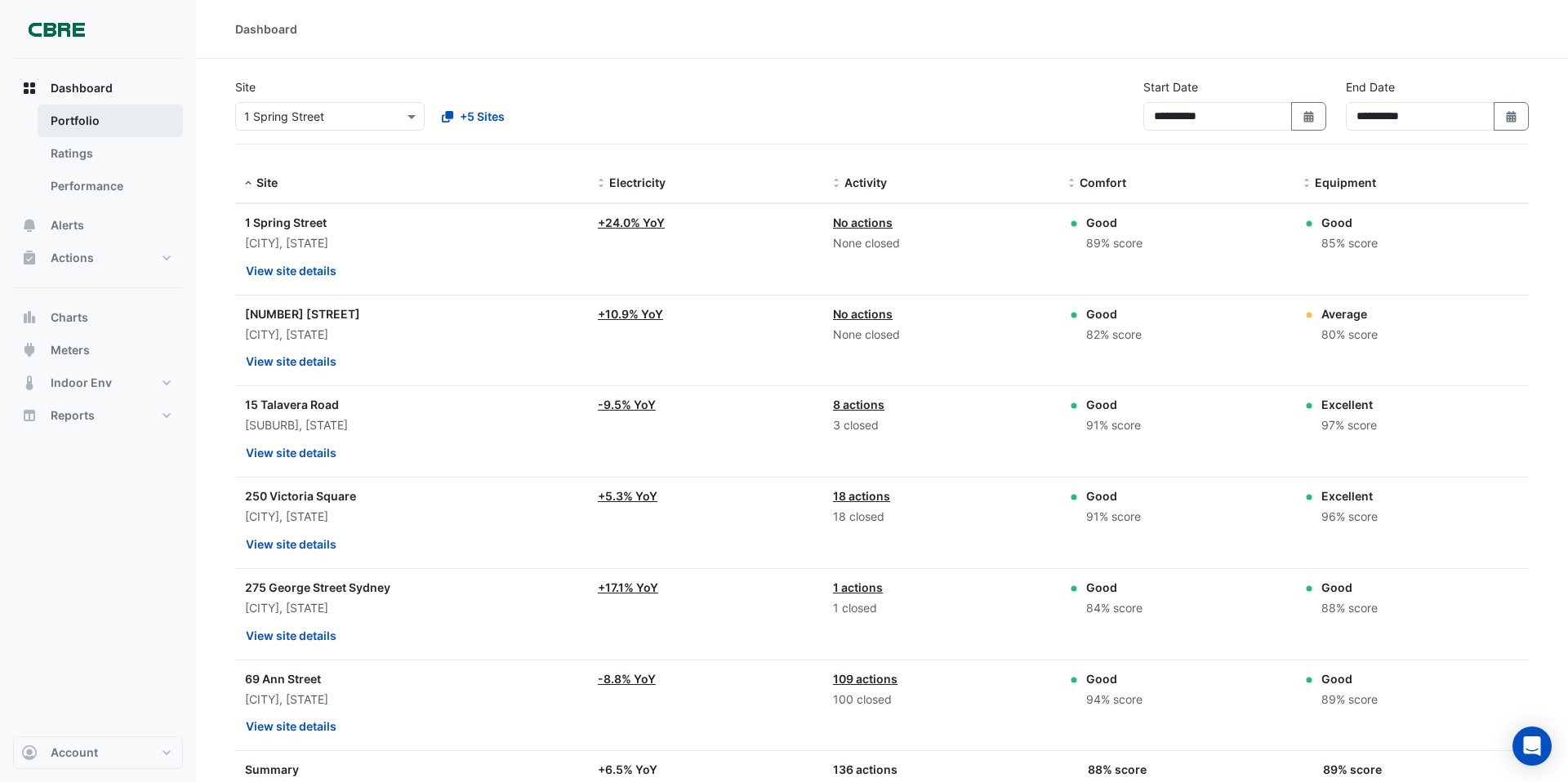 click on "Portfolio" at bounding box center [110, 121] 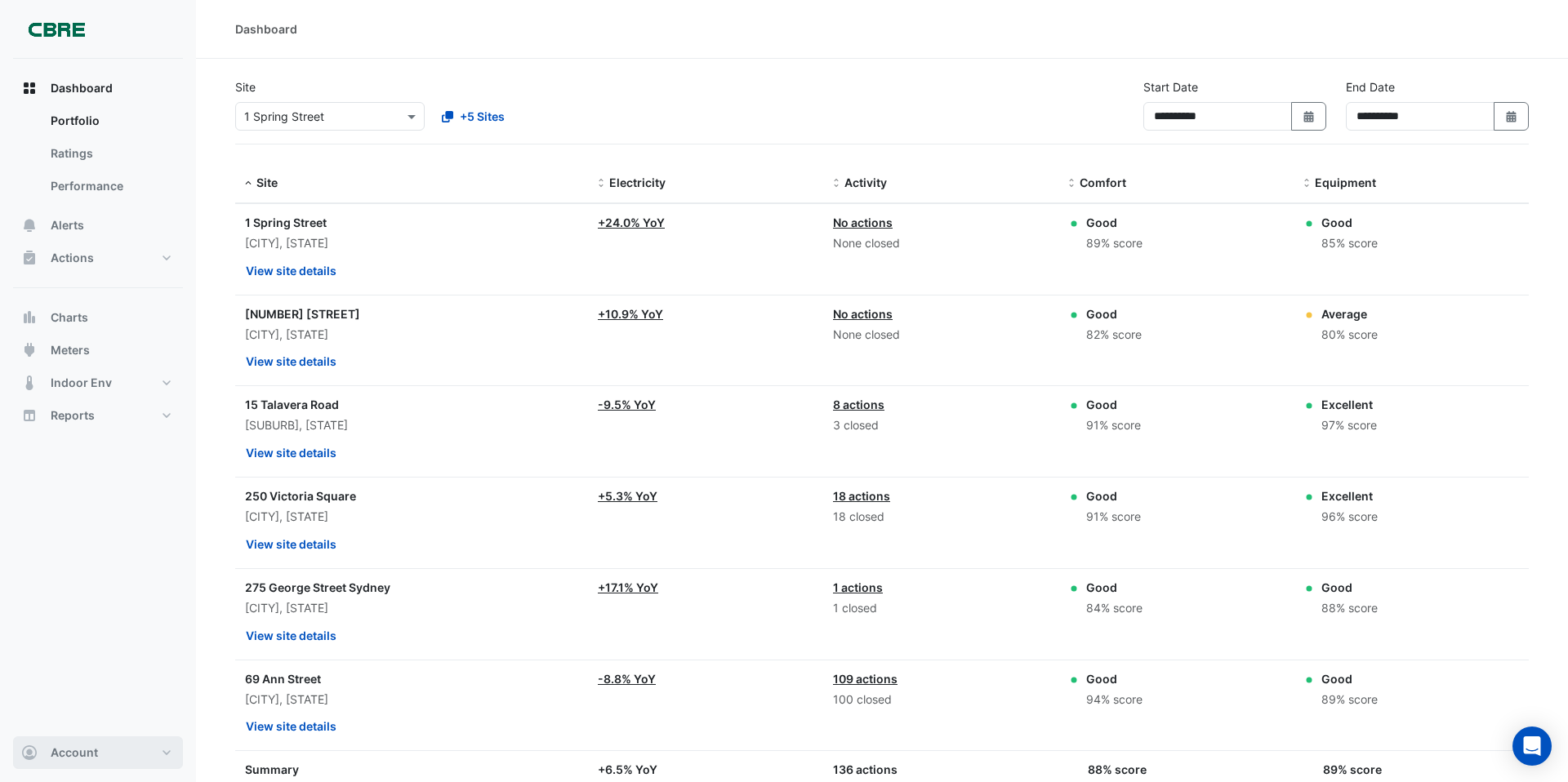 click on "Account" at bounding box center [98, 753] 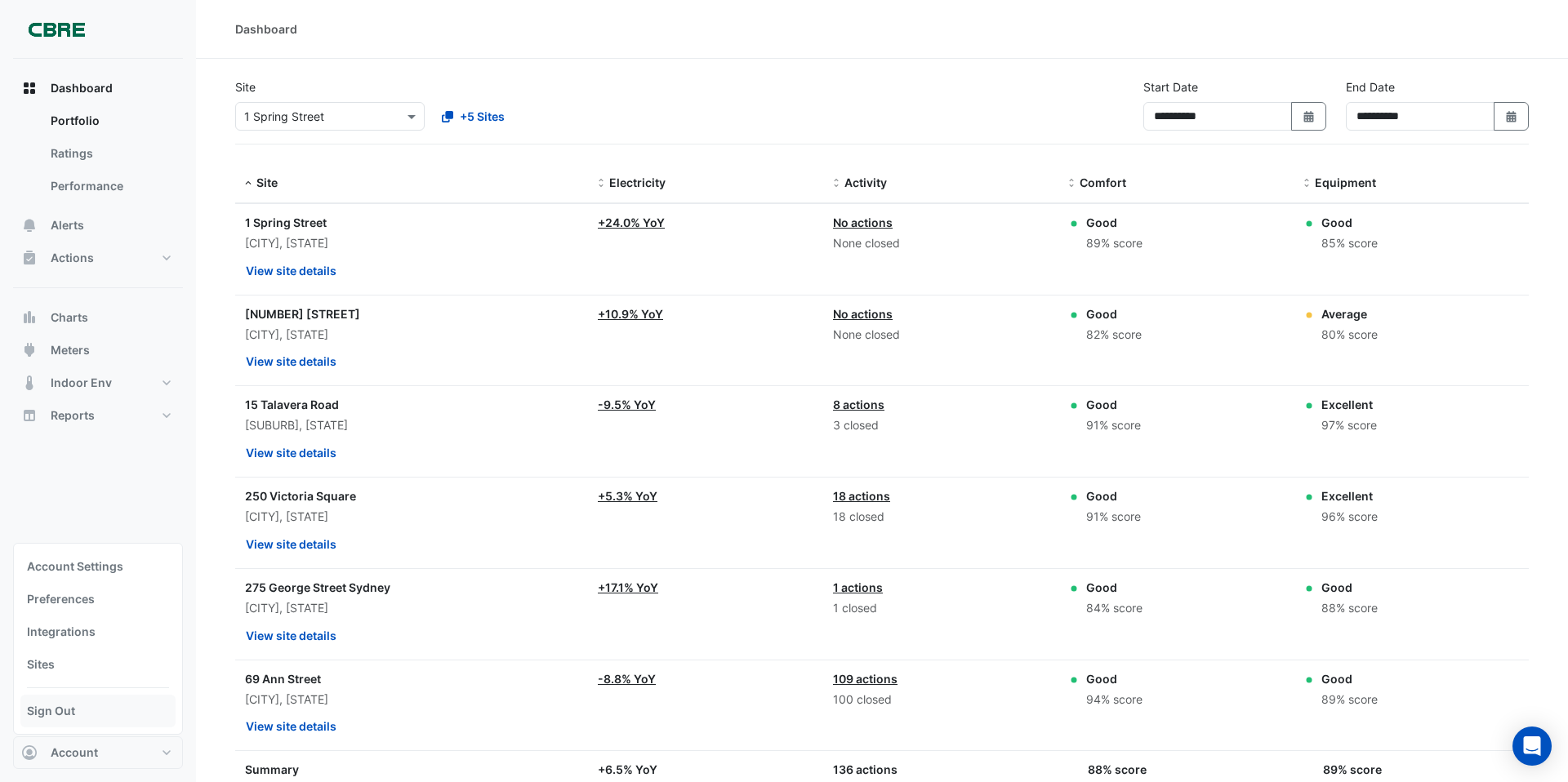 click on "Sign Out" at bounding box center (98, 711) 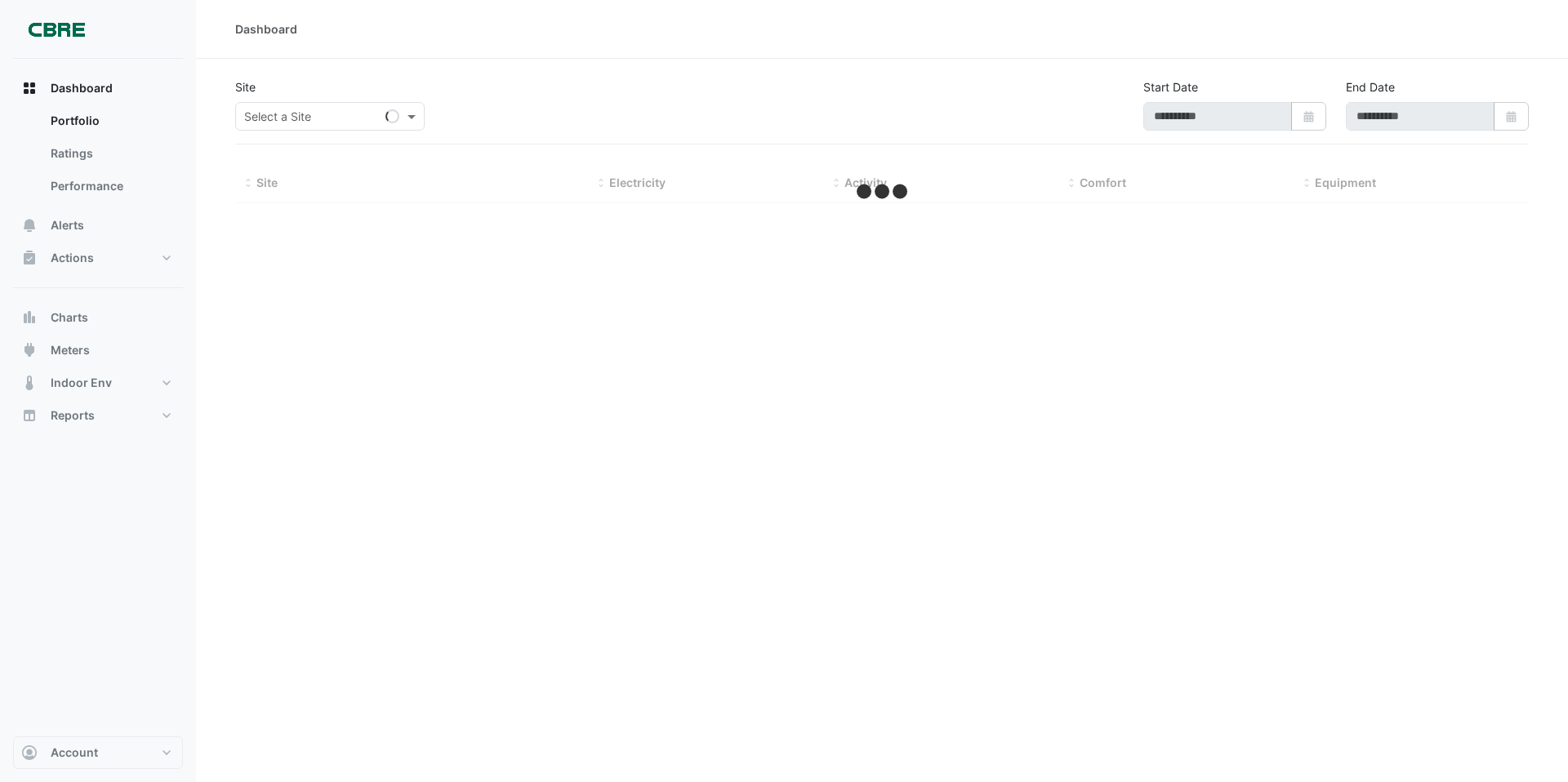 type on "**********" 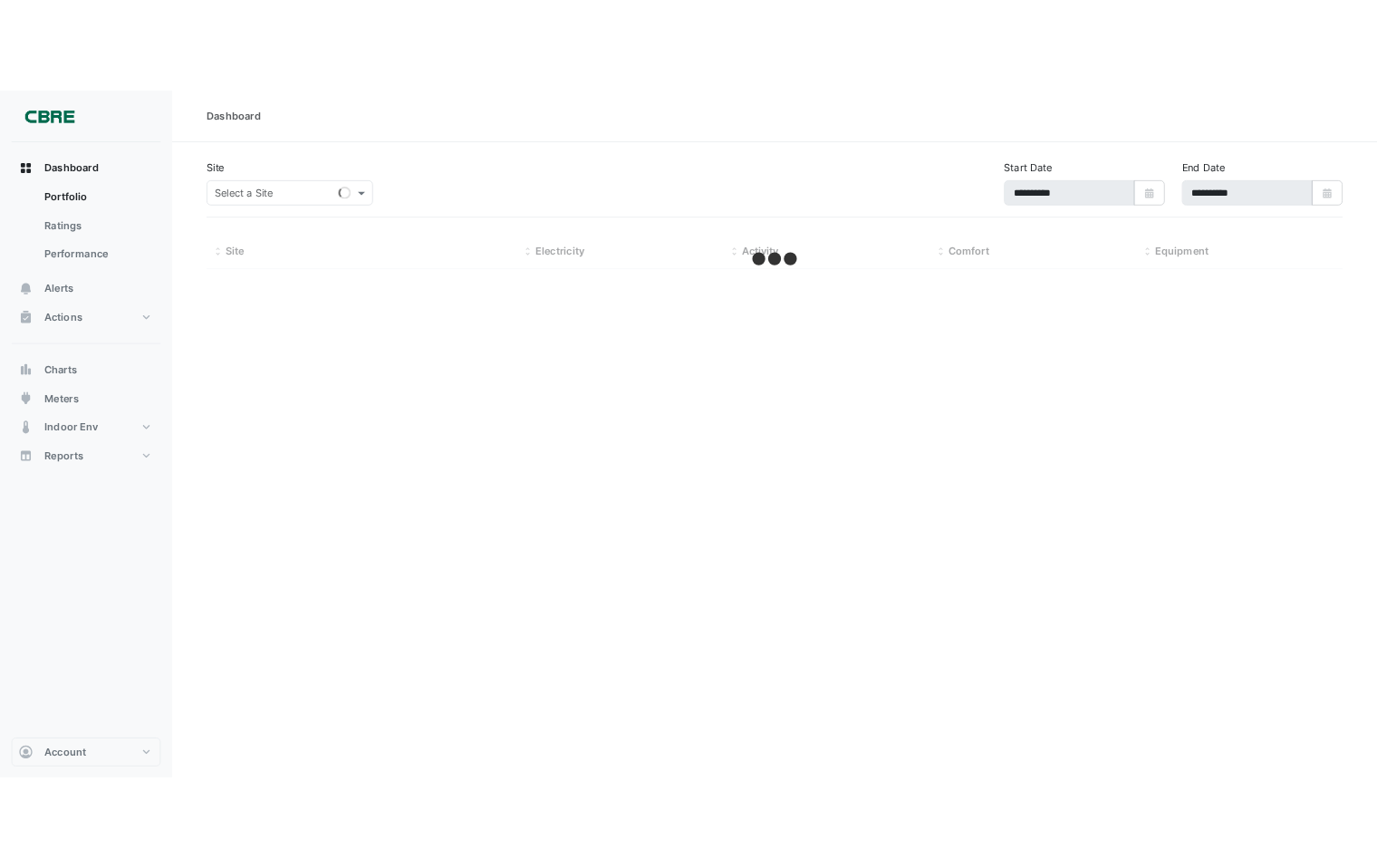 scroll, scrollTop: 0, scrollLeft: 0, axis: both 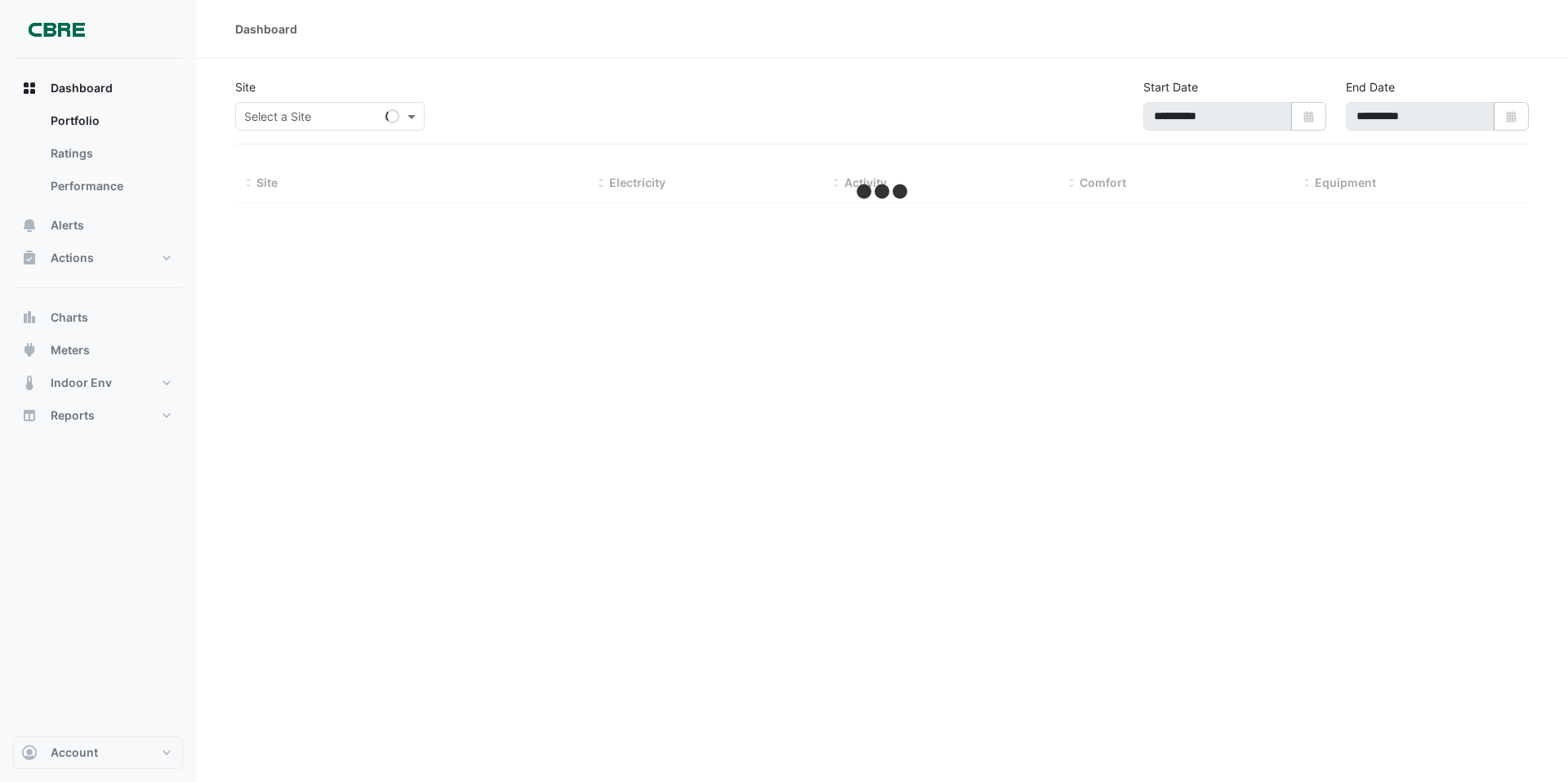 select on "**" 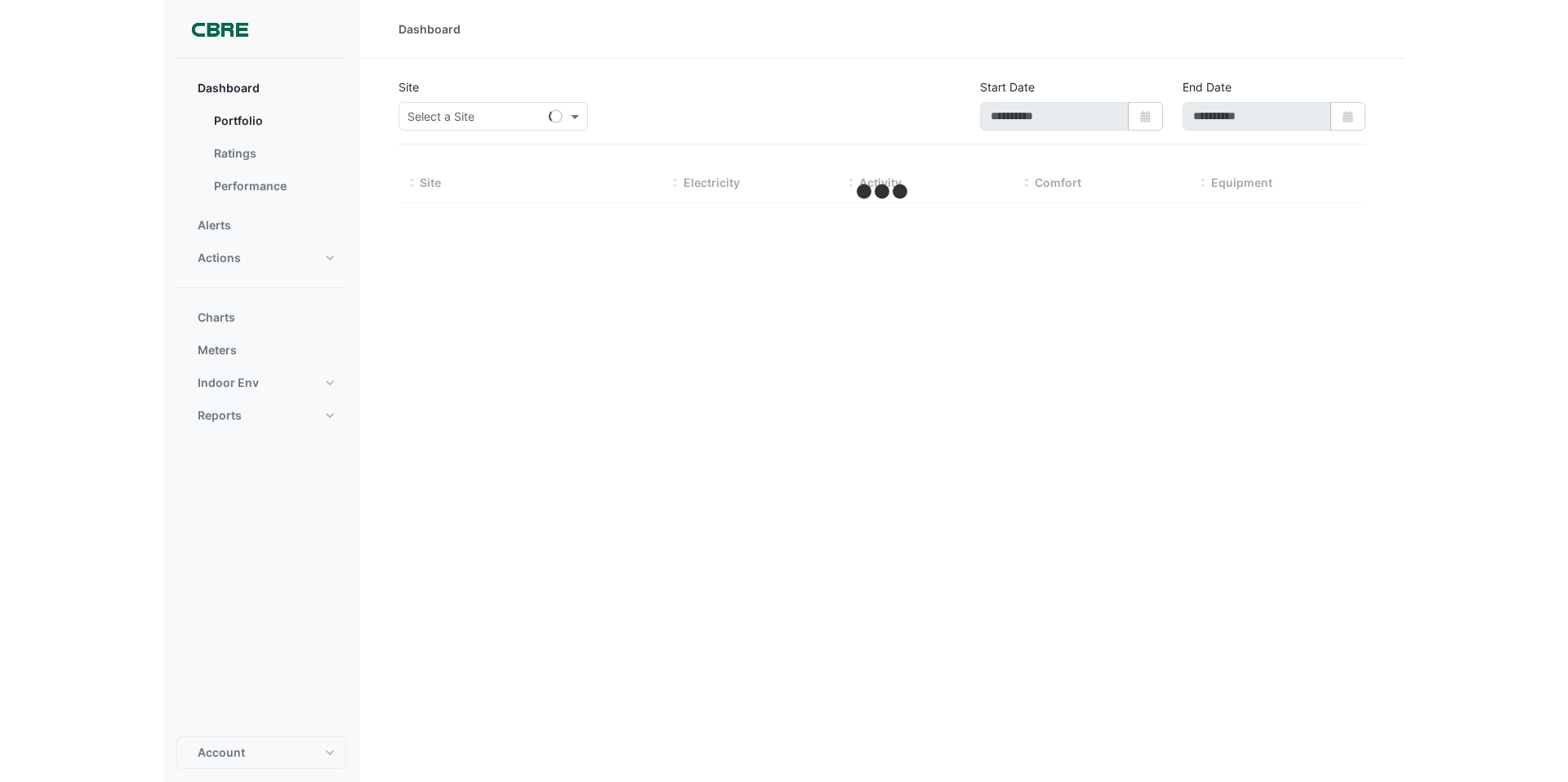 scroll, scrollTop: 0, scrollLeft: 0, axis: both 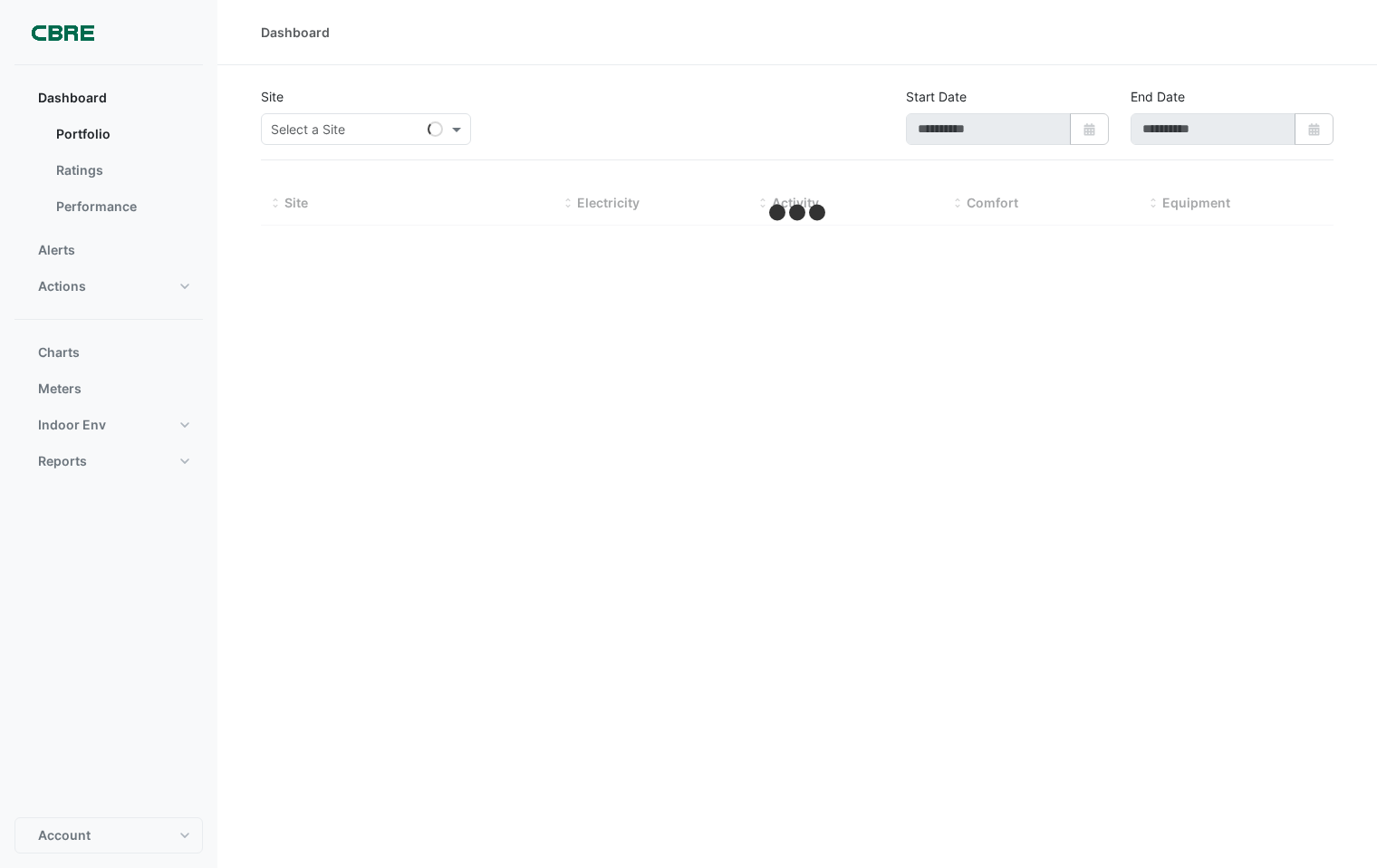 type on "**********" 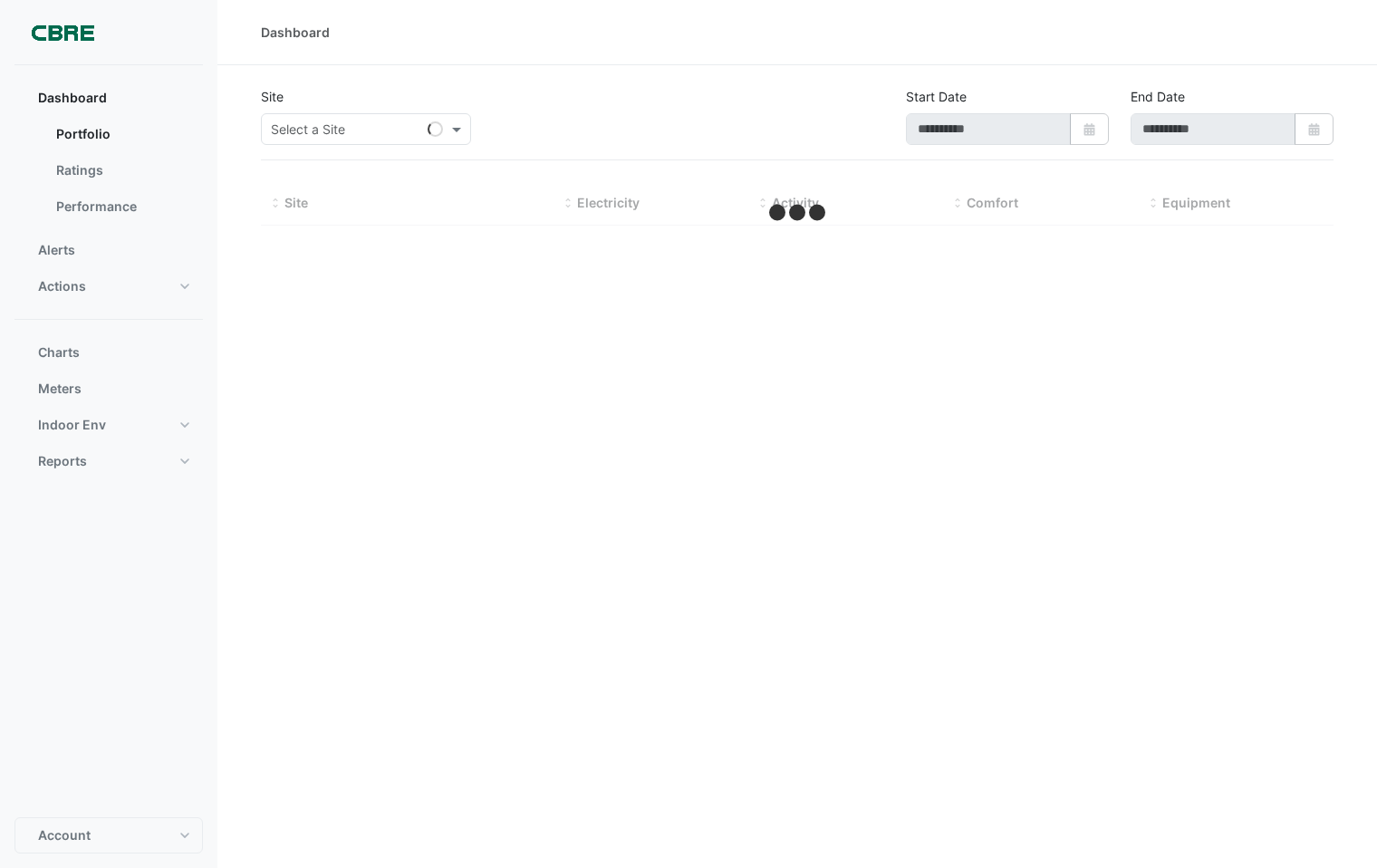type on "**********" 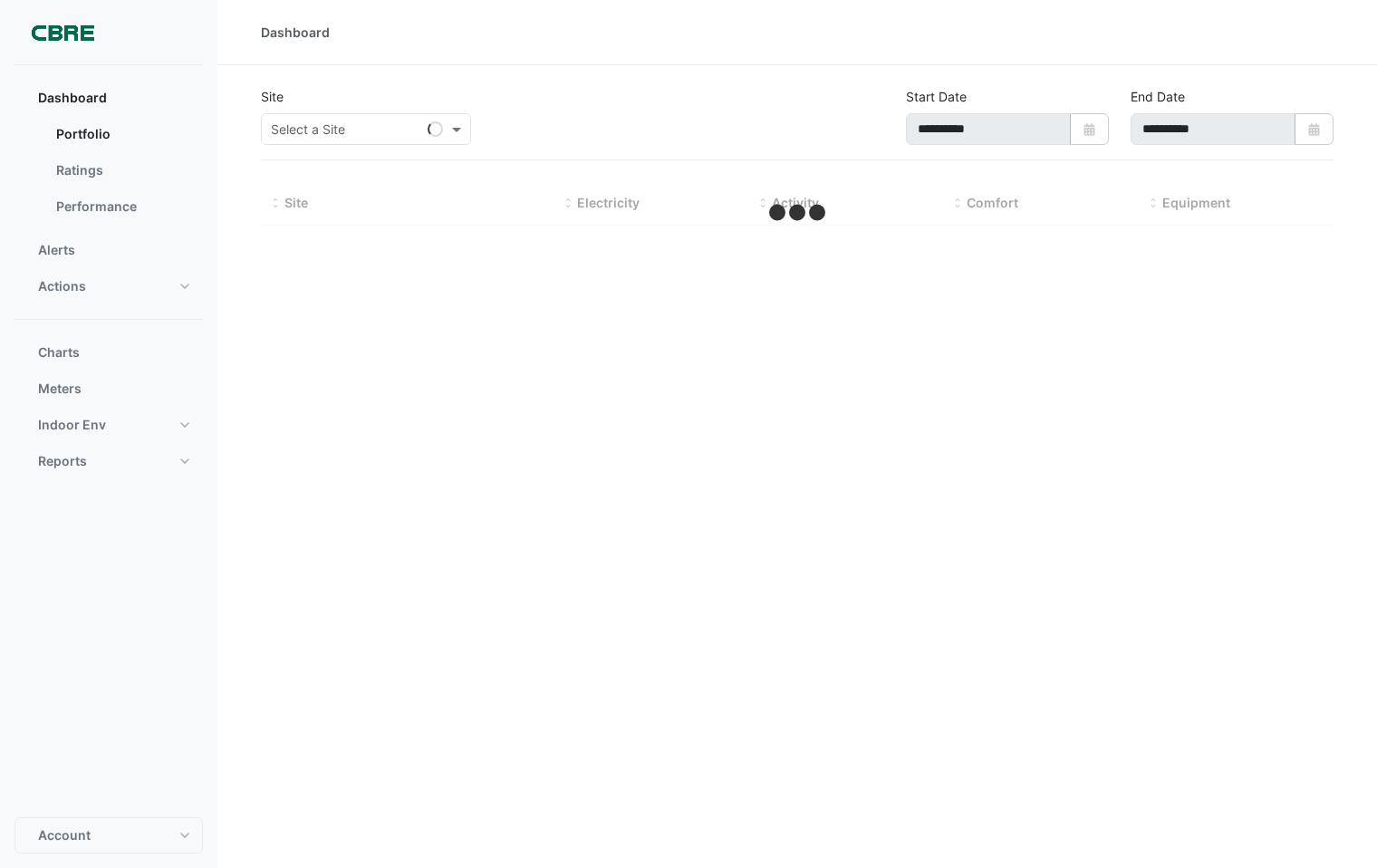 select on "**" 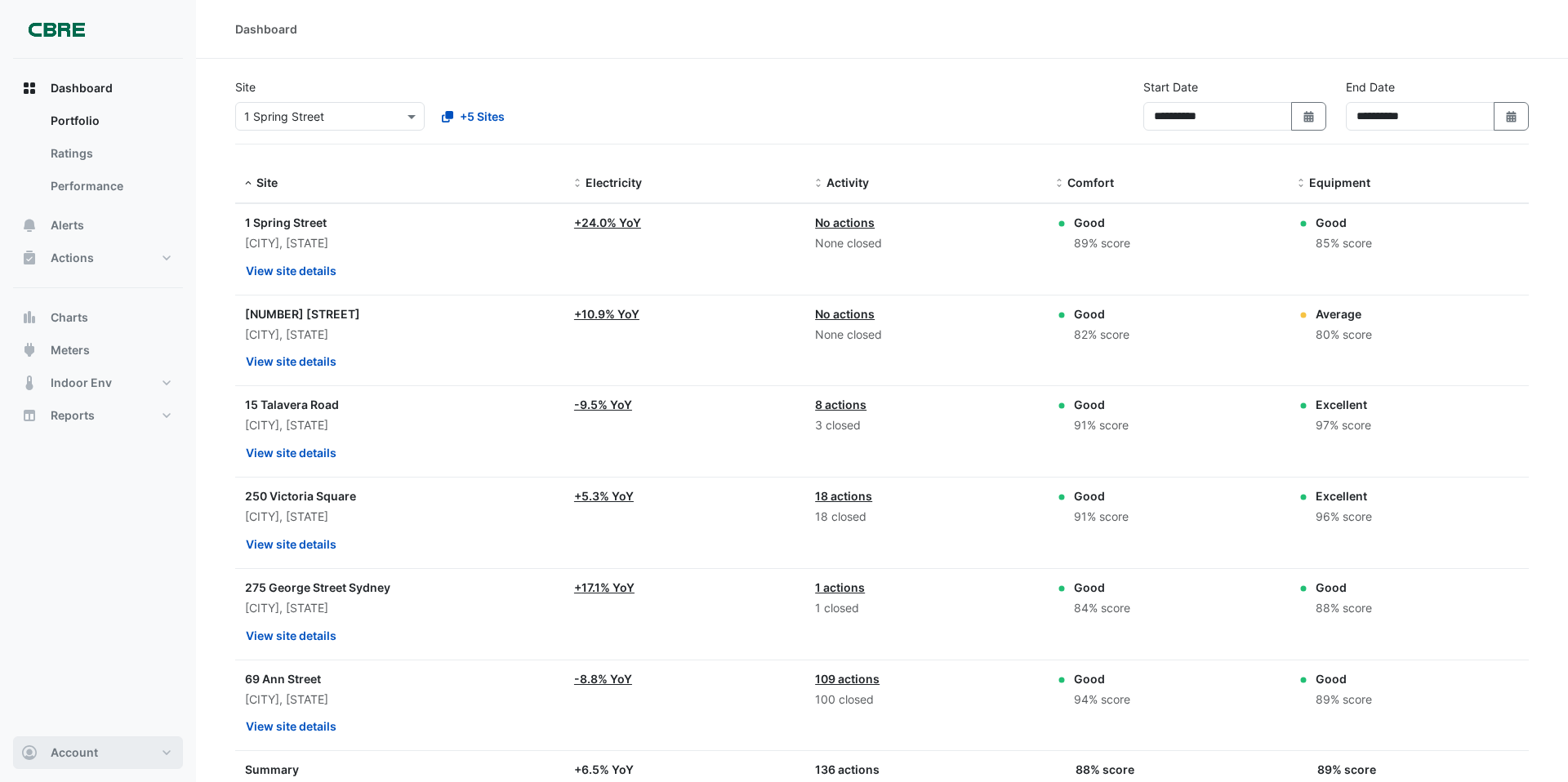 click on "Account" at bounding box center (98, 753) 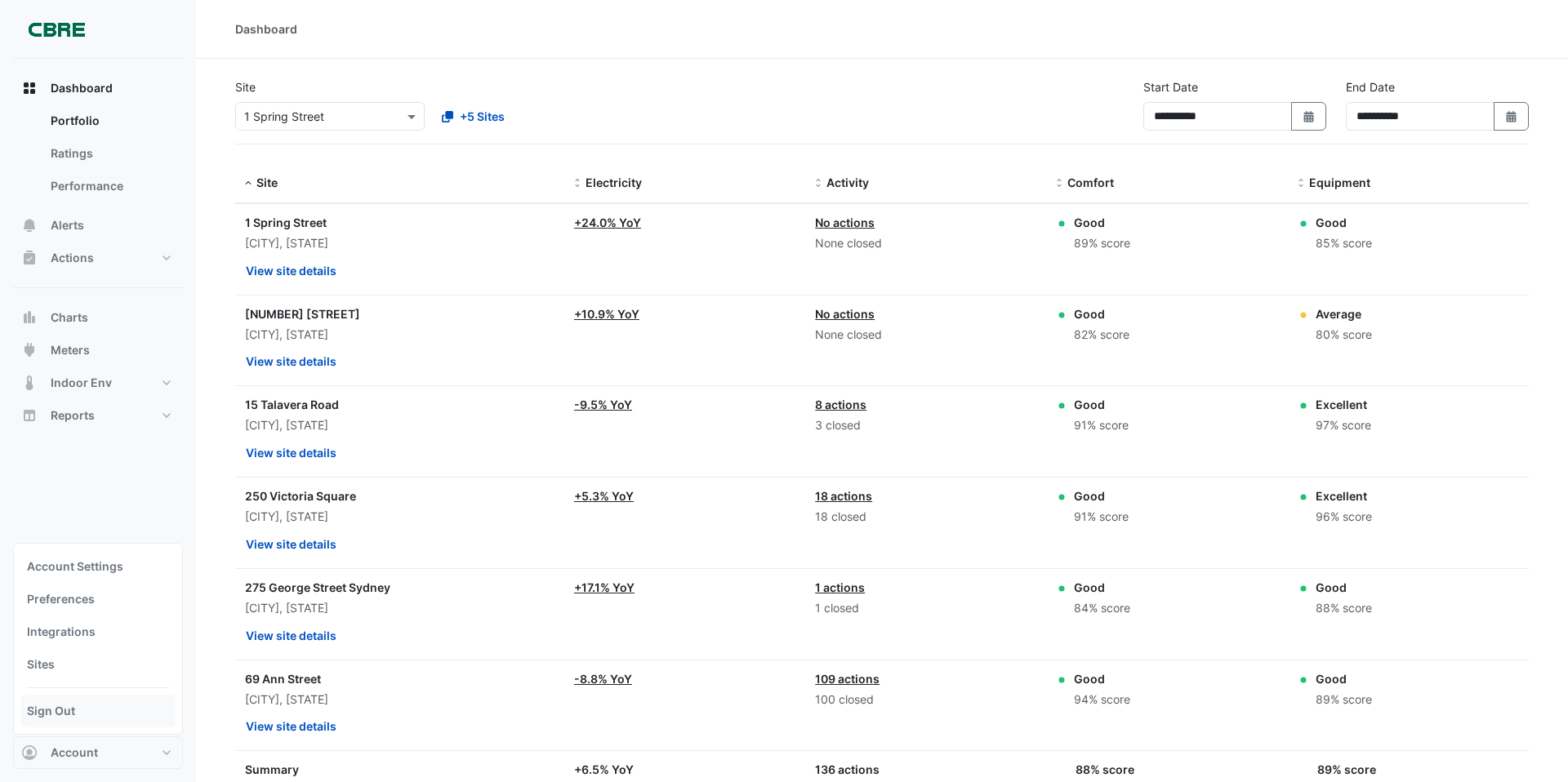 click on "Sign Out" at bounding box center [98, 711] 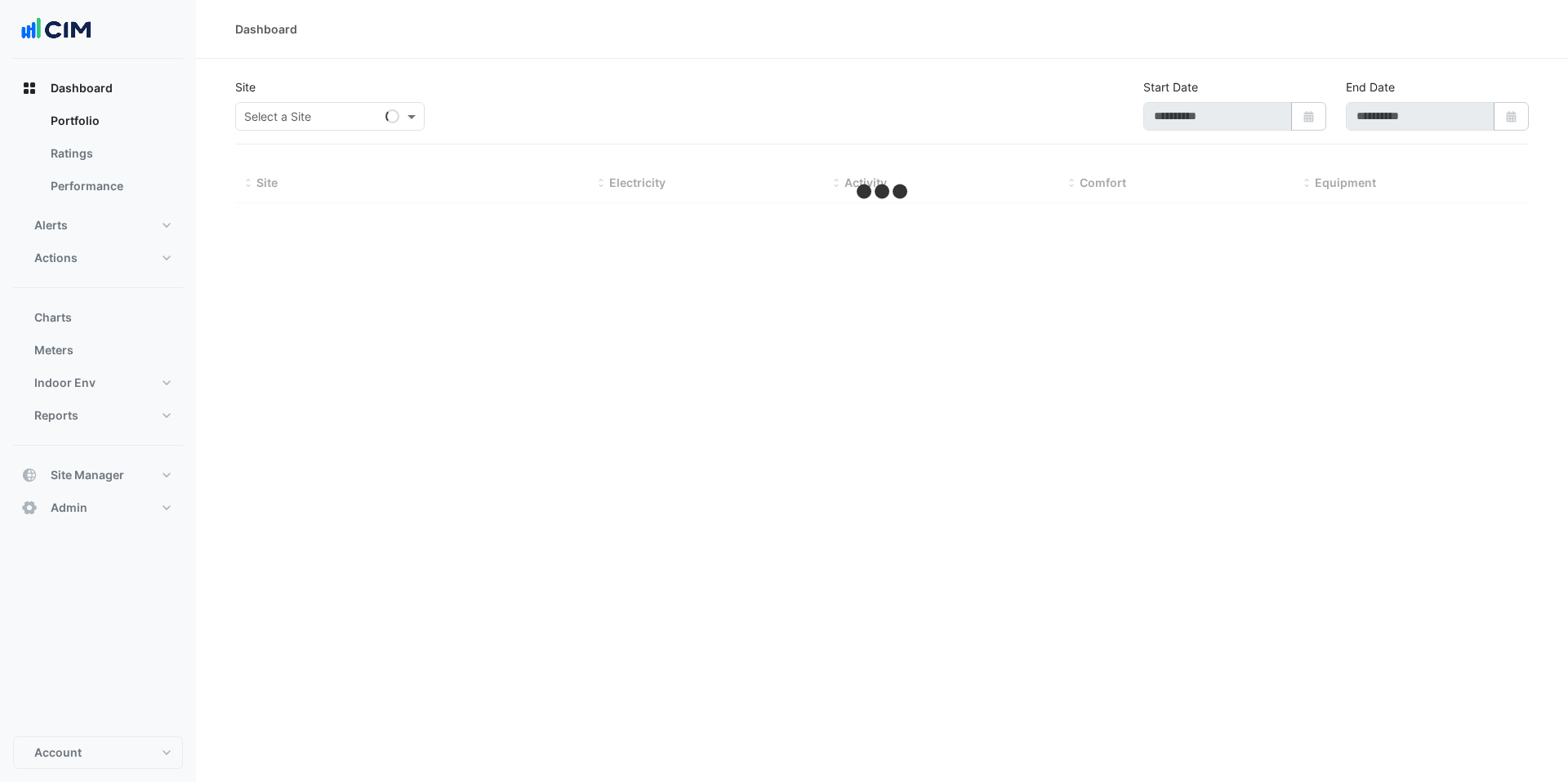 scroll, scrollTop: 0, scrollLeft: 0, axis: both 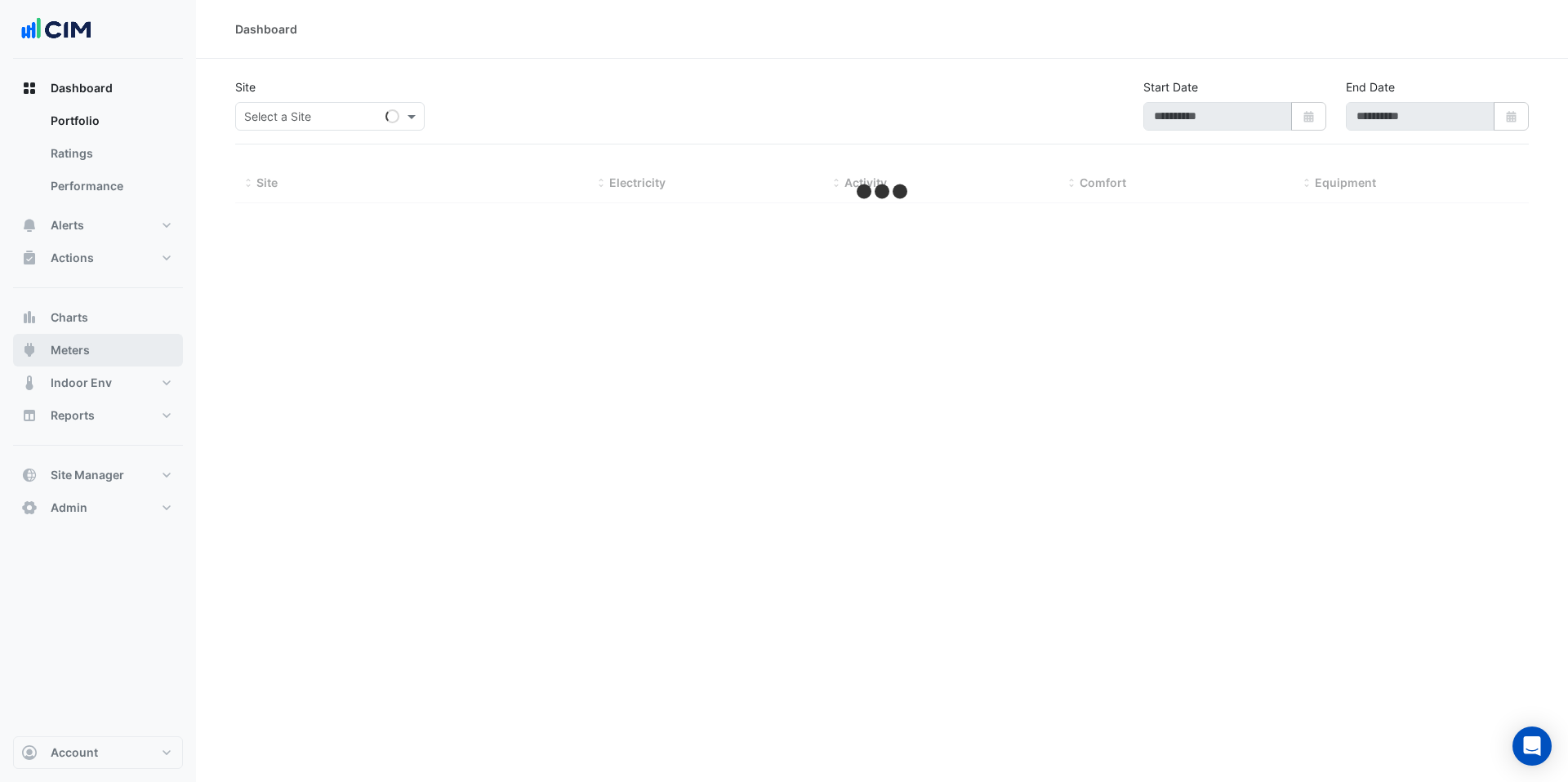 click on "Meters" at bounding box center [98, 350] 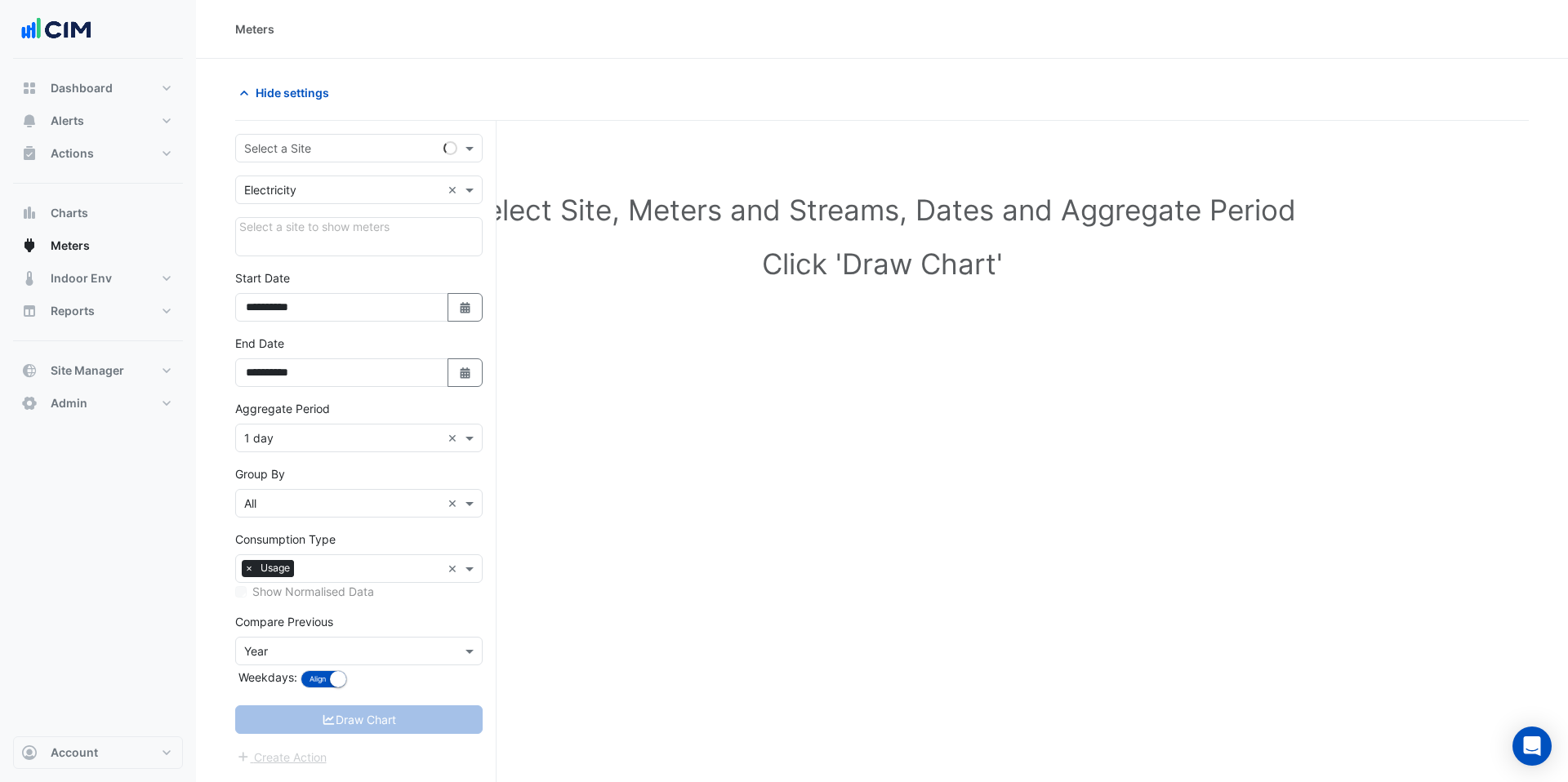 click at bounding box center (342, 149) 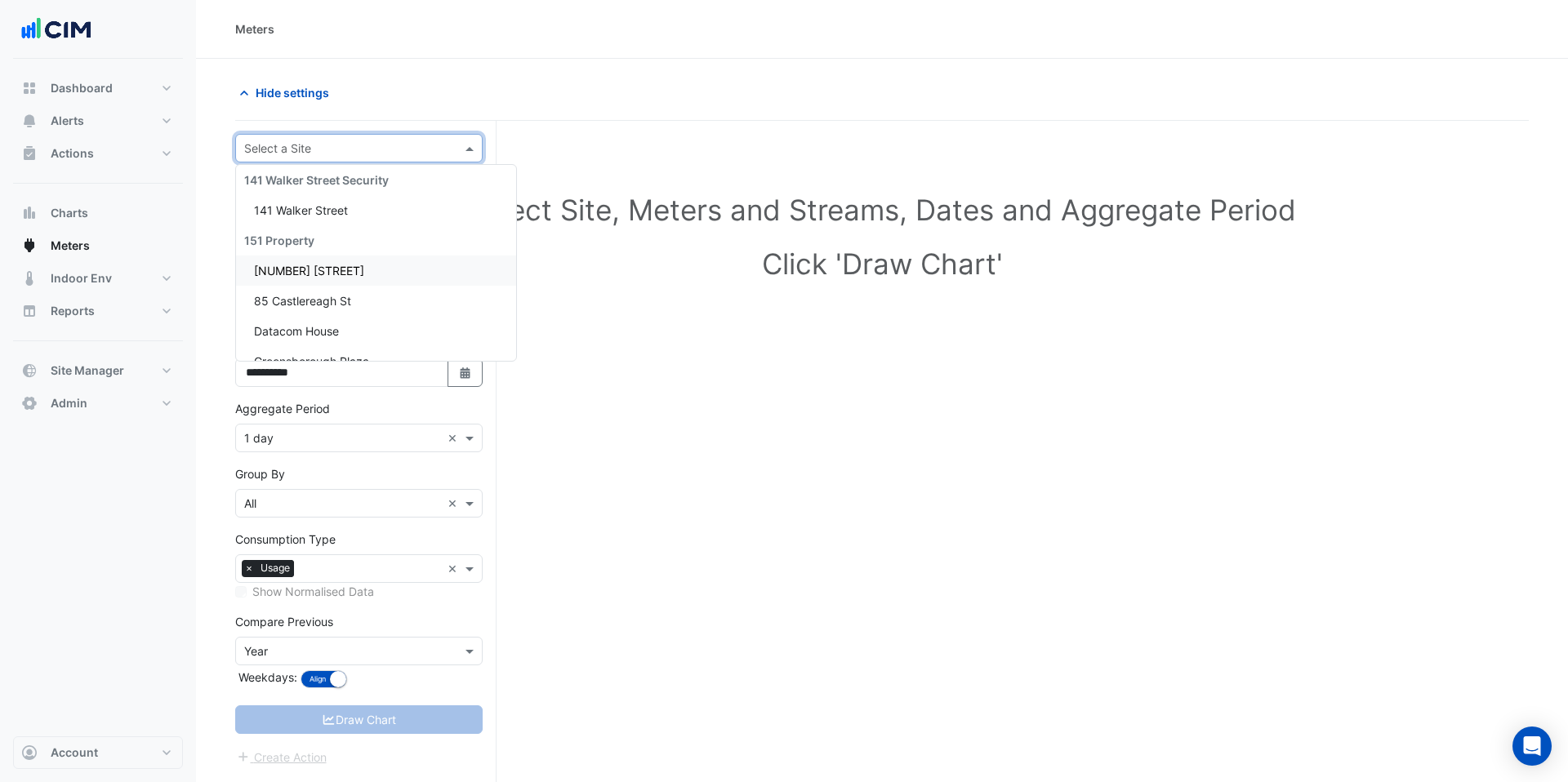 click on "1 York Street" at bounding box center (309, 270) 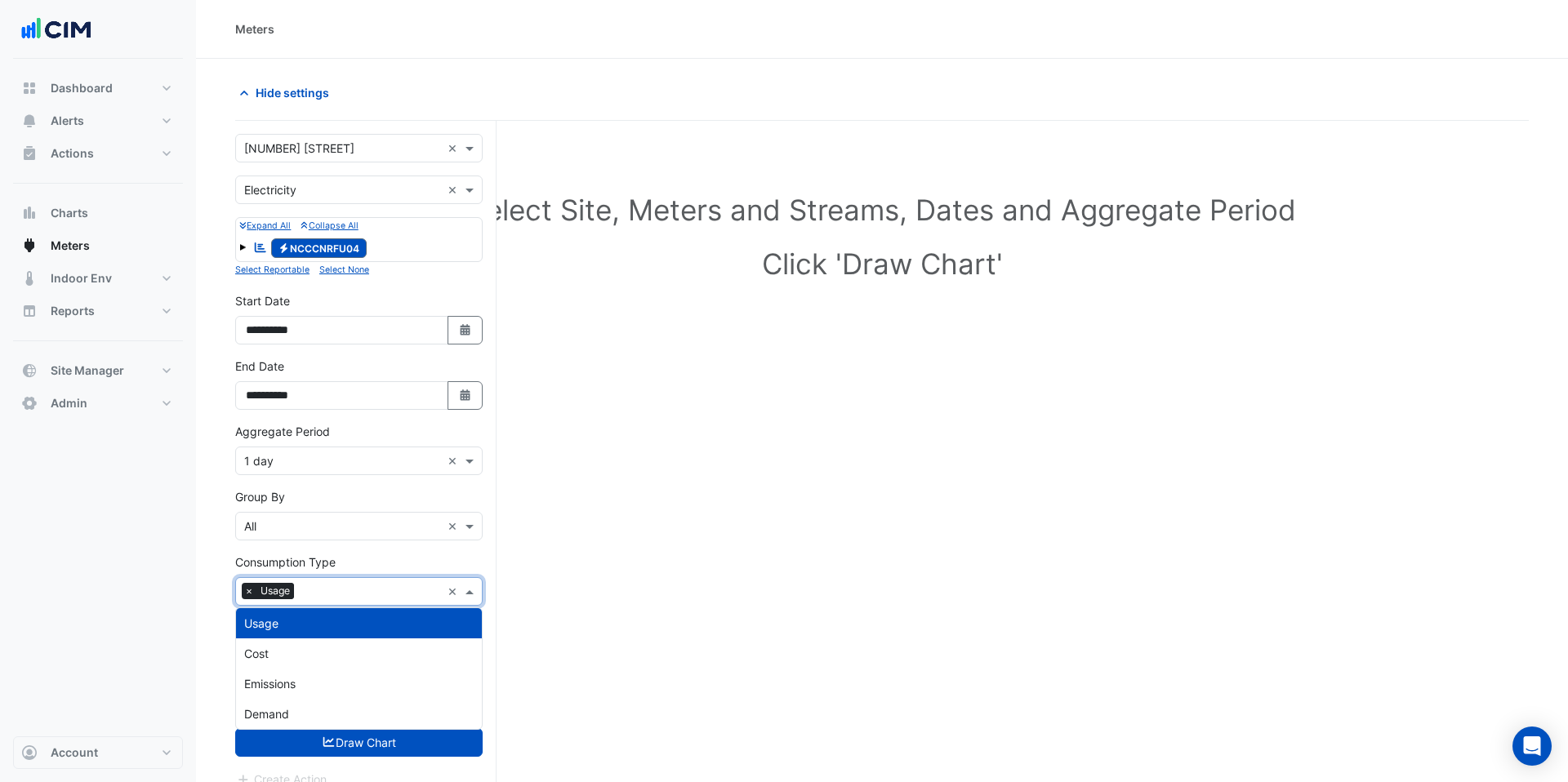 click at bounding box center (371, 593) 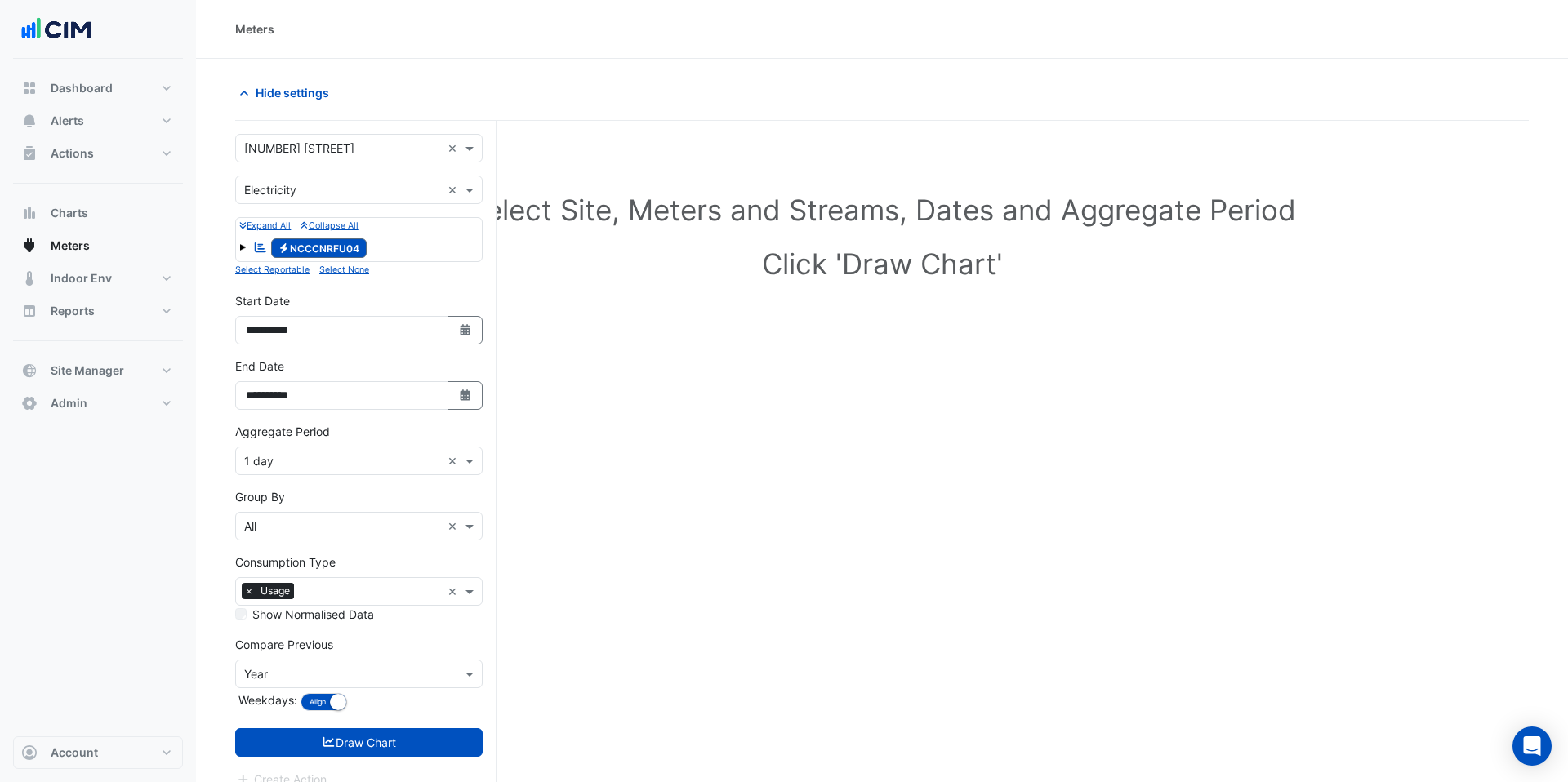 click on "Select Site, Meters and Streams, Dates and Aggregate Period
Click 'Draw Chart'" 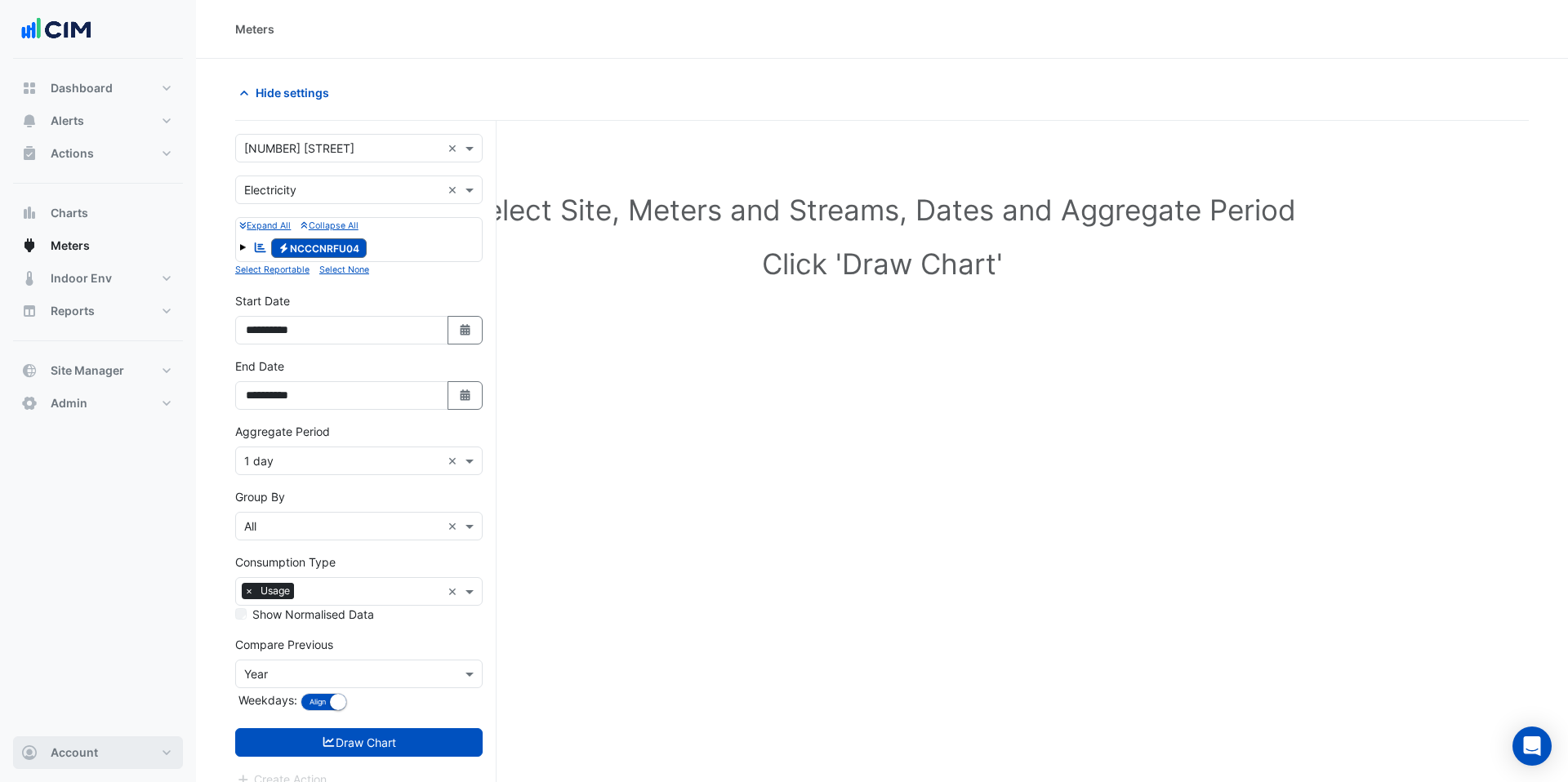 click on "Account" at bounding box center (98, 753) 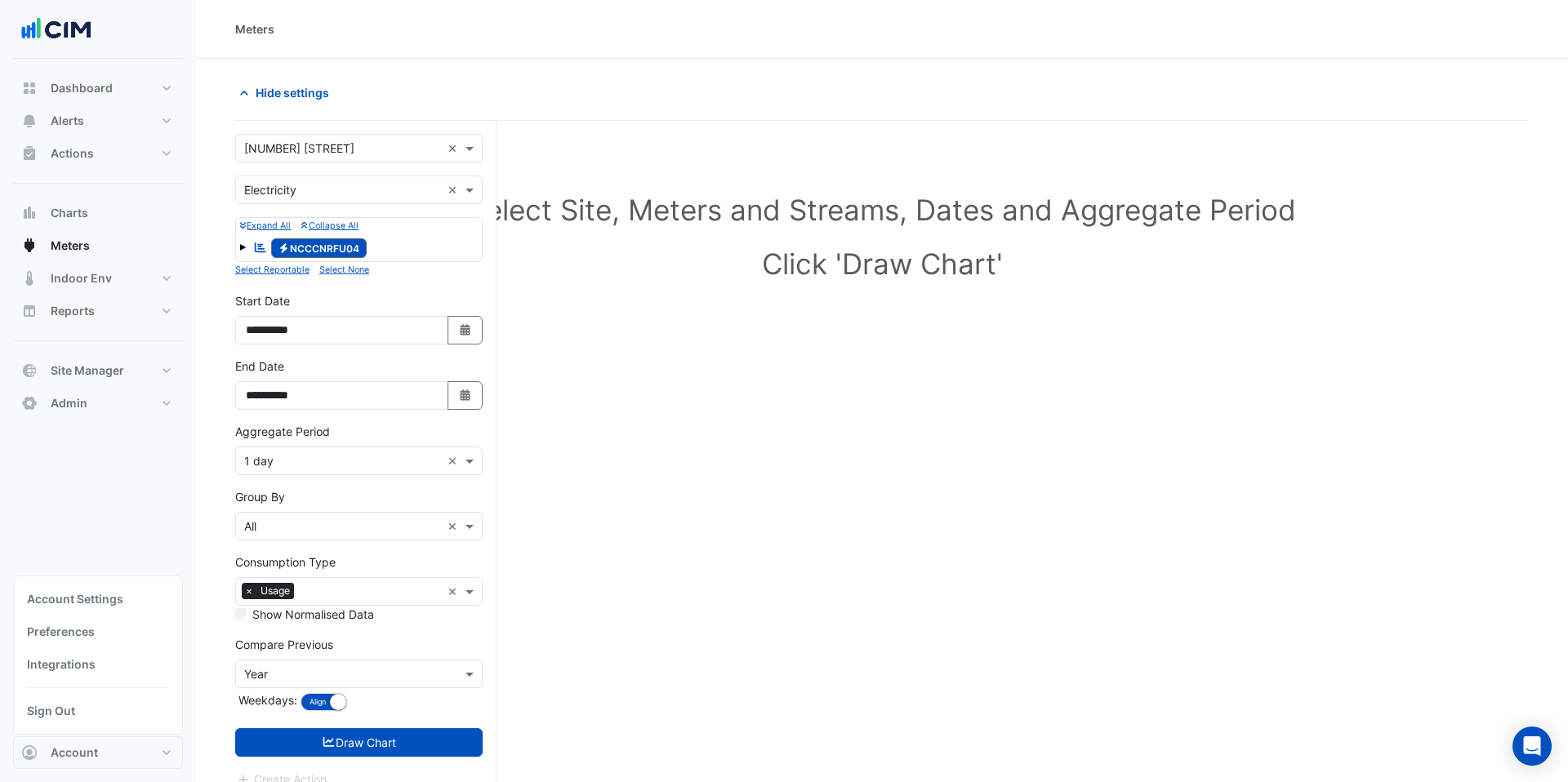 drag, startPoint x: 83, startPoint y: 522, endPoint x: 95, endPoint y: 522, distance: 12 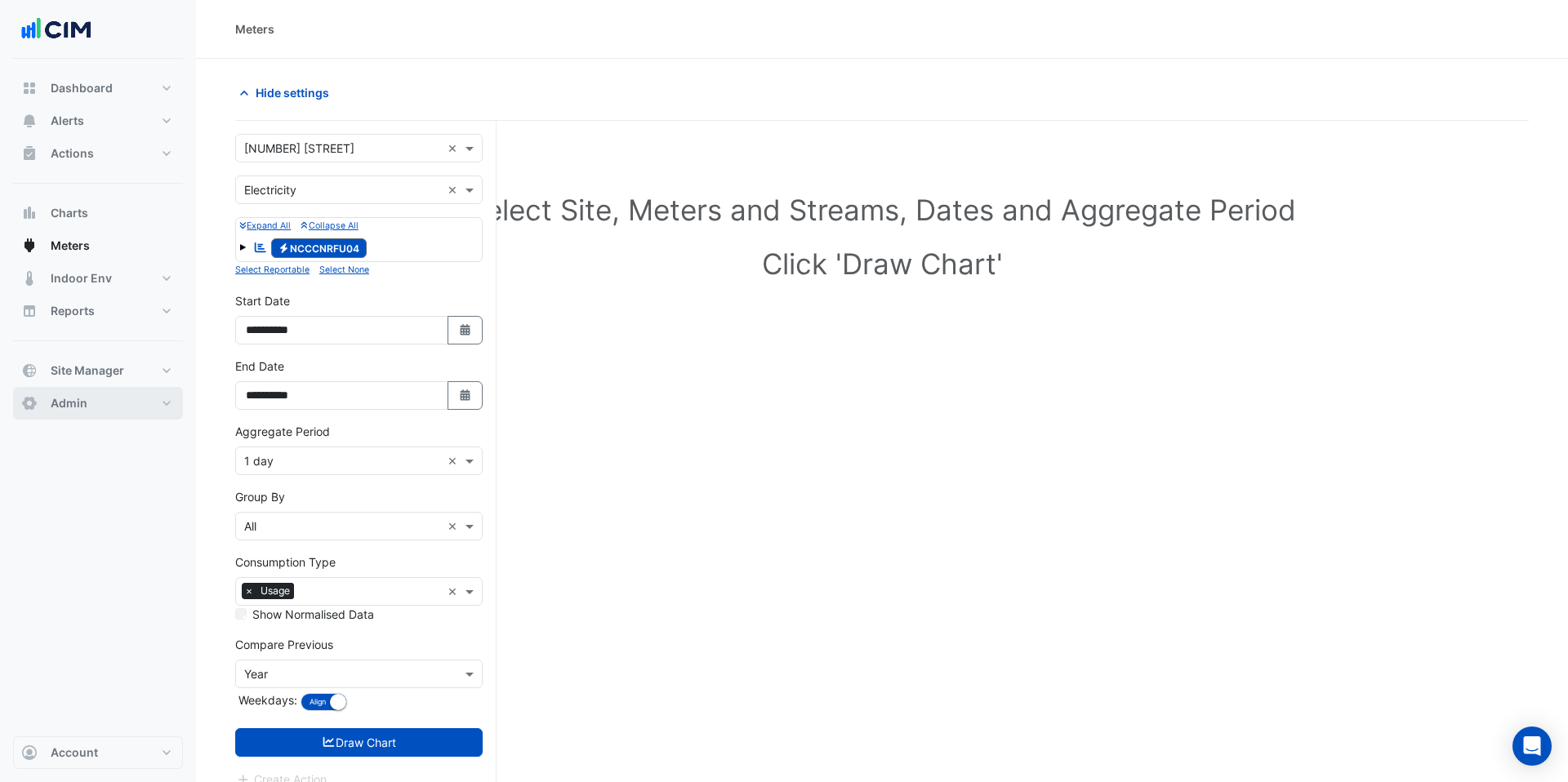 click on "Admin" at bounding box center (98, 403) 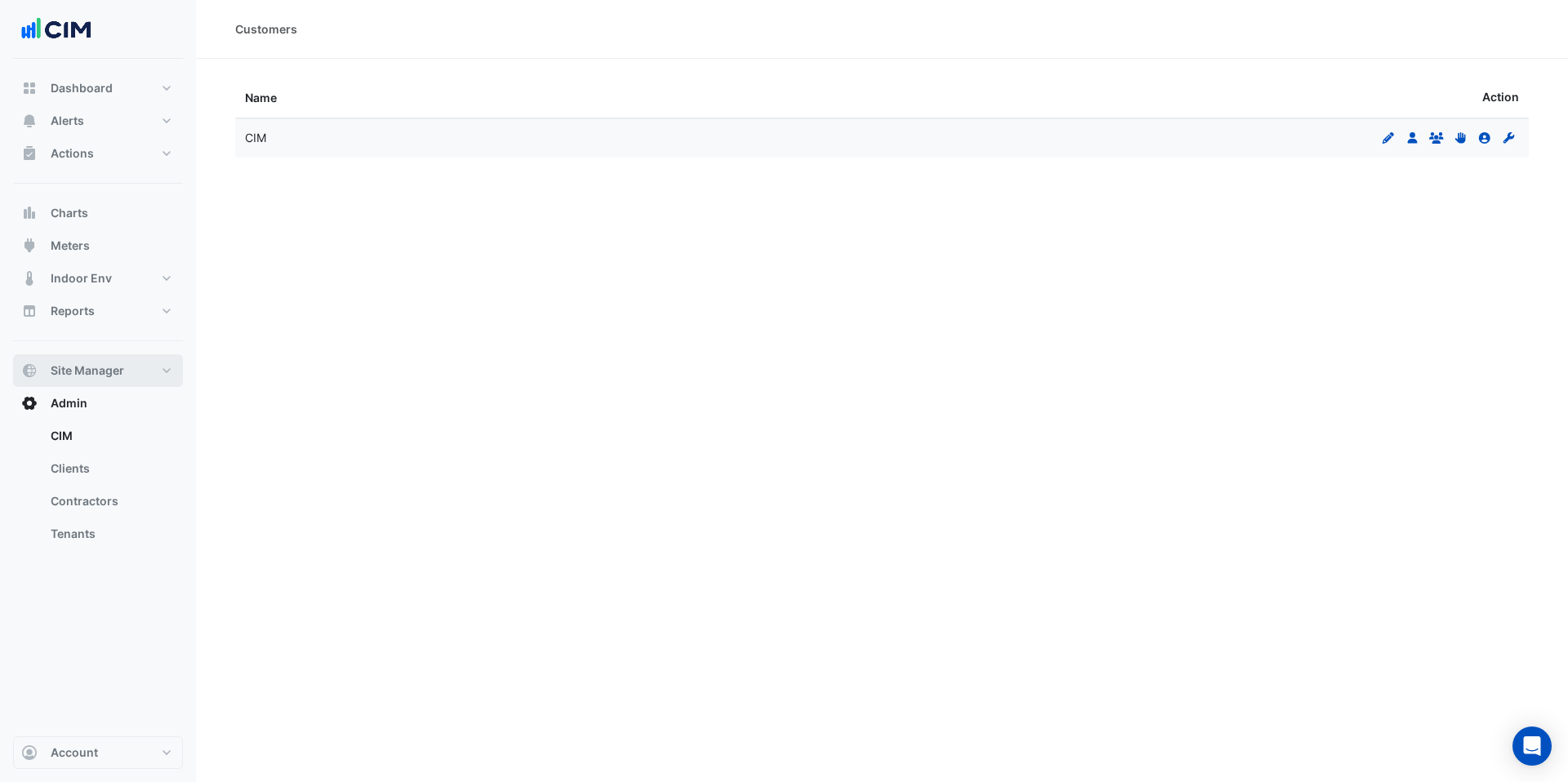 click on "Site Manager" at bounding box center (87, 371) 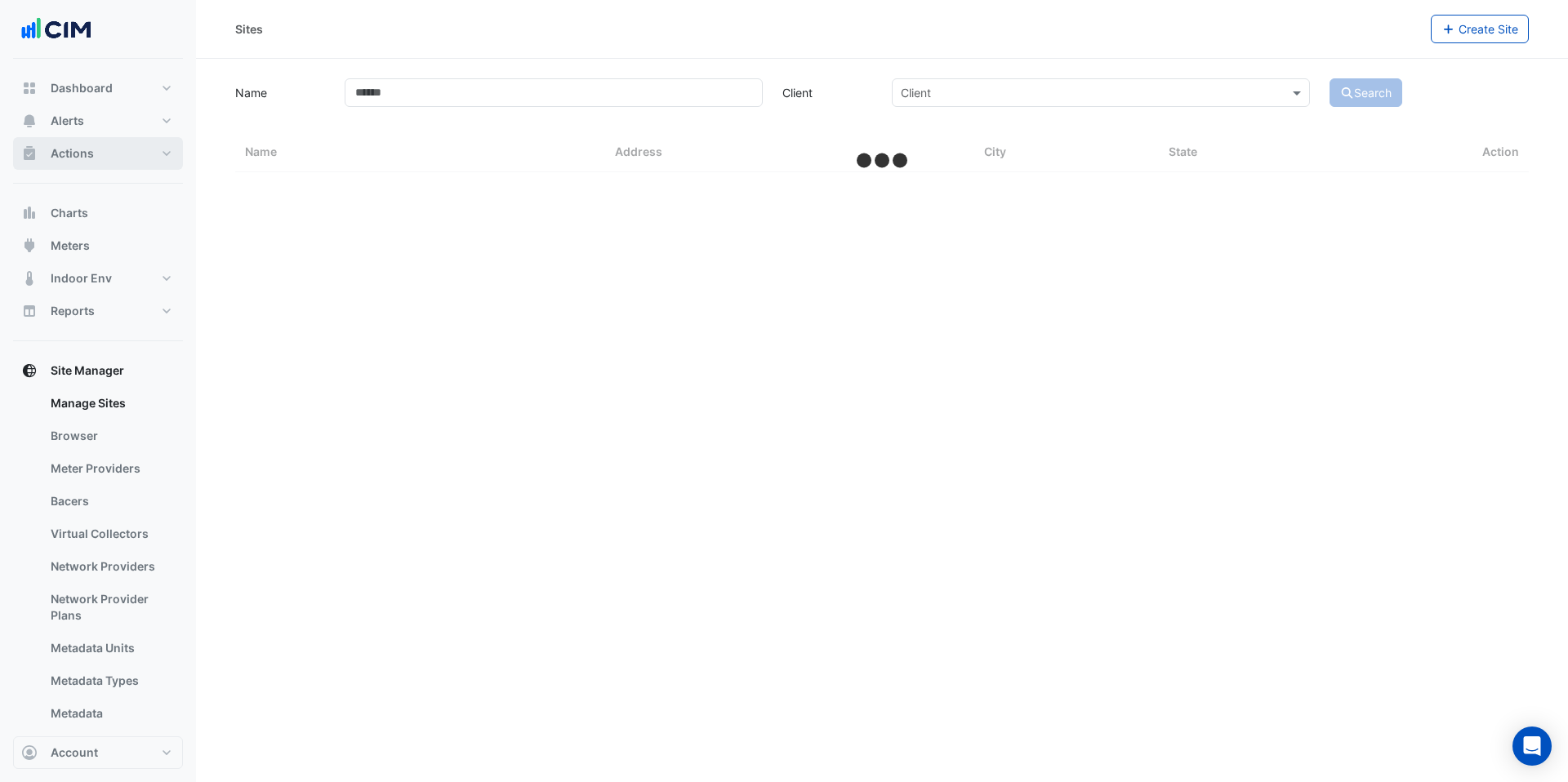select on "***" 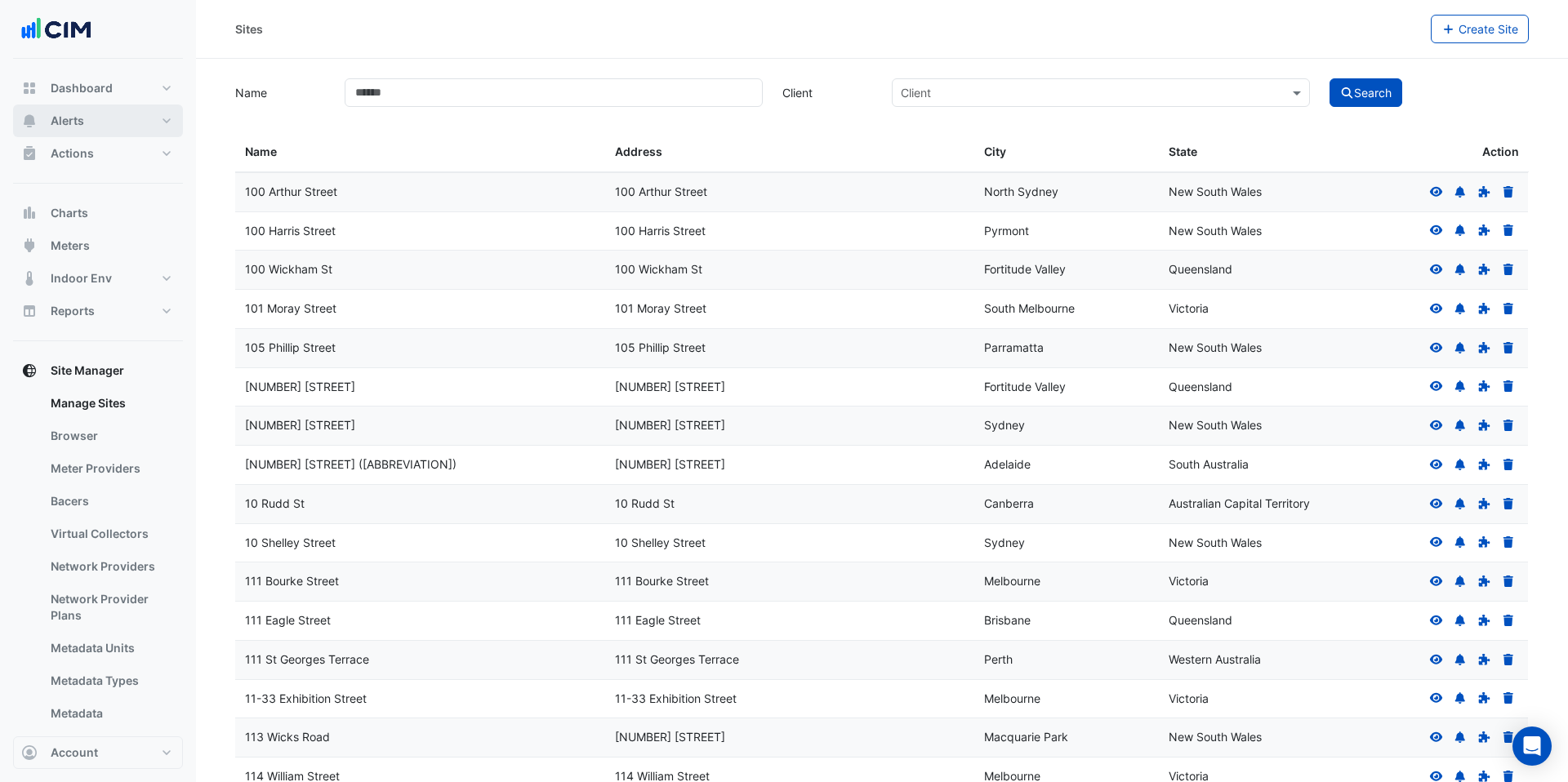 click on "Alerts" at bounding box center [98, 121] 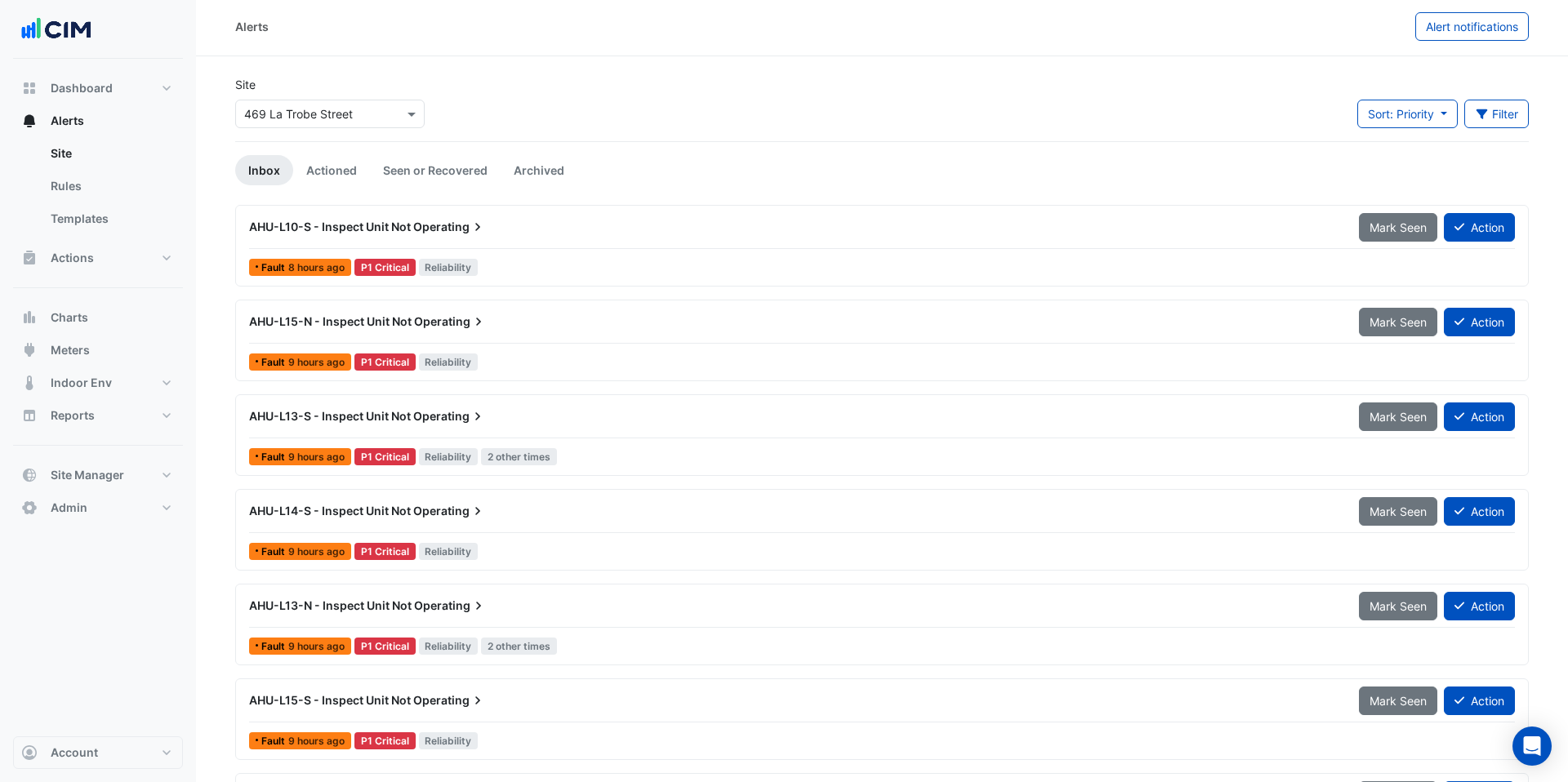 scroll, scrollTop: 0, scrollLeft: 0, axis: both 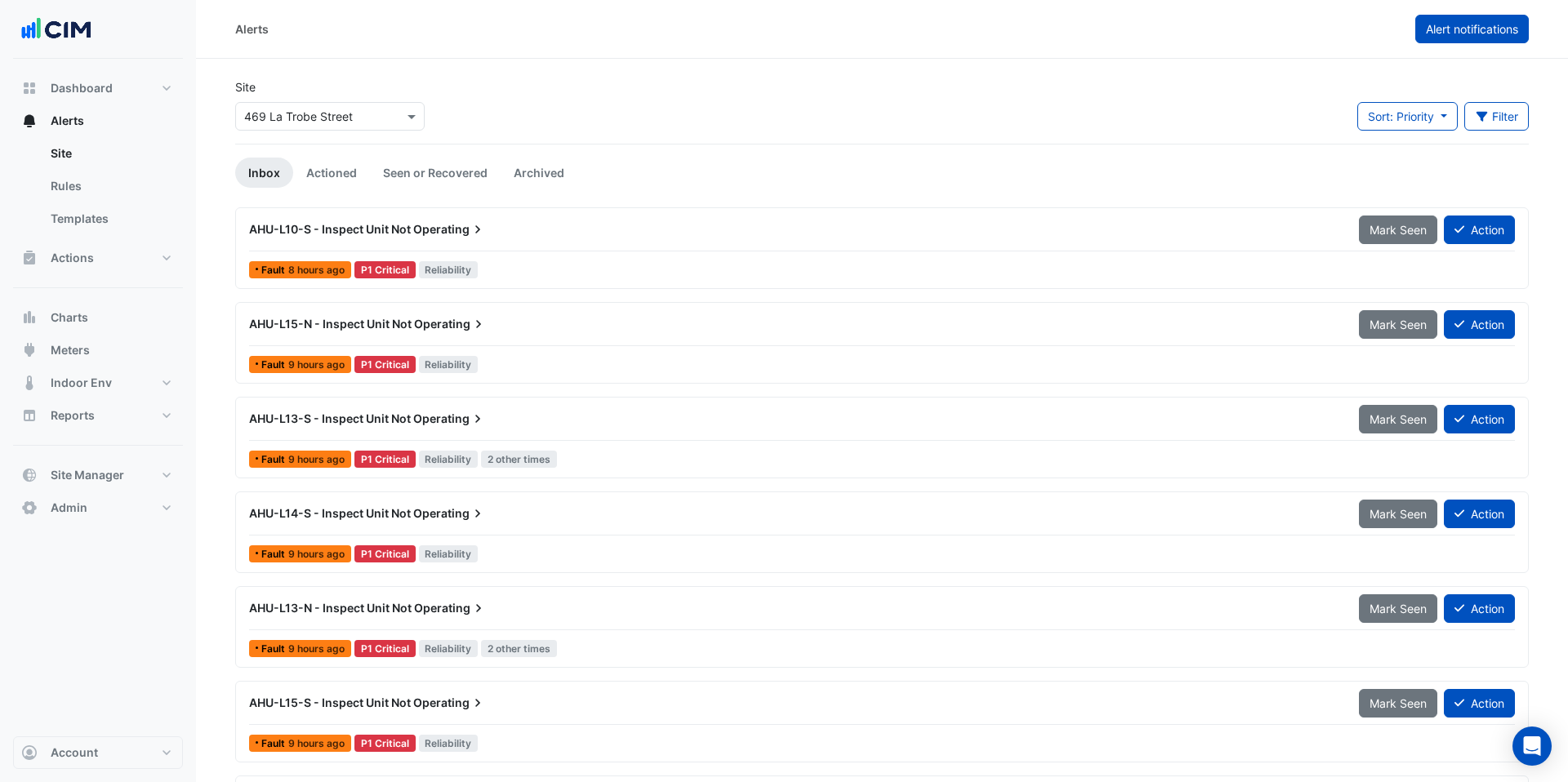 click on "Alert notifications" 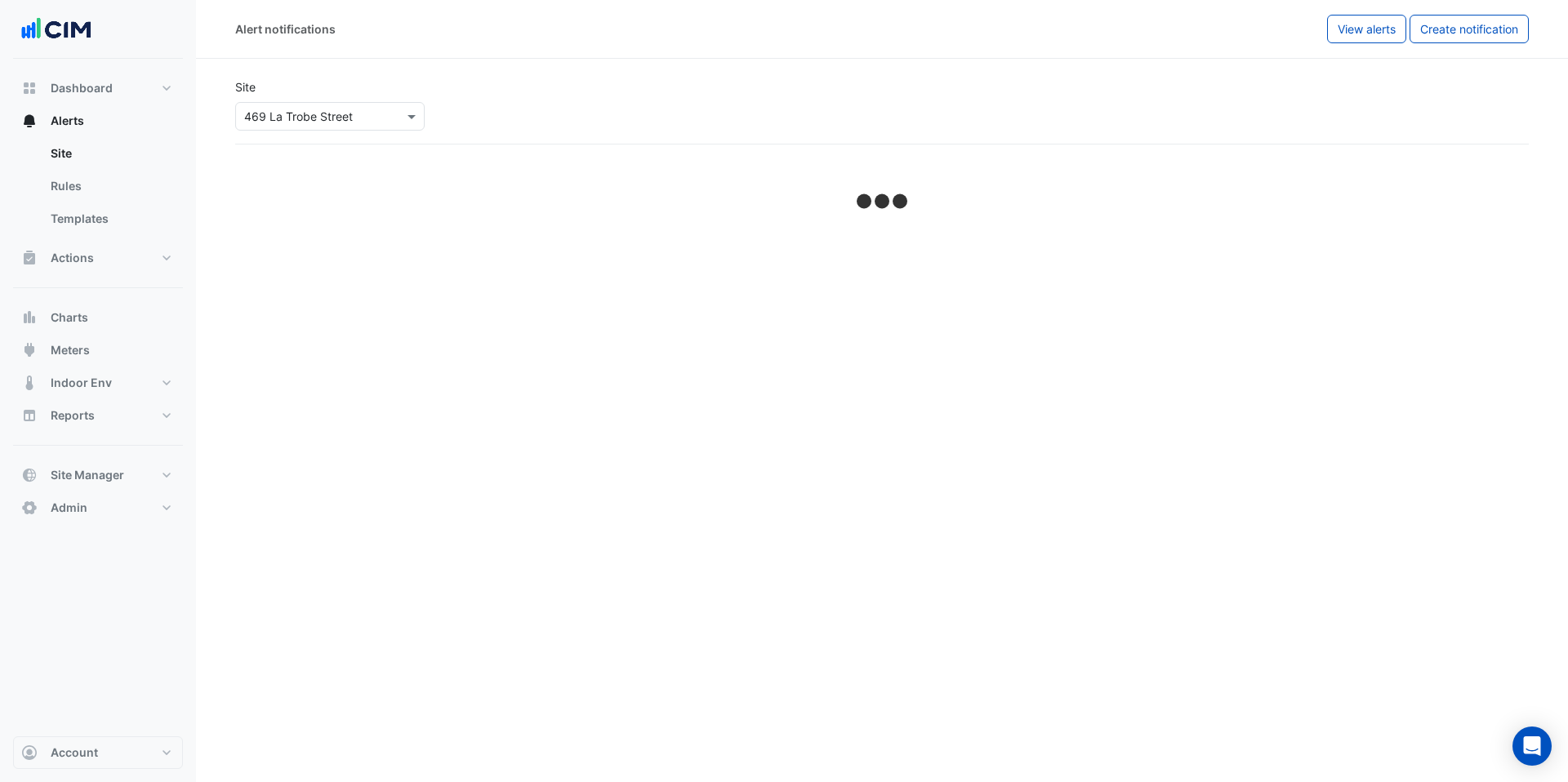 select on "******" 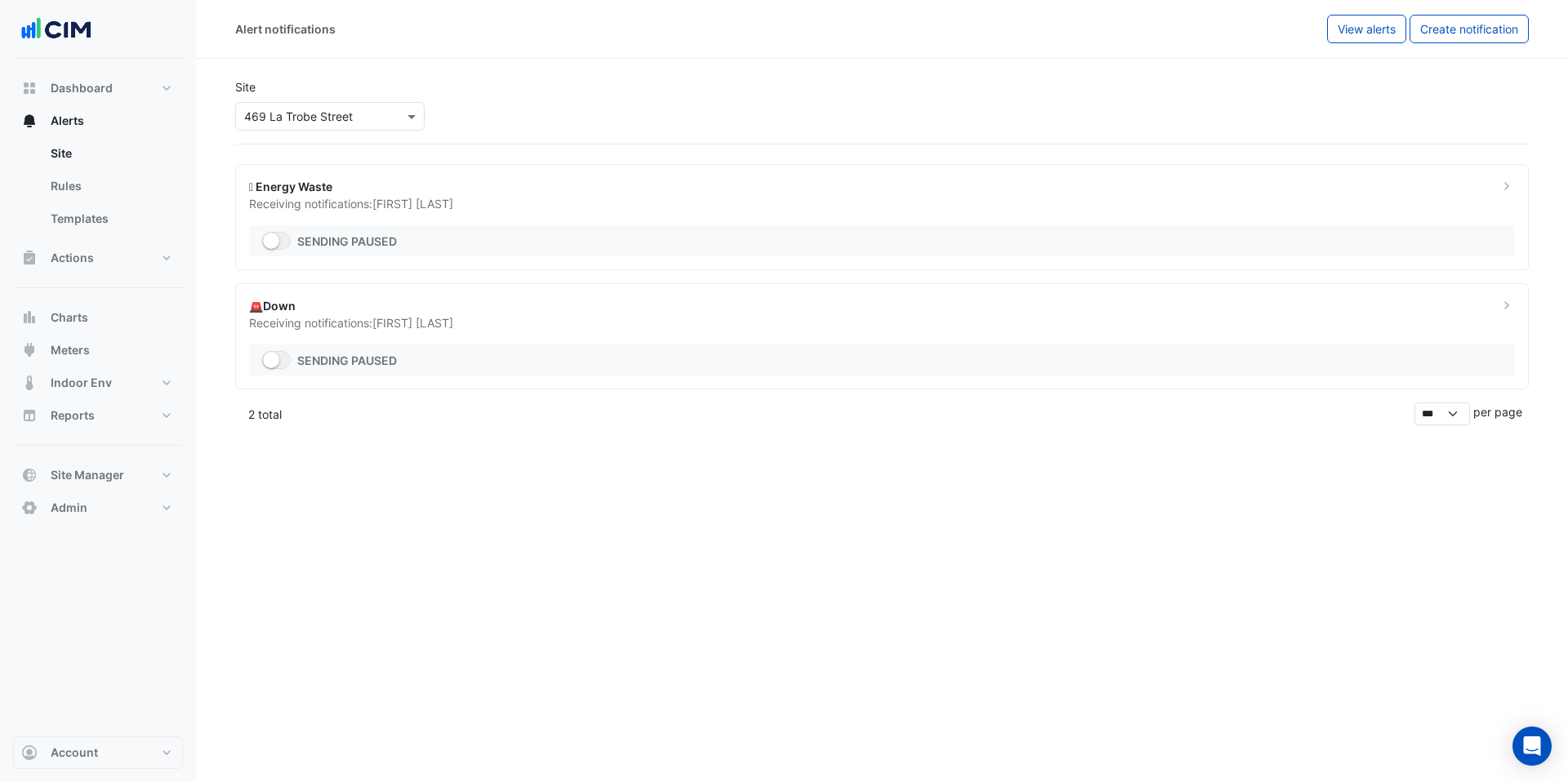 click on "🪫 Energy Waste
Receiving notifications:
Robert White
Sending paused" 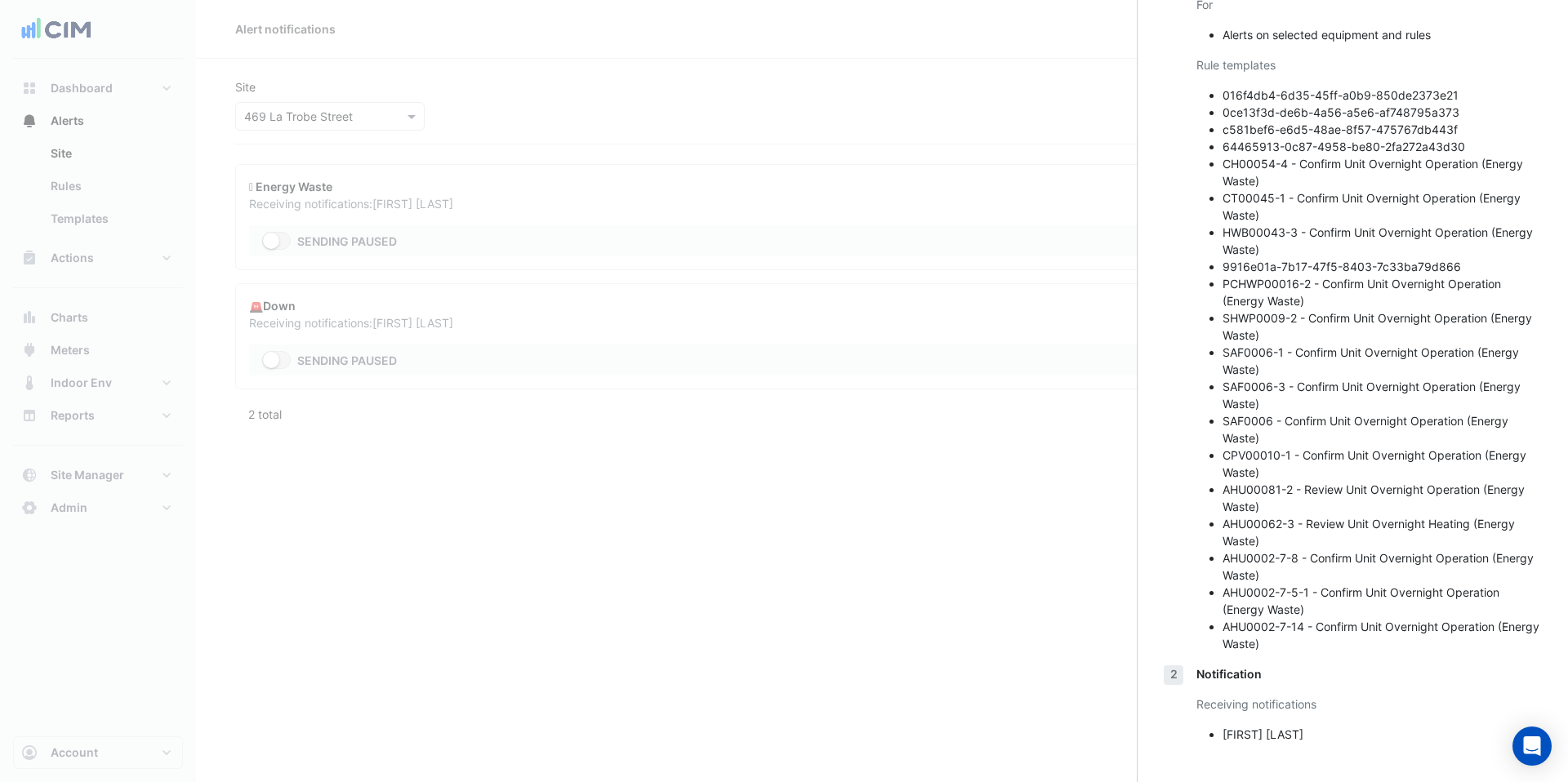 scroll, scrollTop: 0, scrollLeft: 0, axis: both 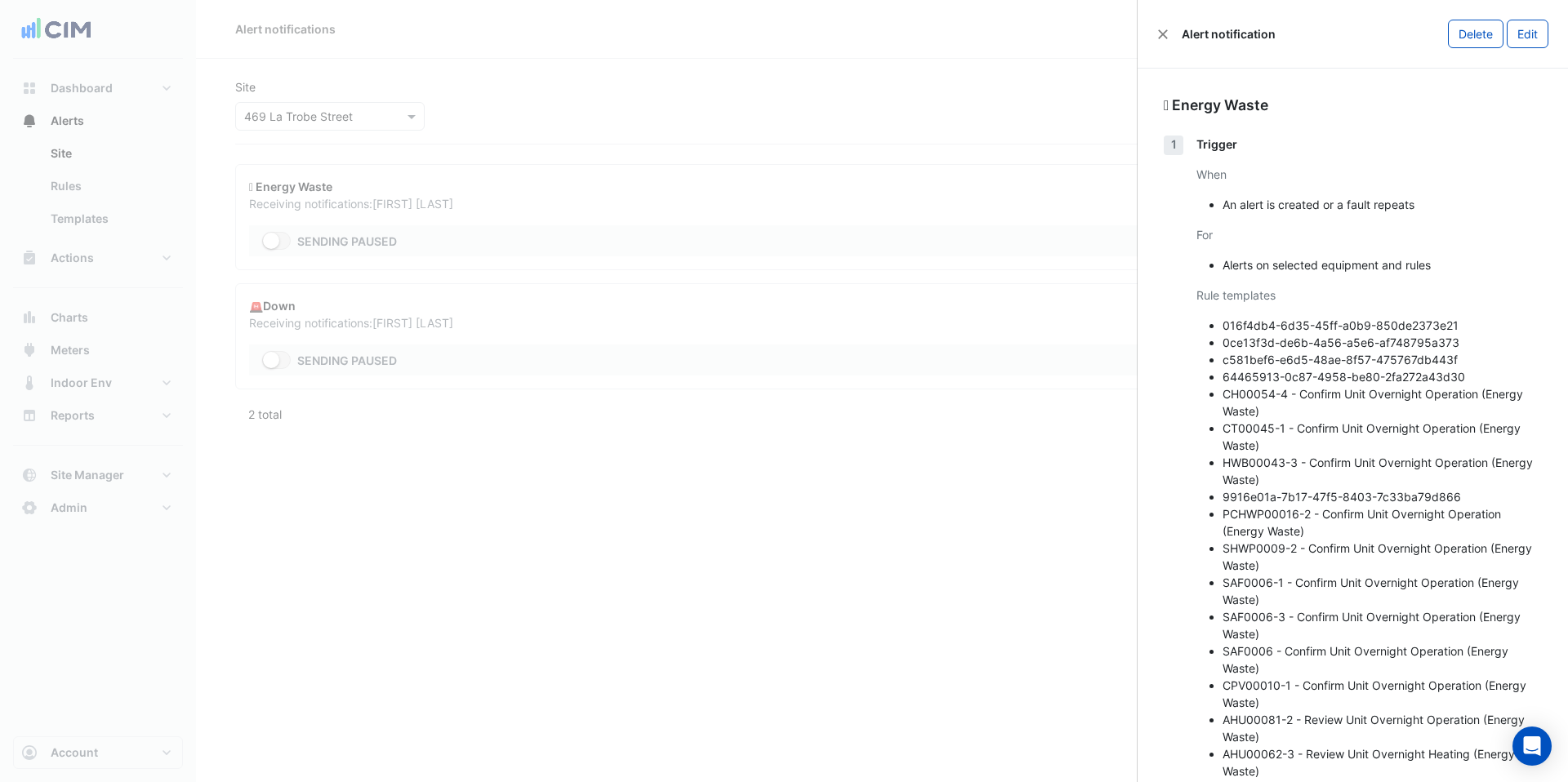 type 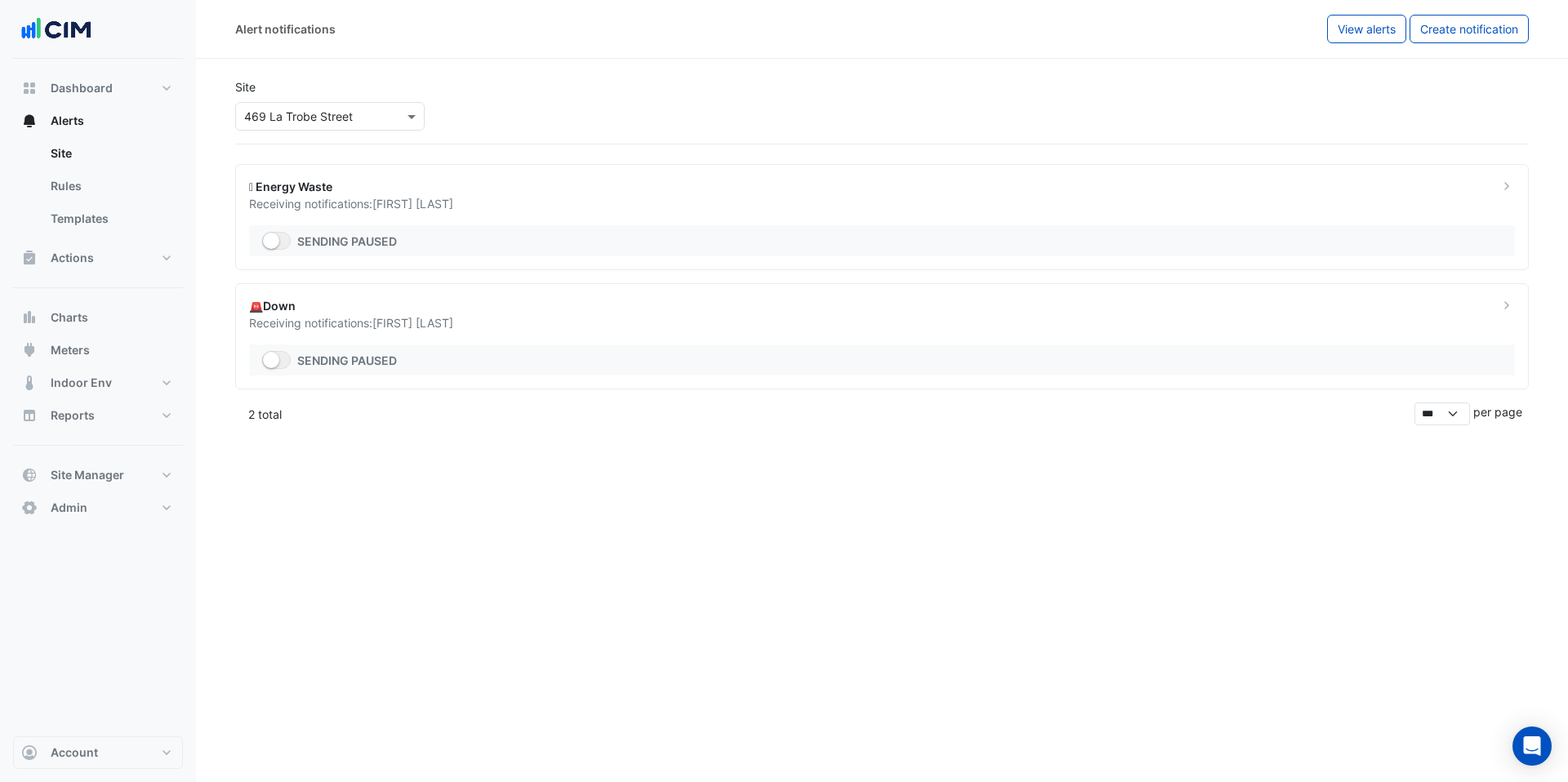 click on "Sending paused" 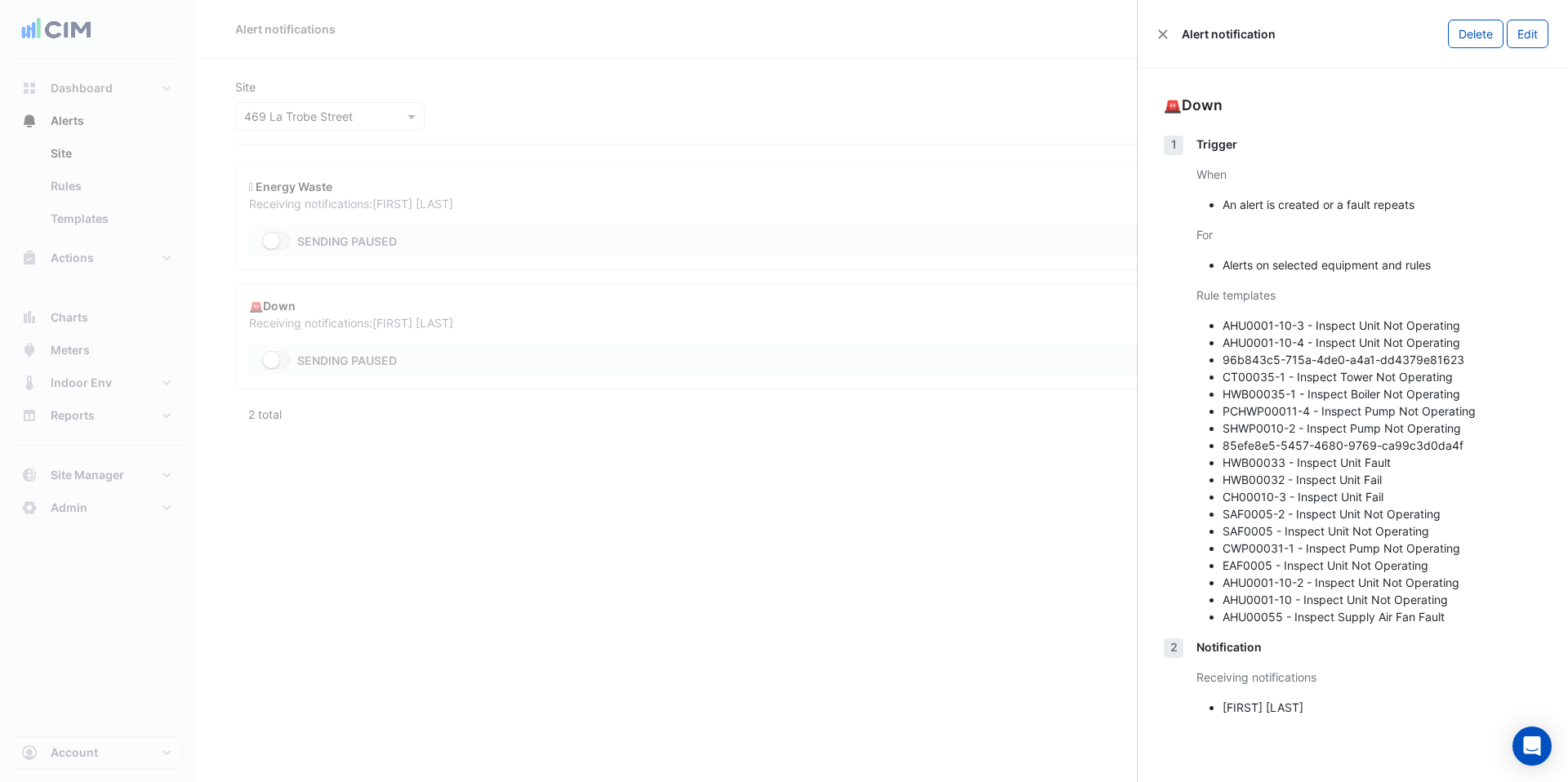 type 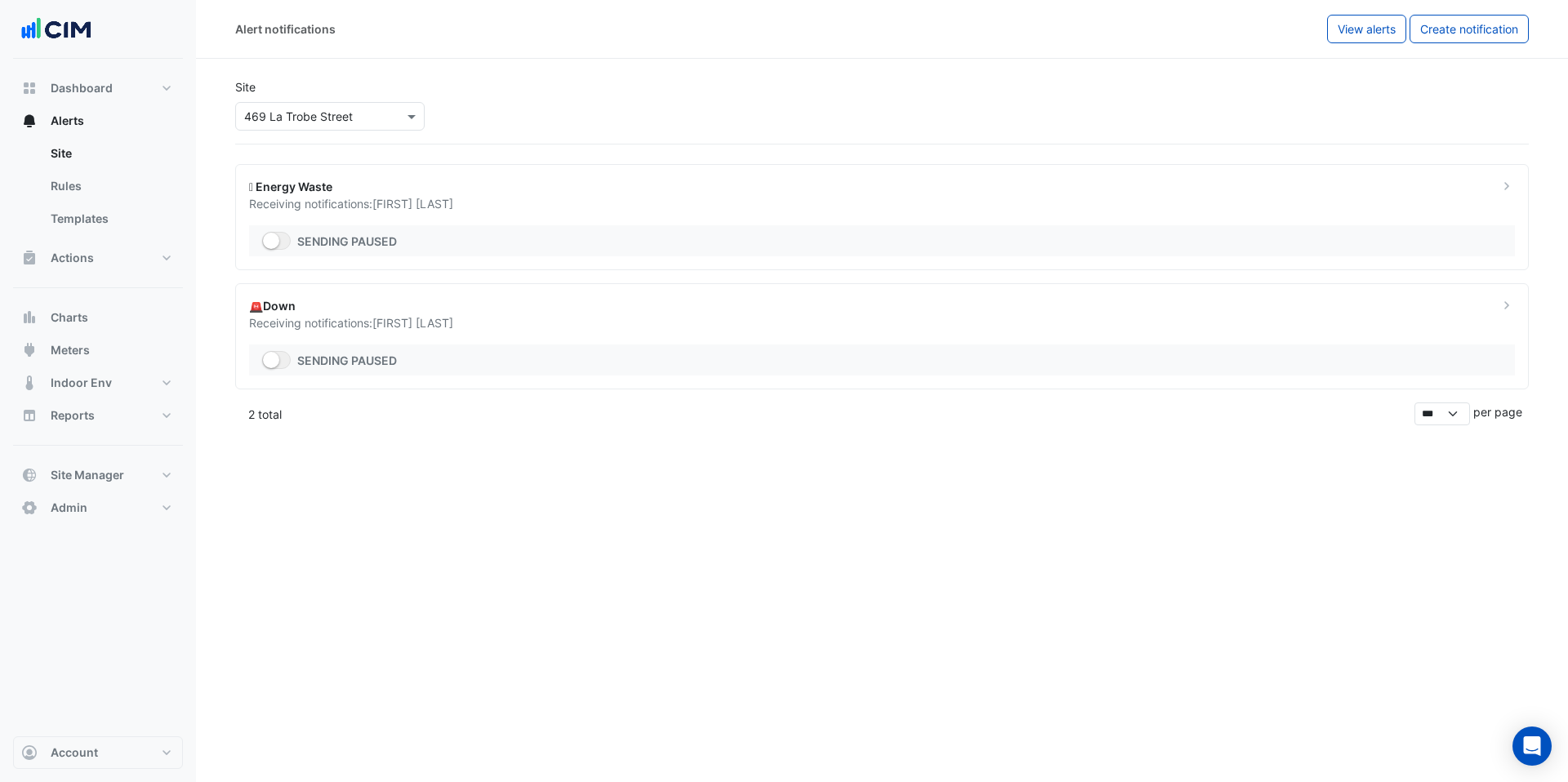 click at bounding box center (314, 117) 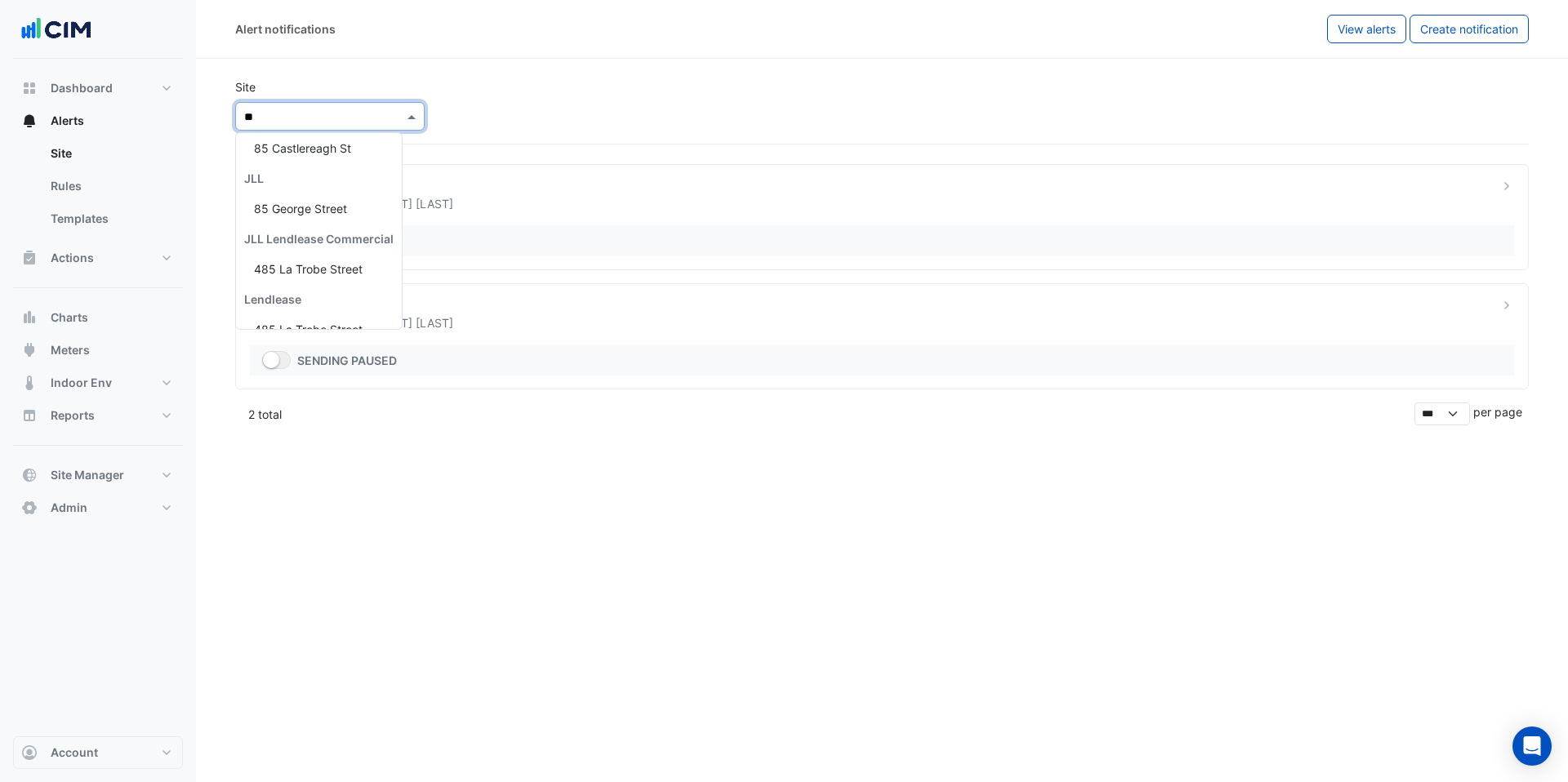 scroll, scrollTop: 60, scrollLeft: 0, axis: vertical 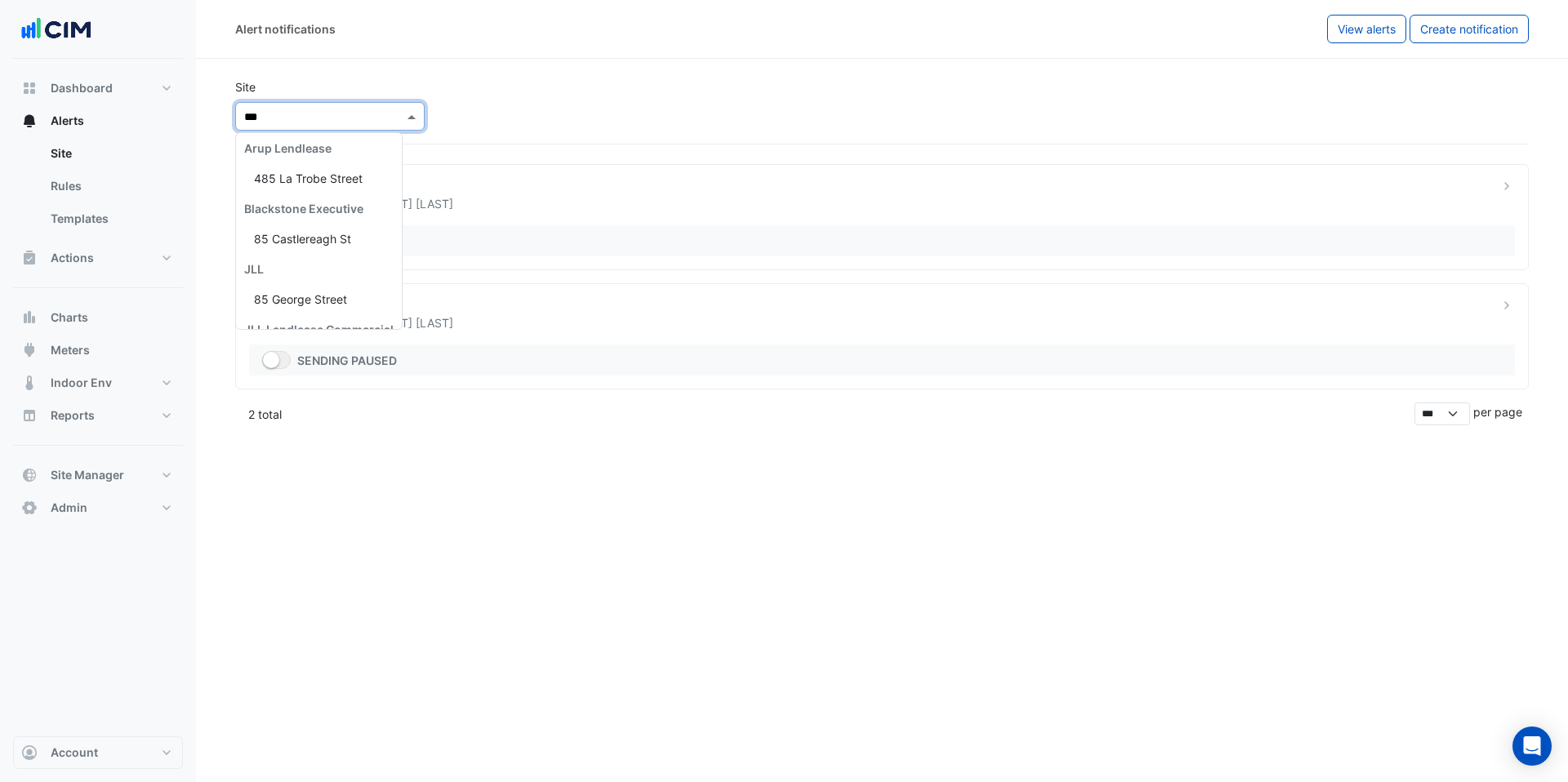 type on "****" 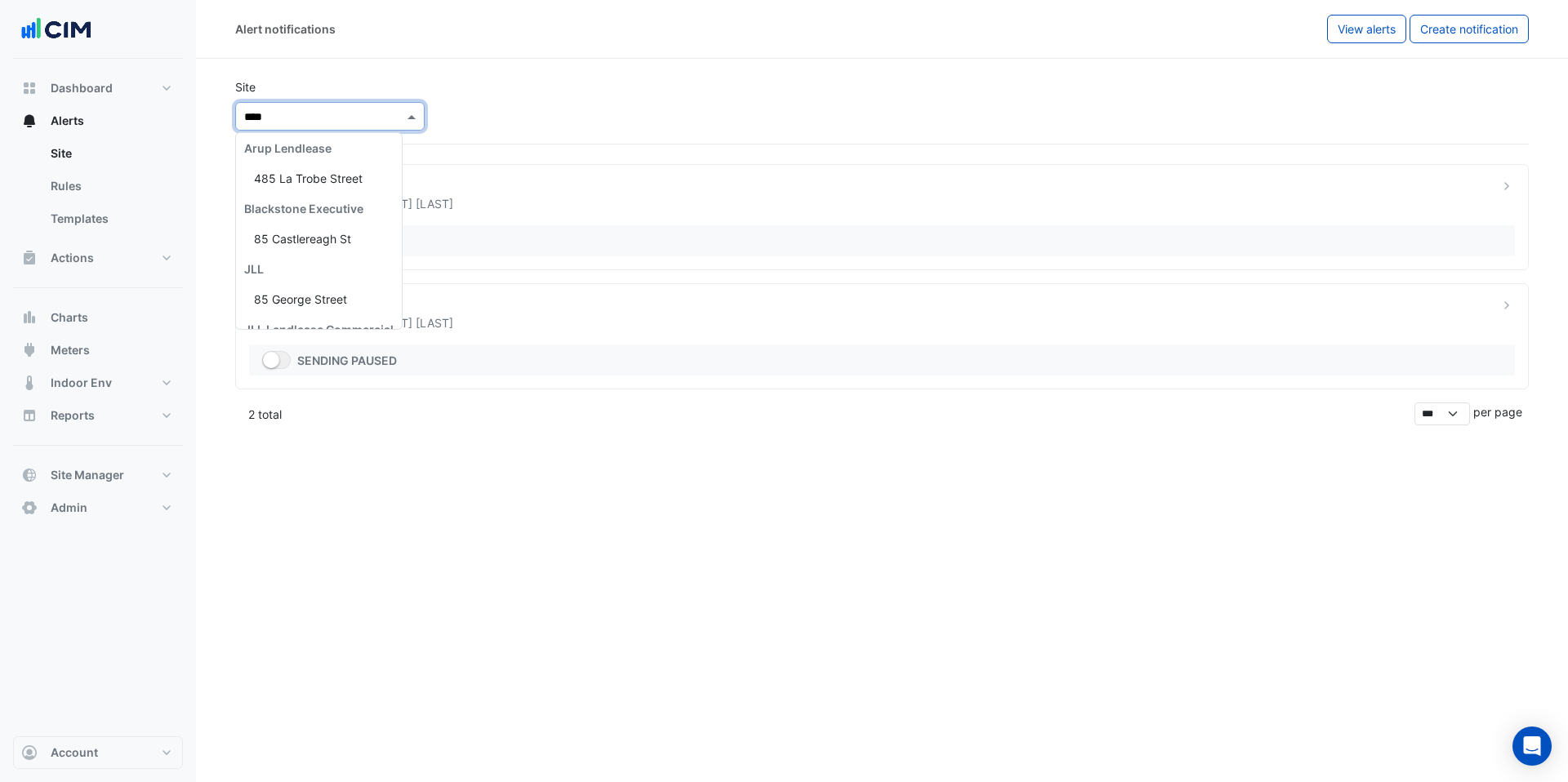 scroll, scrollTop: 0, scrollLeft: 0, axis: both 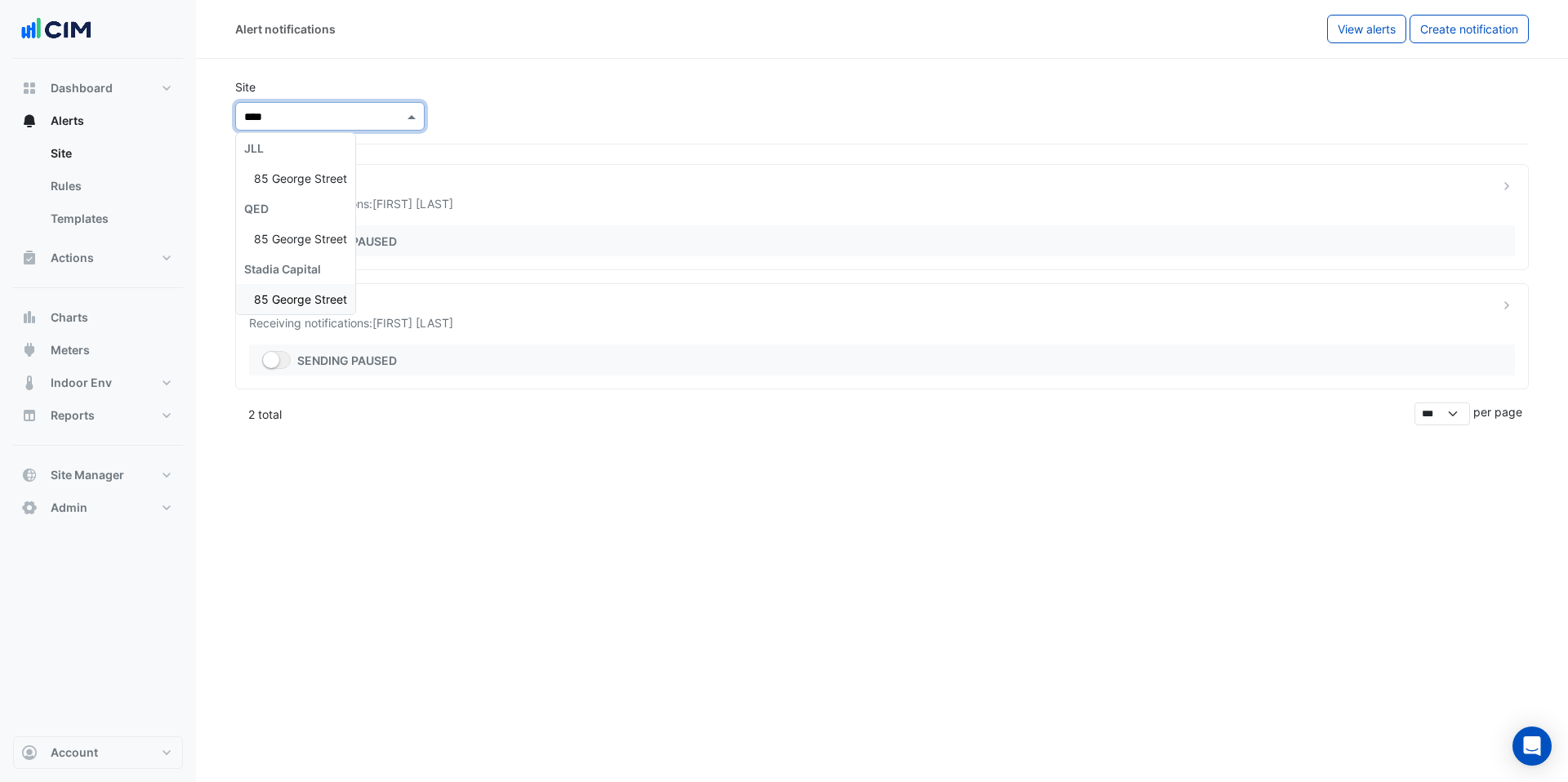 click on "85 George Street" at bounding box center [301, 299] 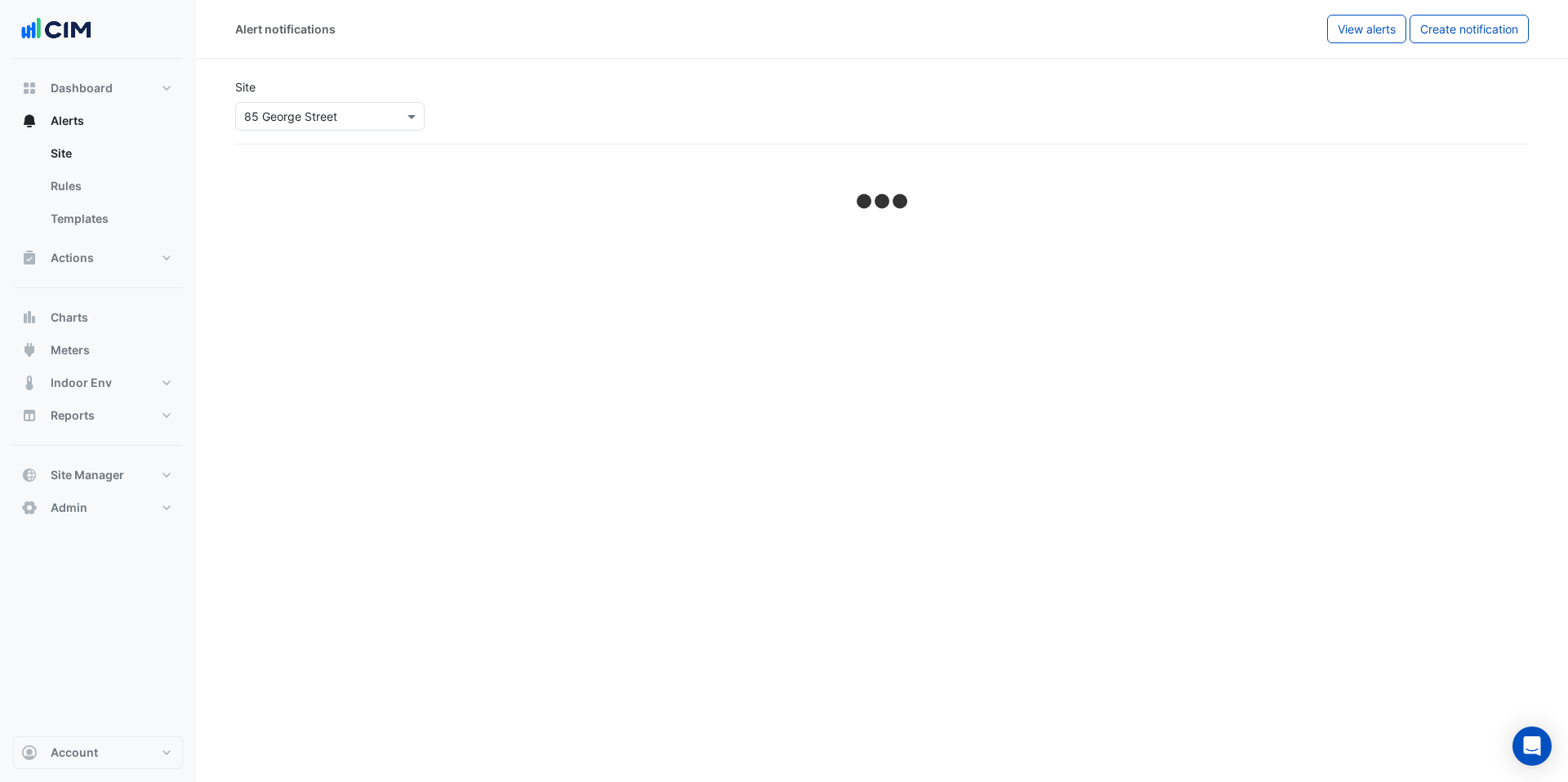 select on "******" 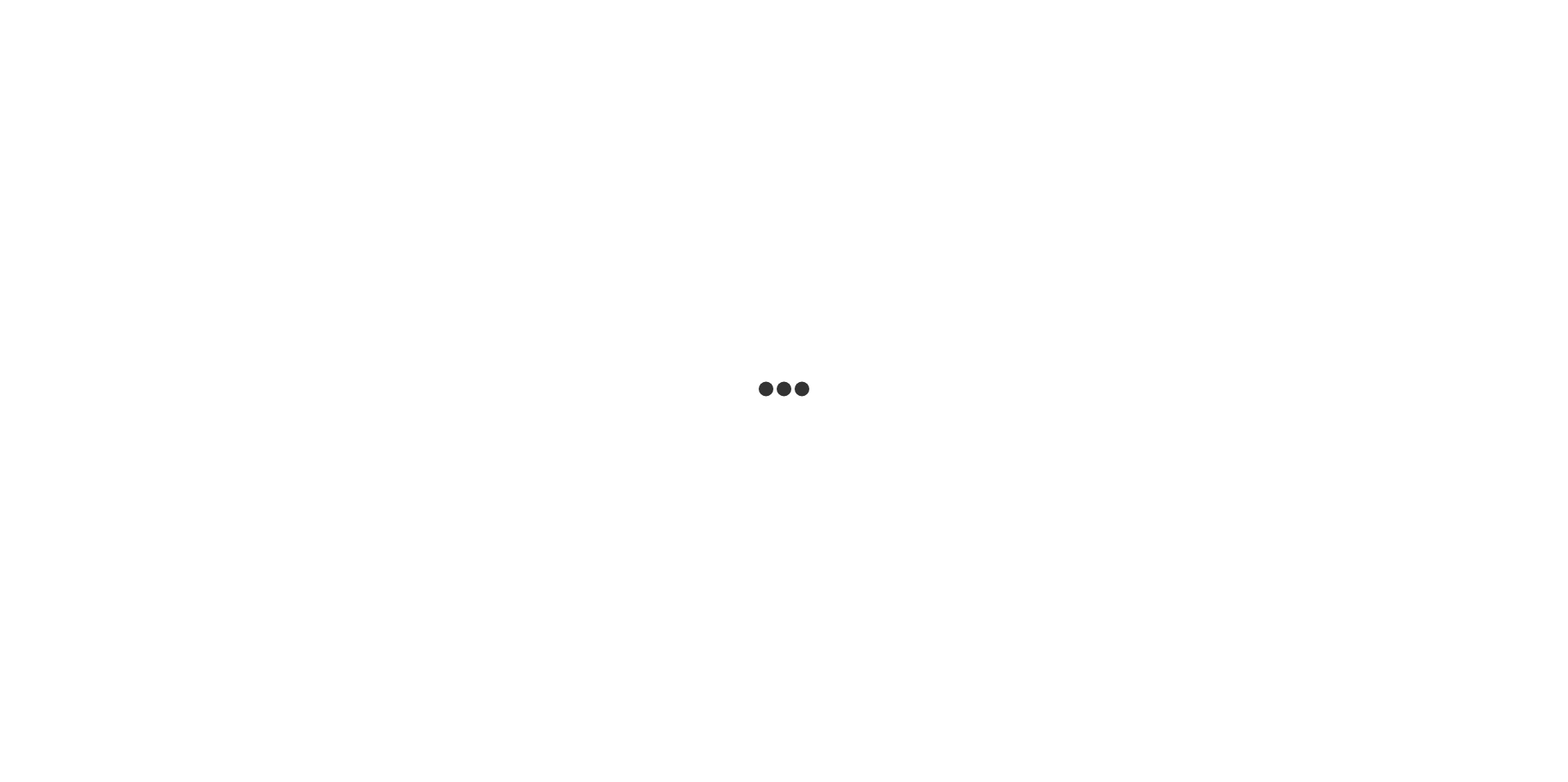 scroll, scrollTop: 0, scrollLeft: 0, axis: both 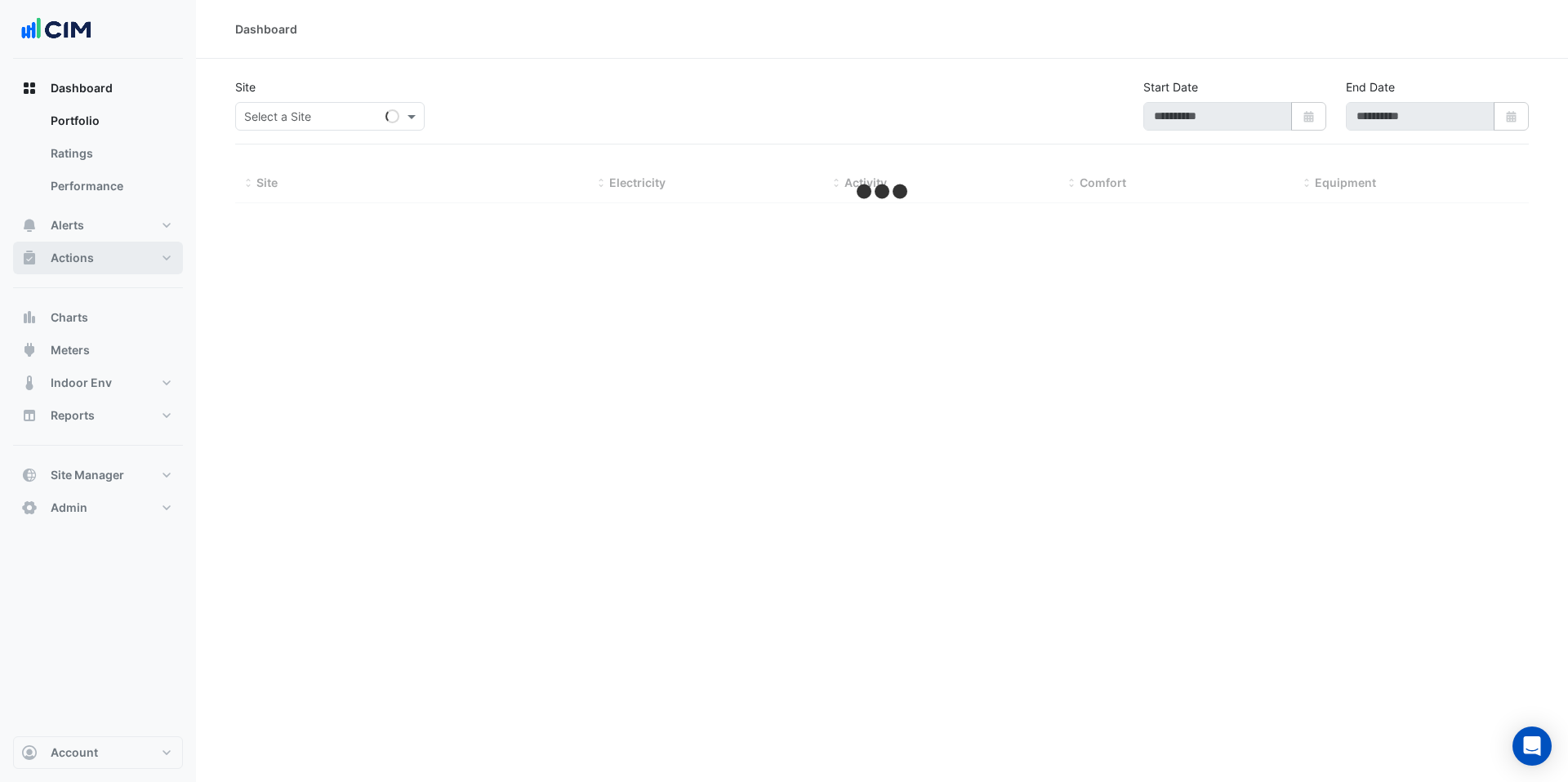 click on "Actions" at bounding box center [98, 258] 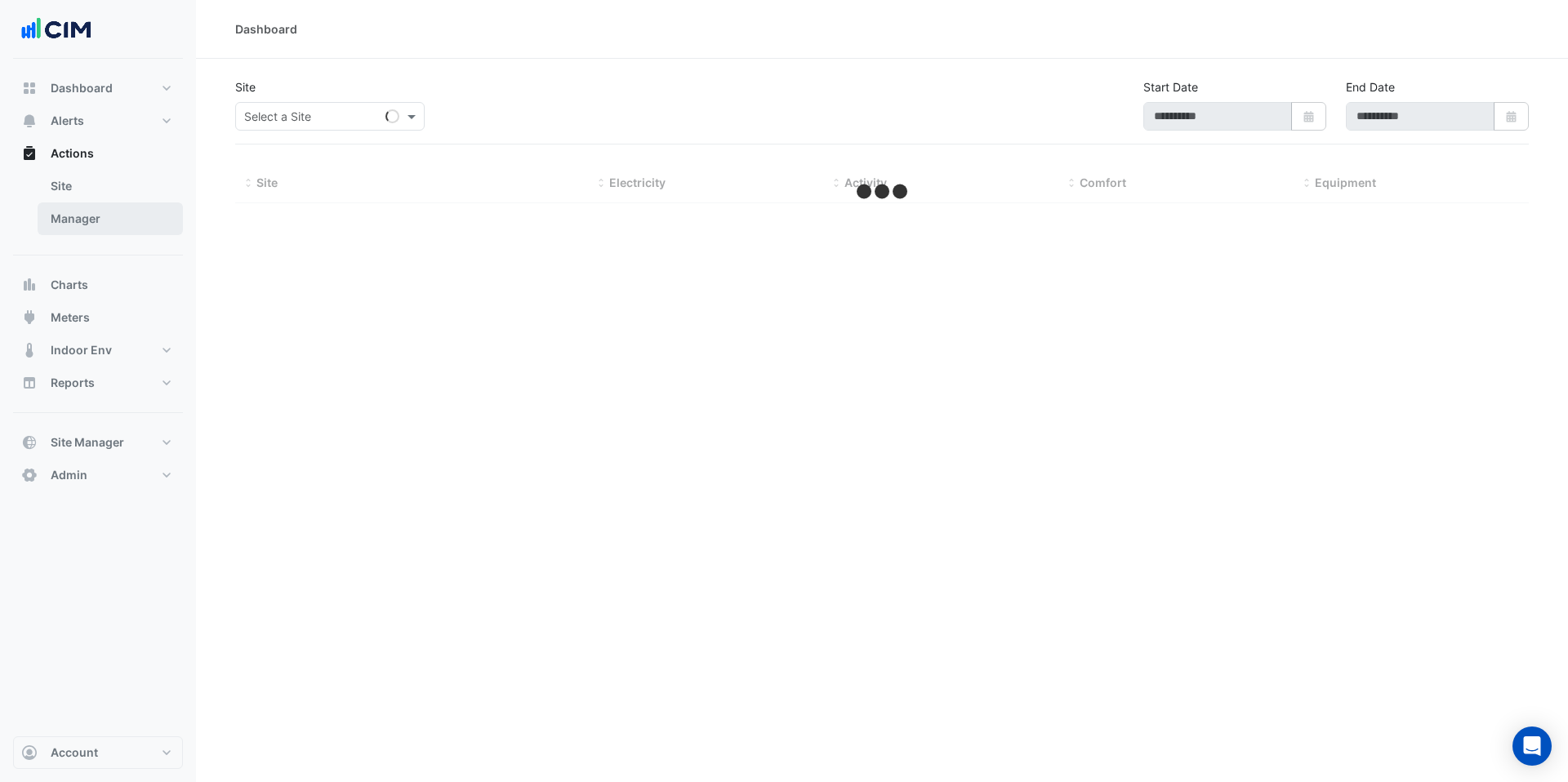 click on "Manager" at bounding box center [110, 219] 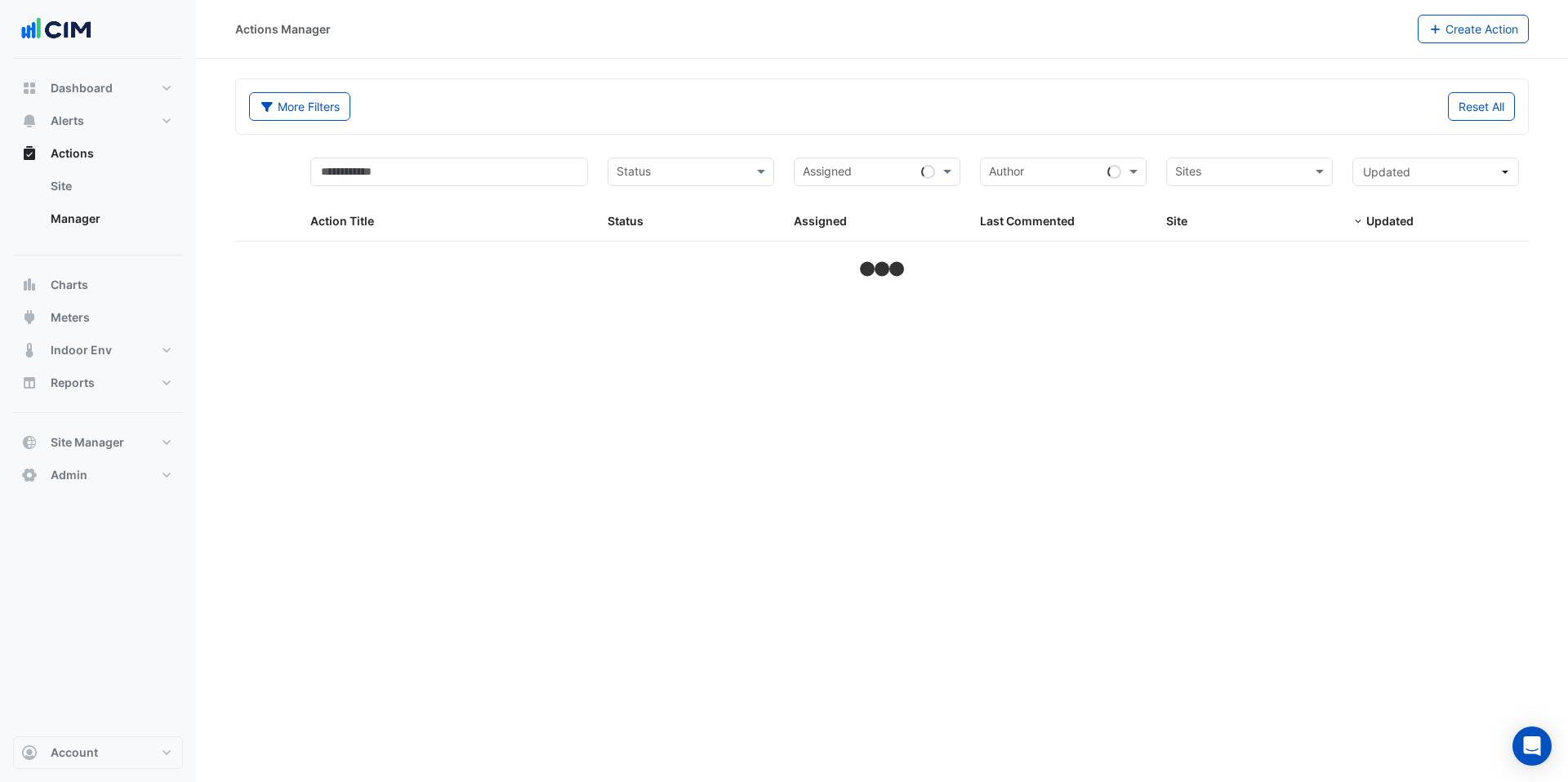 click on "More Filters
Reset All
Status
Assigned
Sites
Action Title
Status
Status
Assigned
Assigned
Author
Last Commented
Sites
Site" 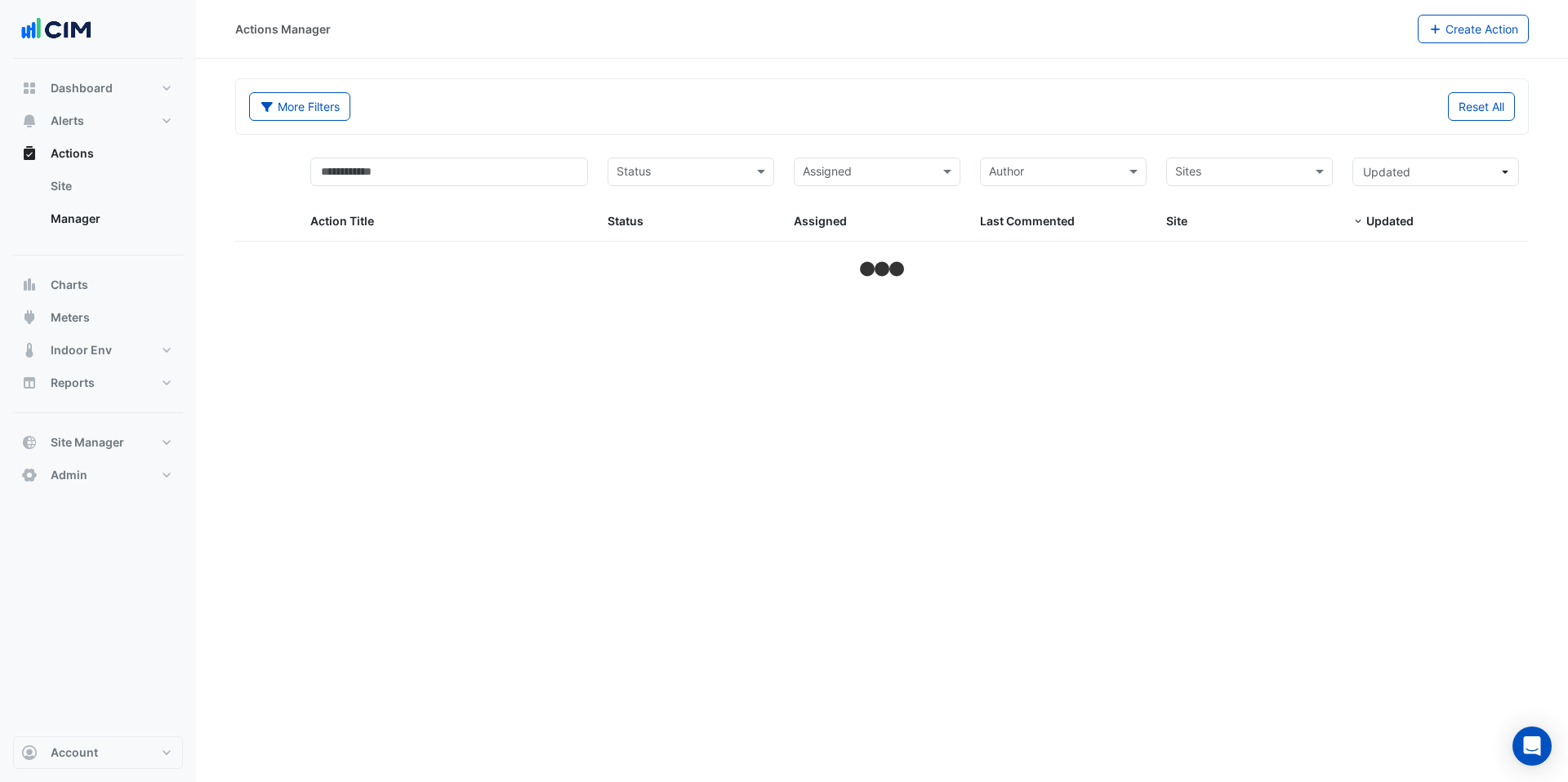 select on "***" 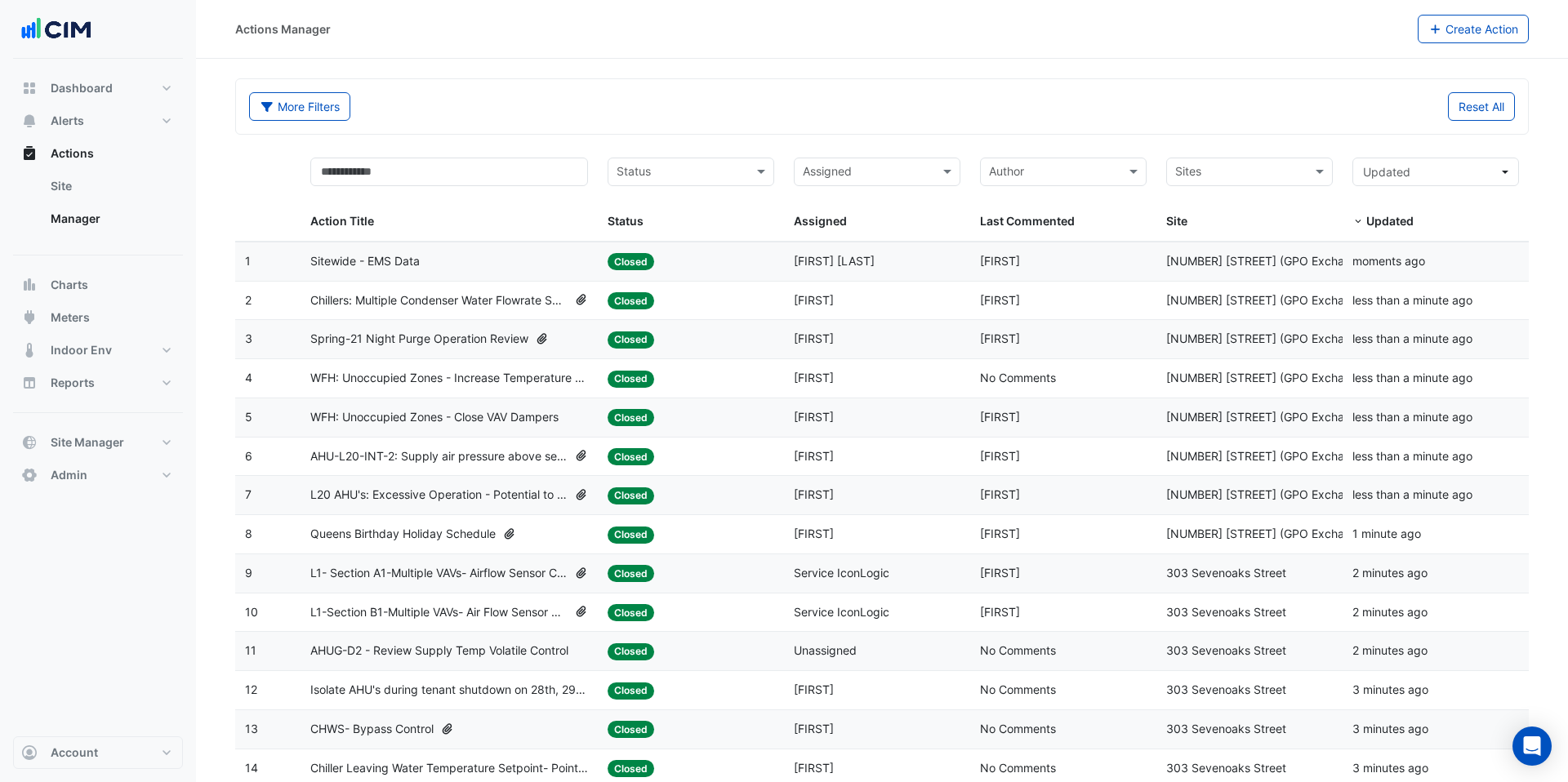 click on "Status:
Closed" 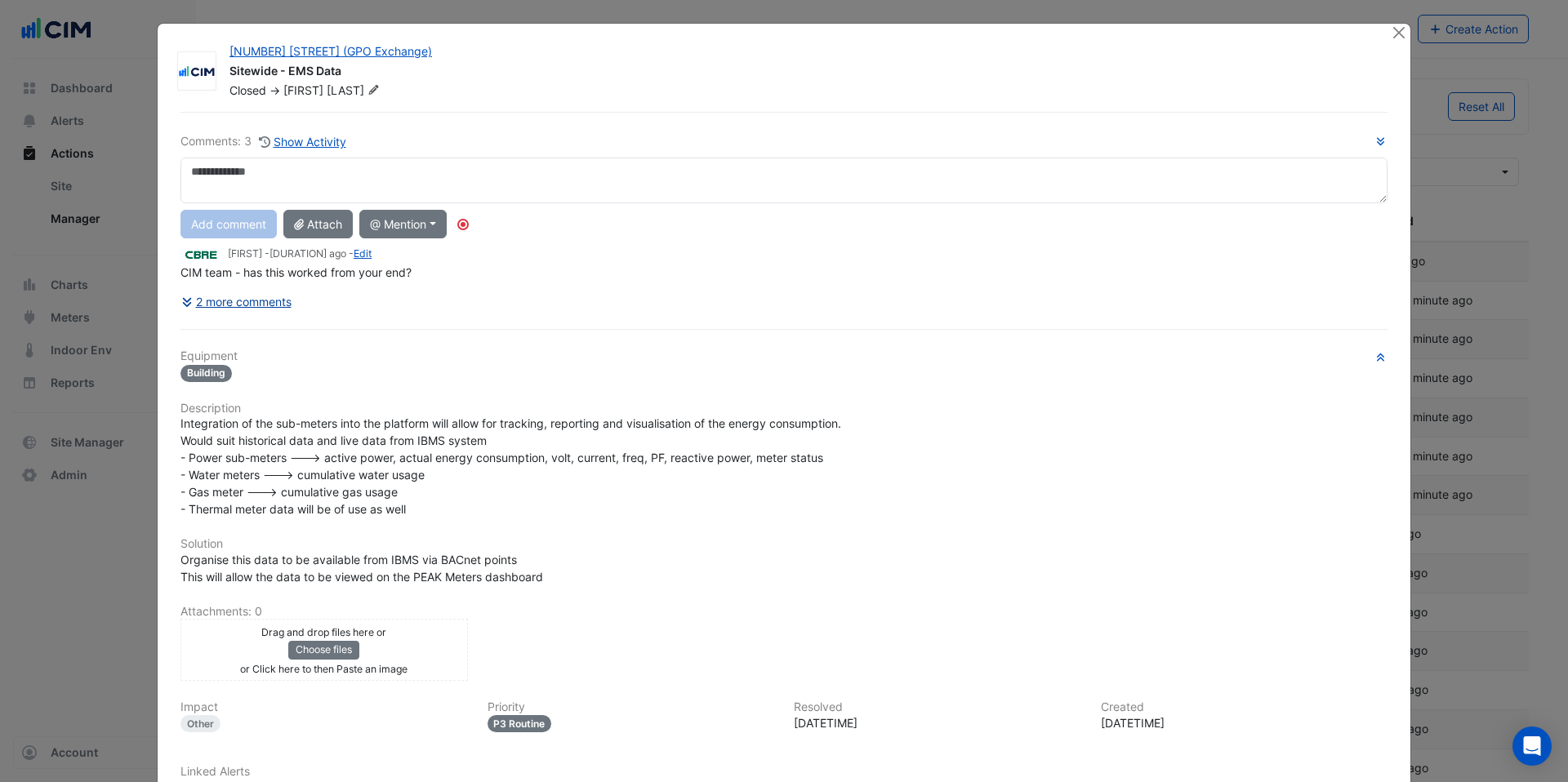 click on "2 more comments" 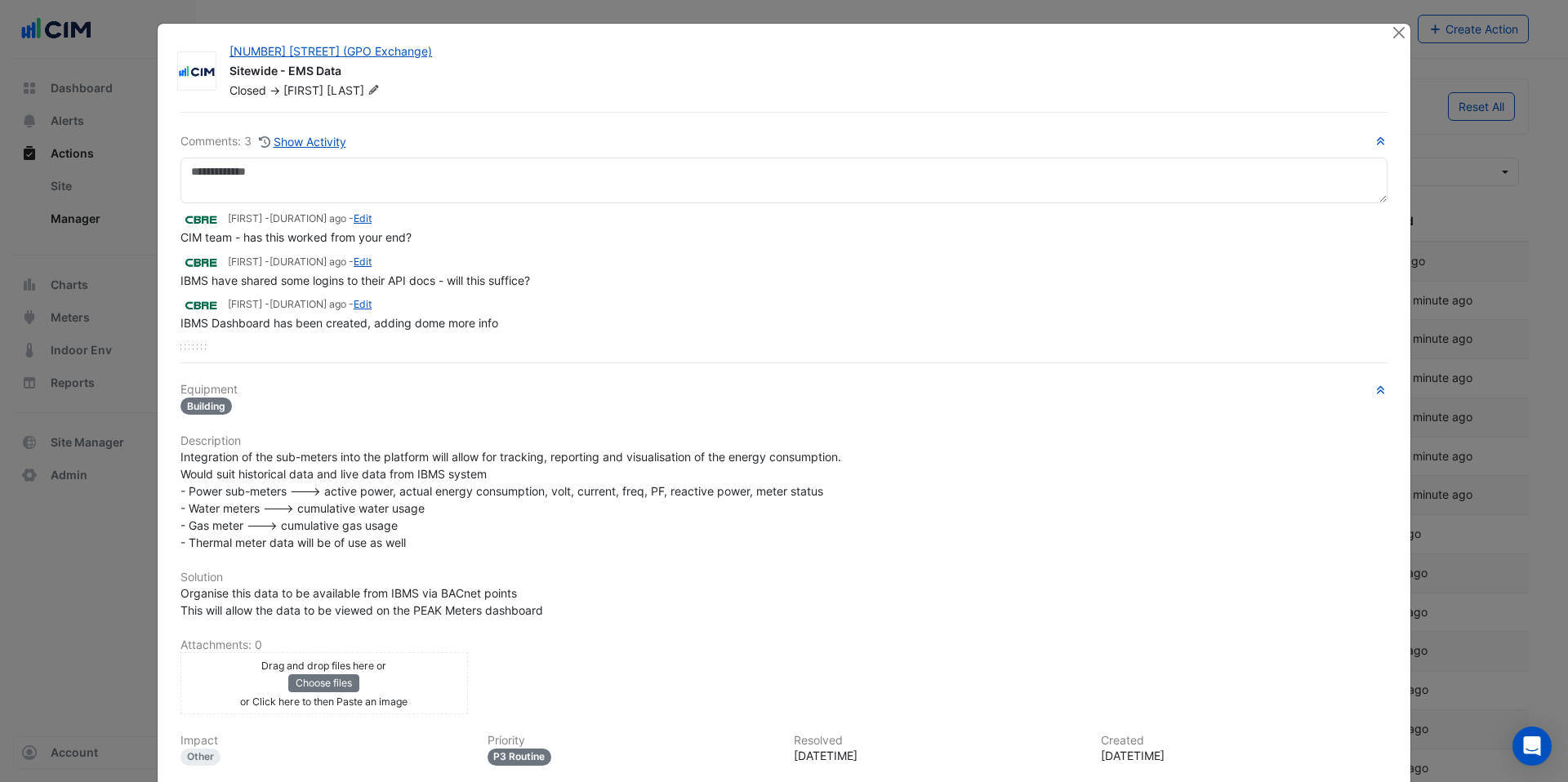 scroll, scrollTop: 3, scrollLeft: 0, axis: vertical 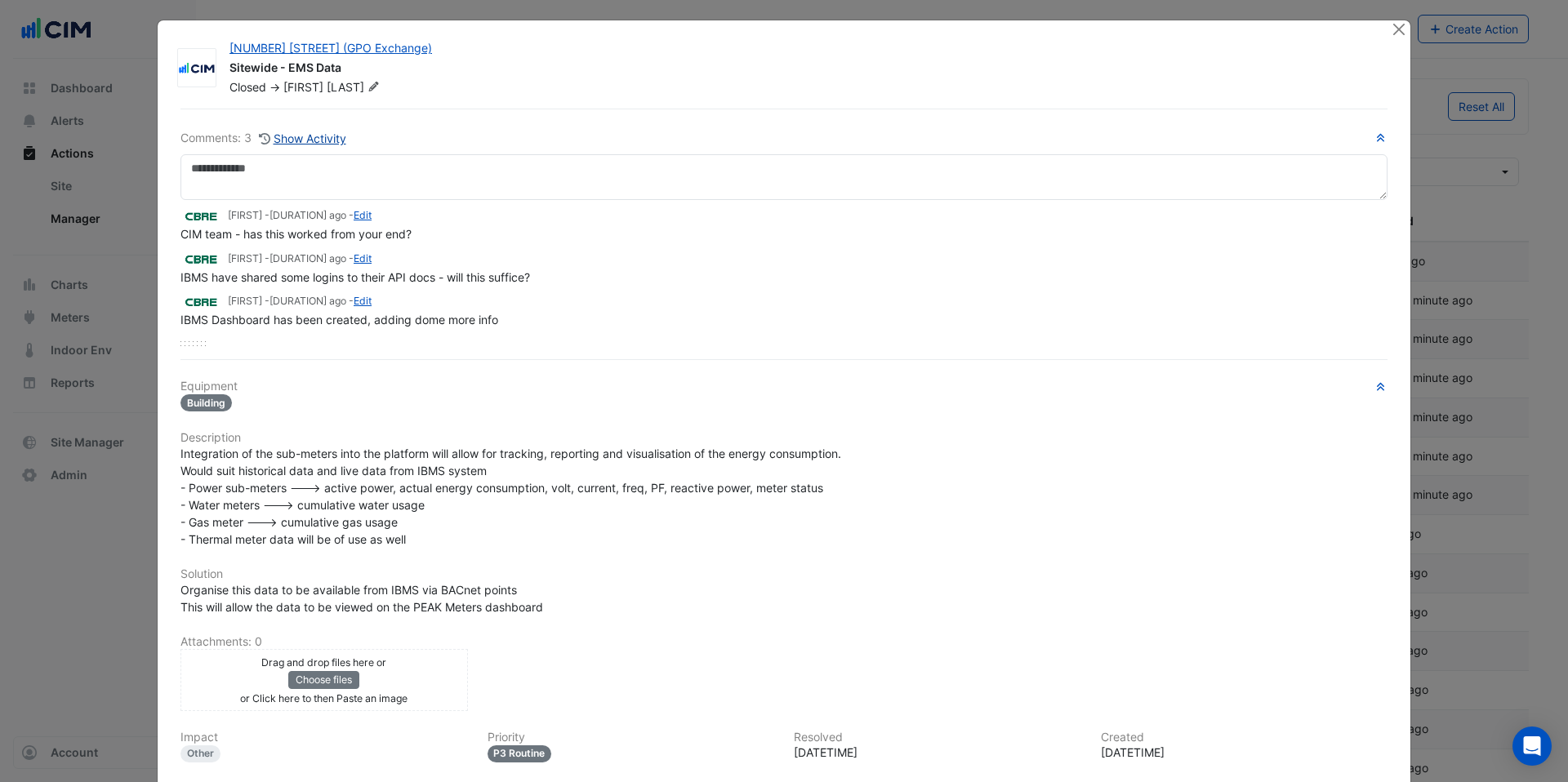 click on "Show Activity" 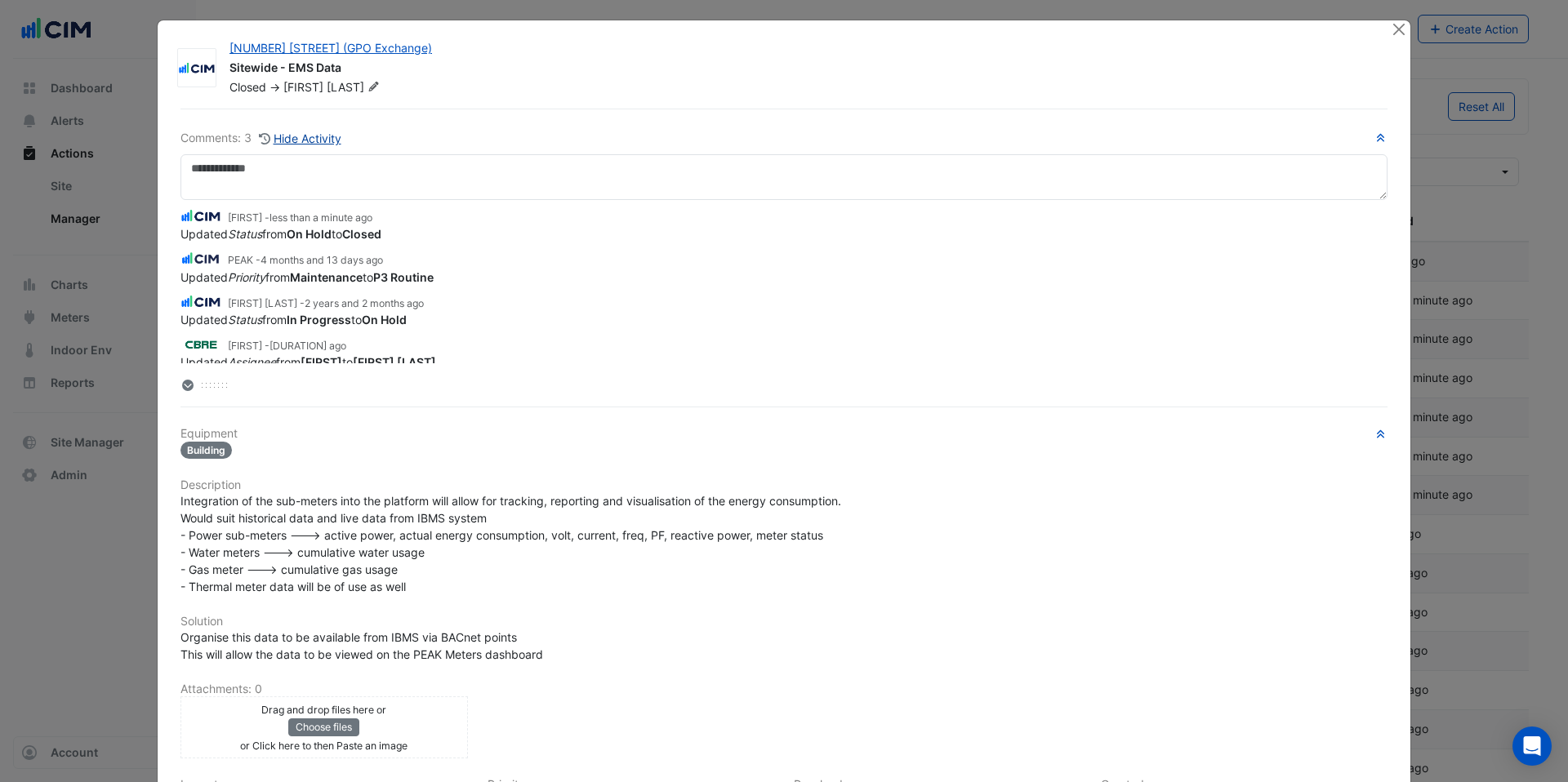 type 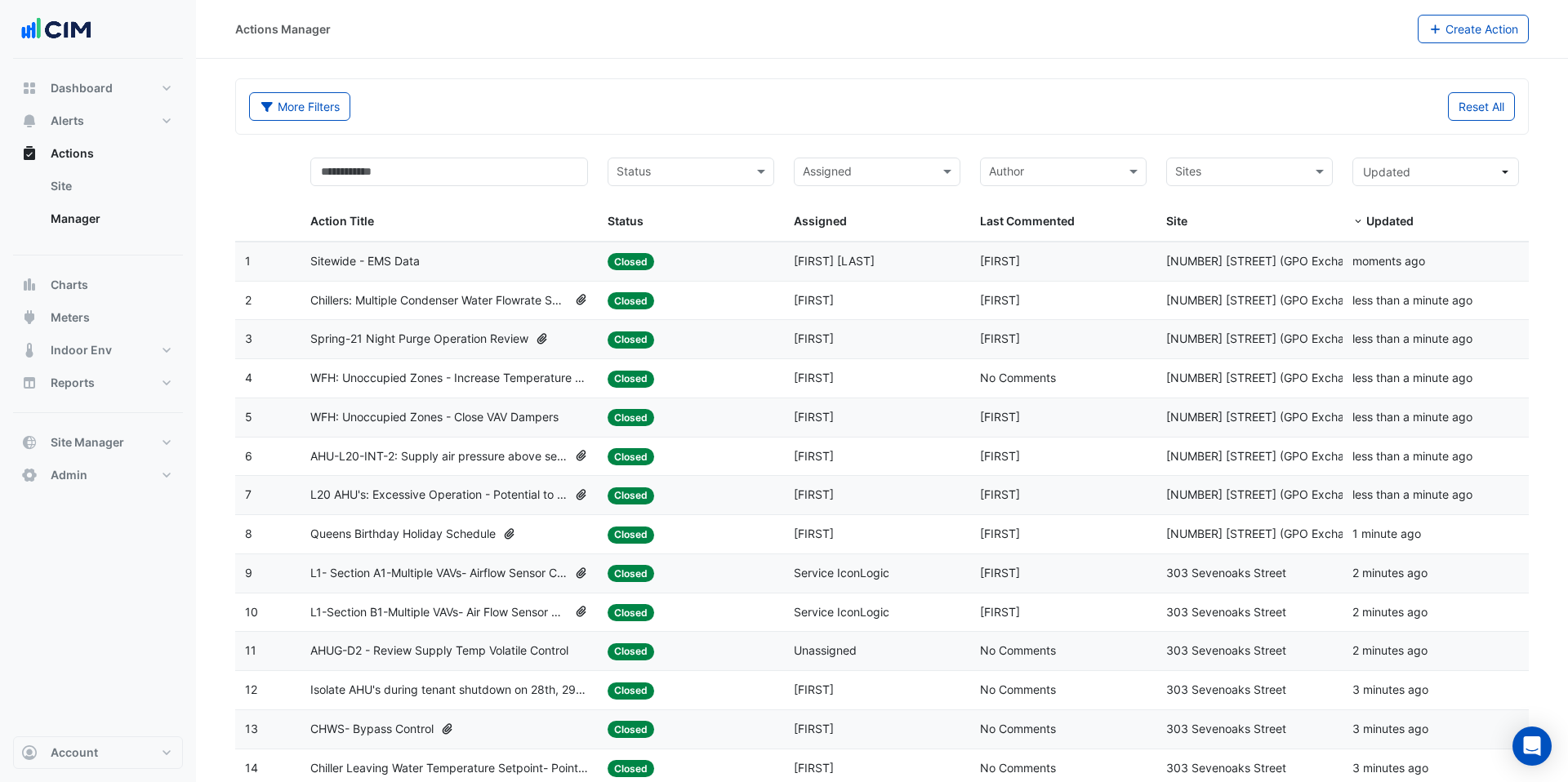 click on "Chillers: Multiple Condenser Water Flowrate Sensors out of calibration" 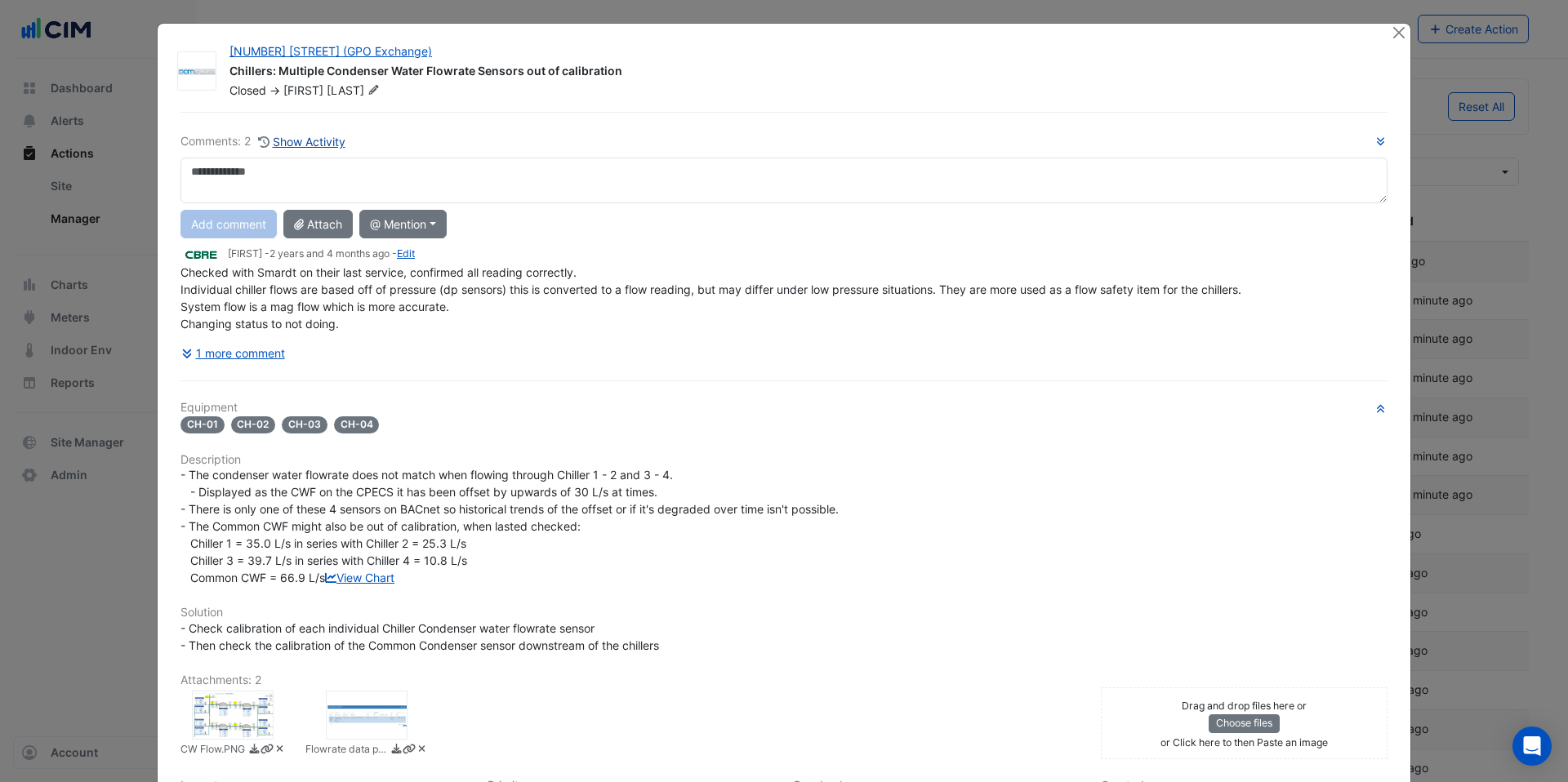 click on "Show Activity" 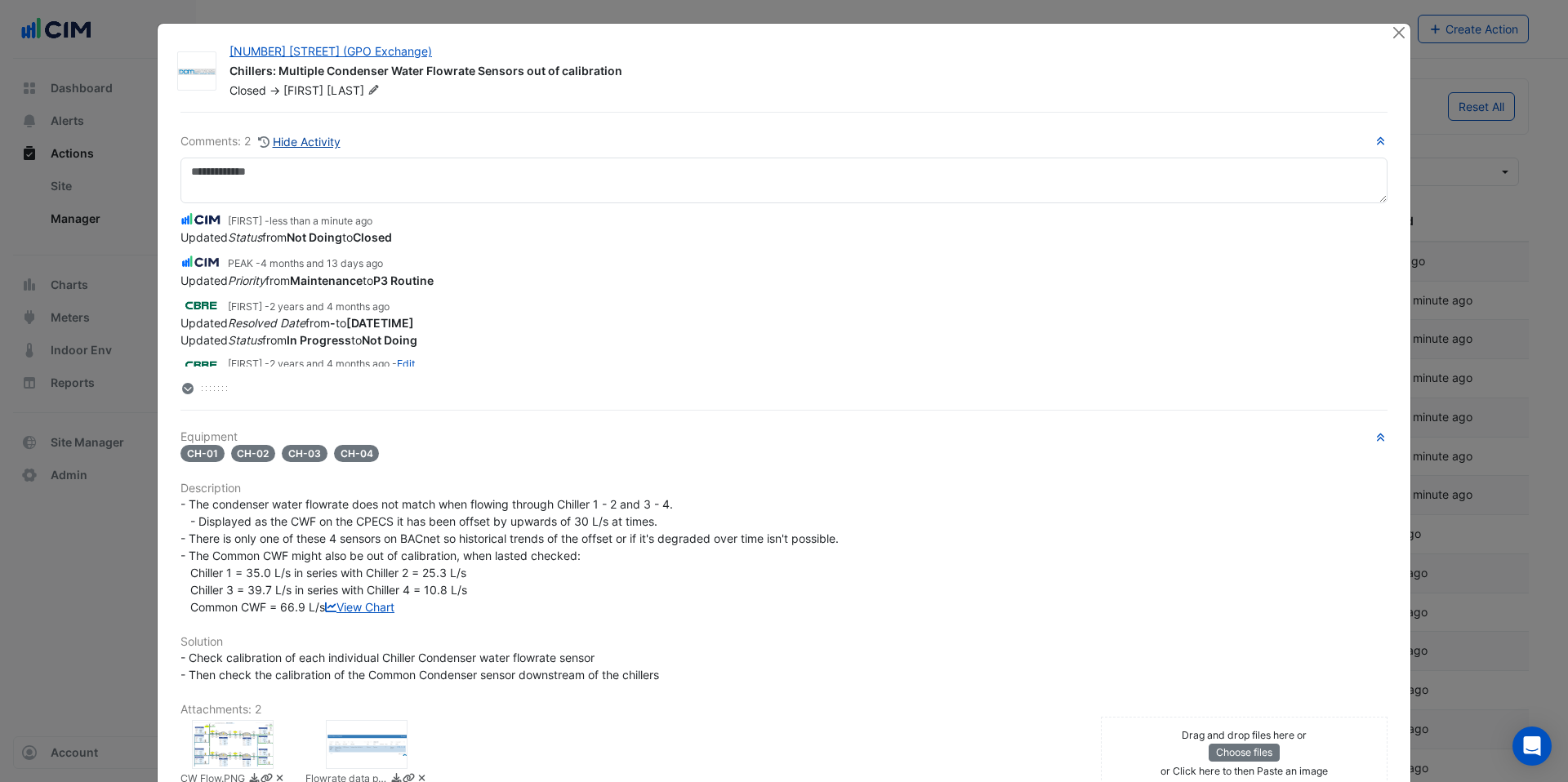 type 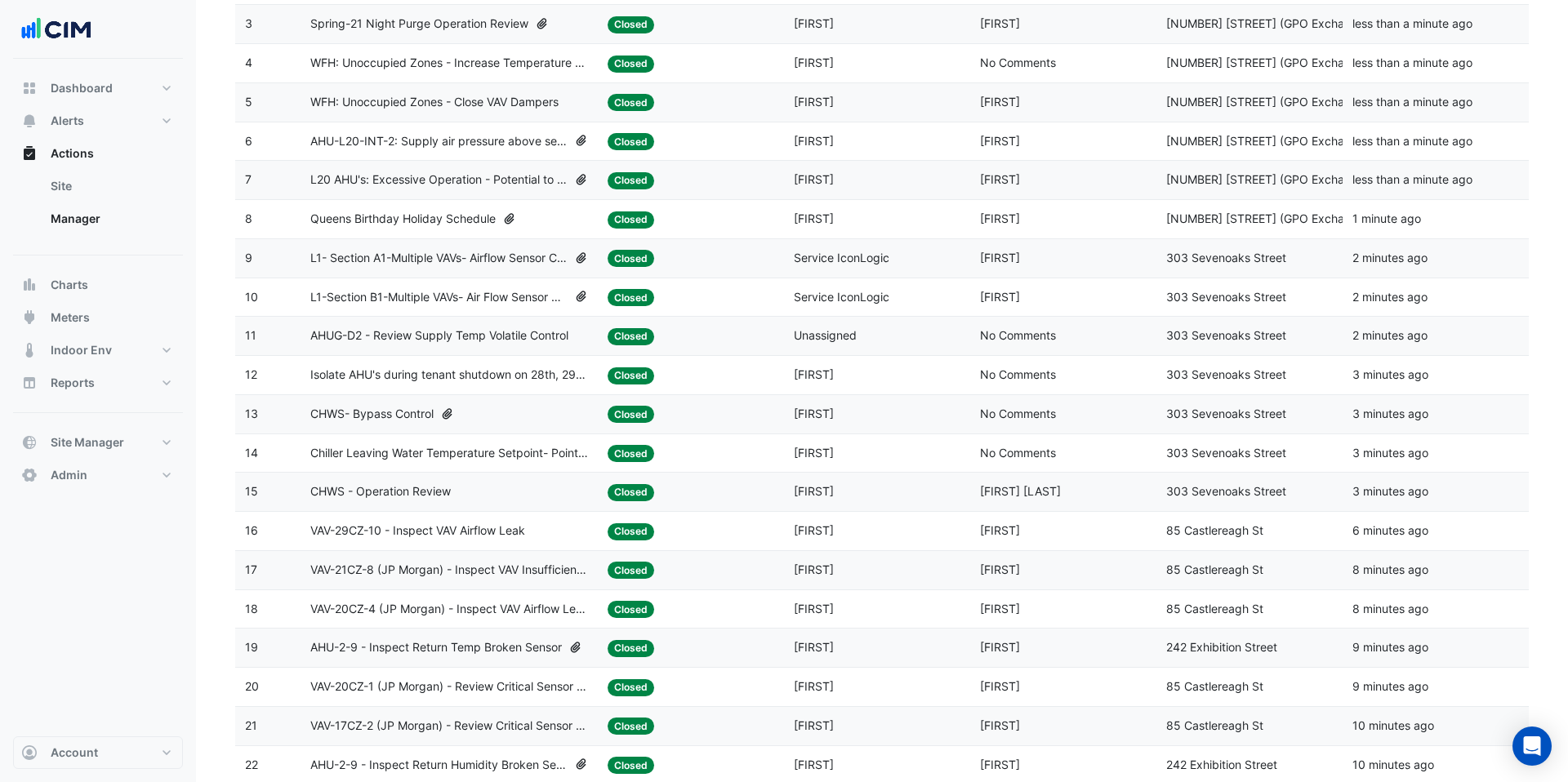 scroll, scrollTop: 402, scrollLeft: 0, axis: vertical 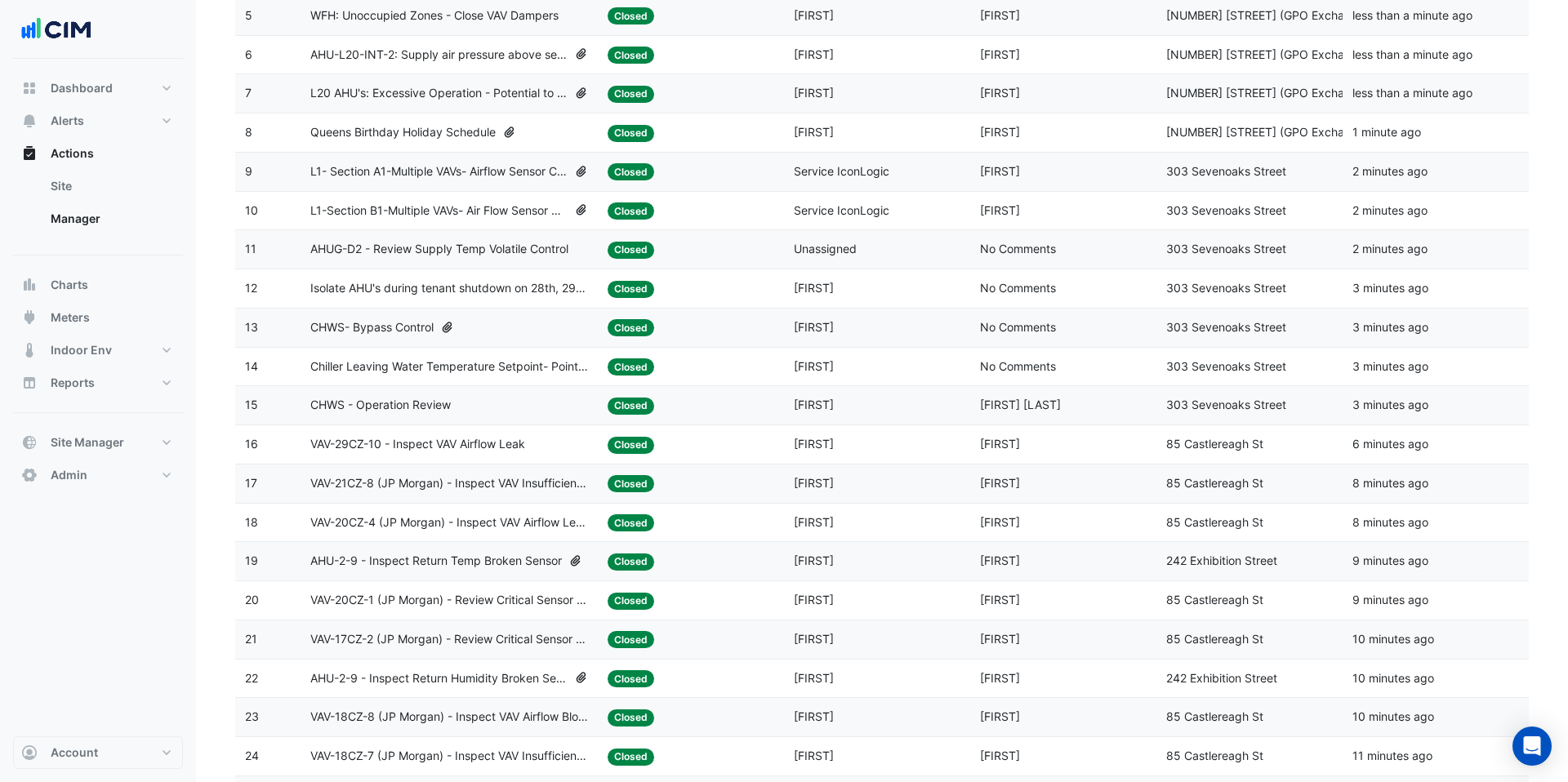 click on "Status:
Closed" 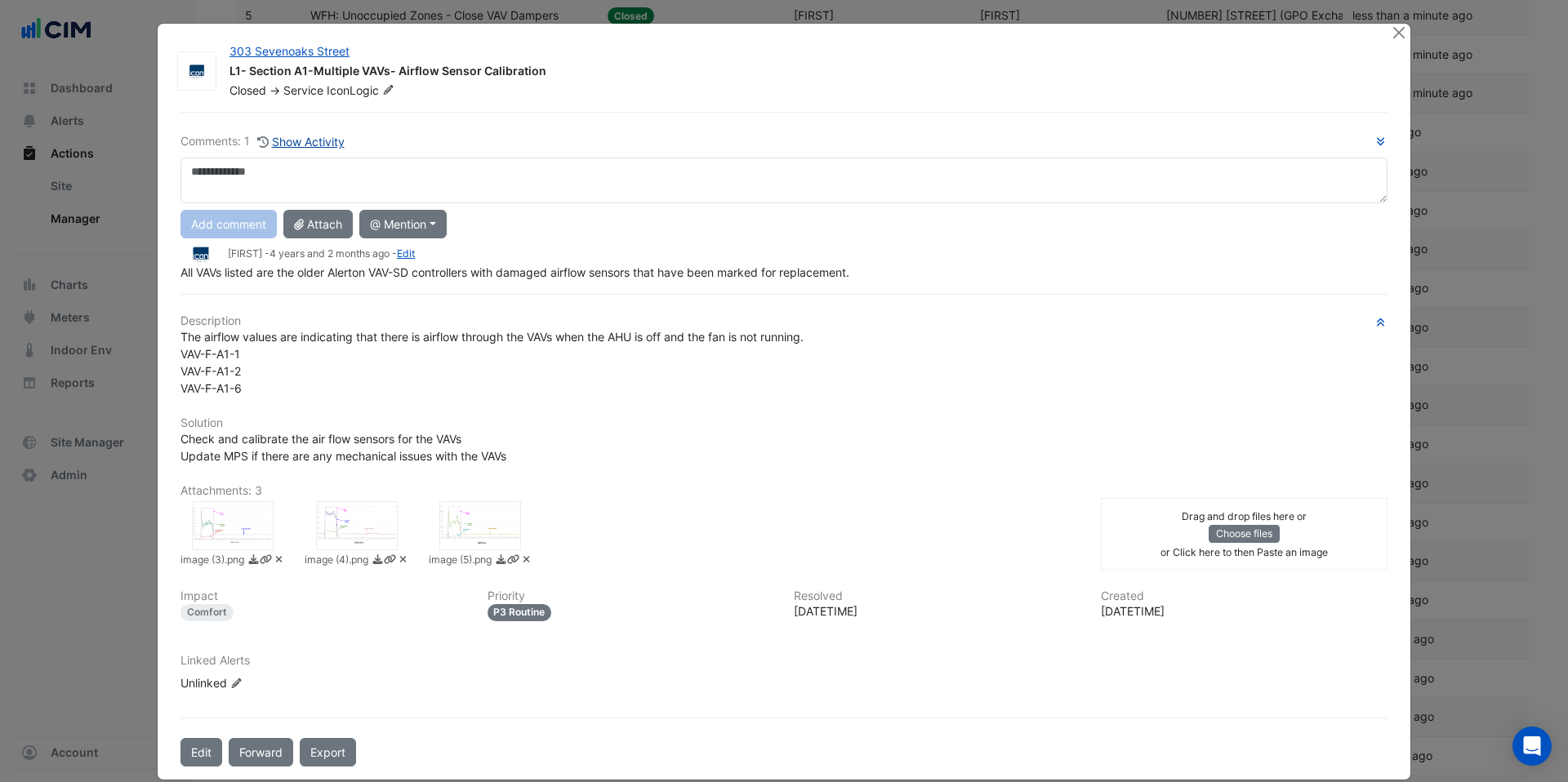 click on "Show Activity" 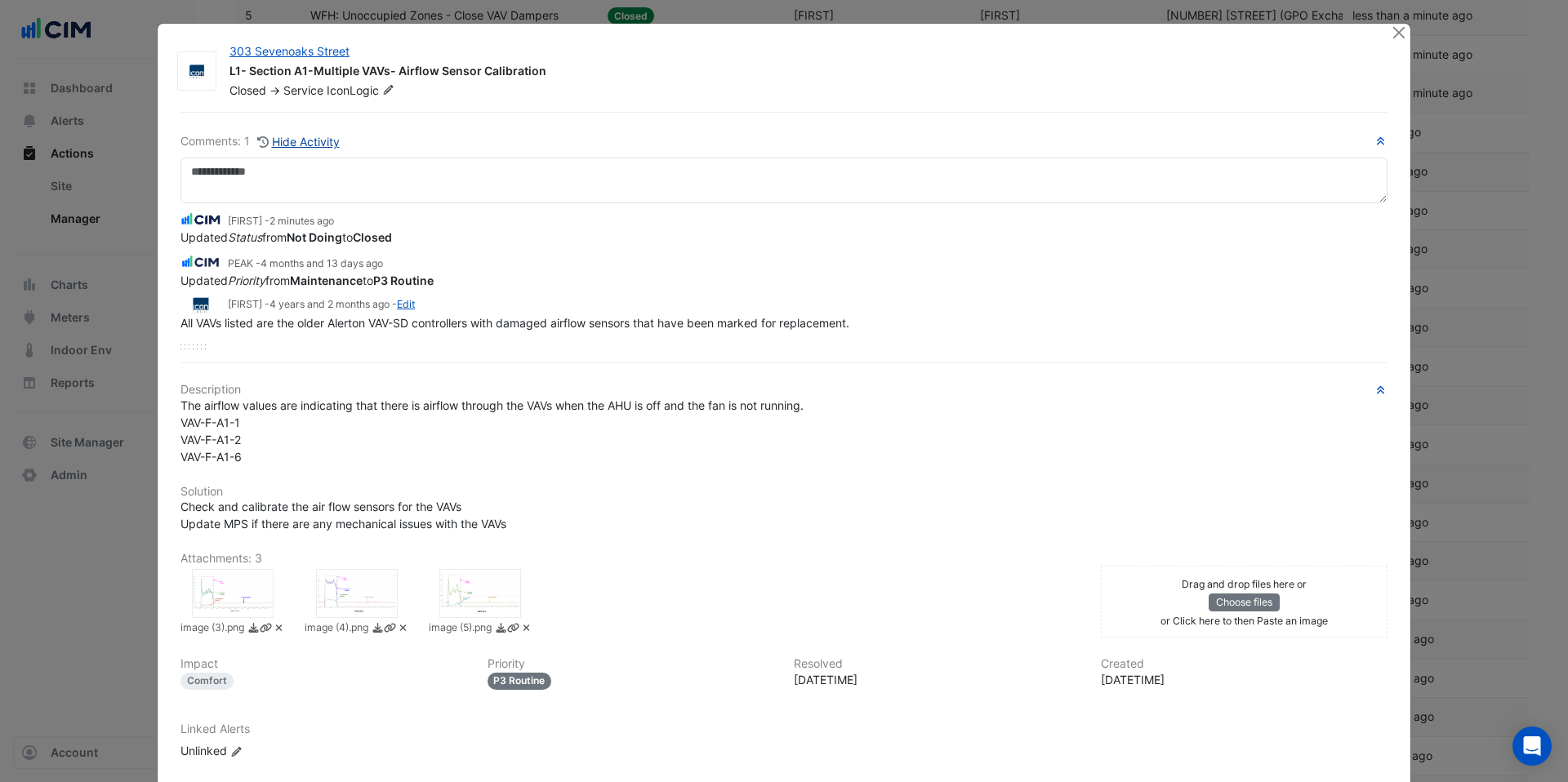 type 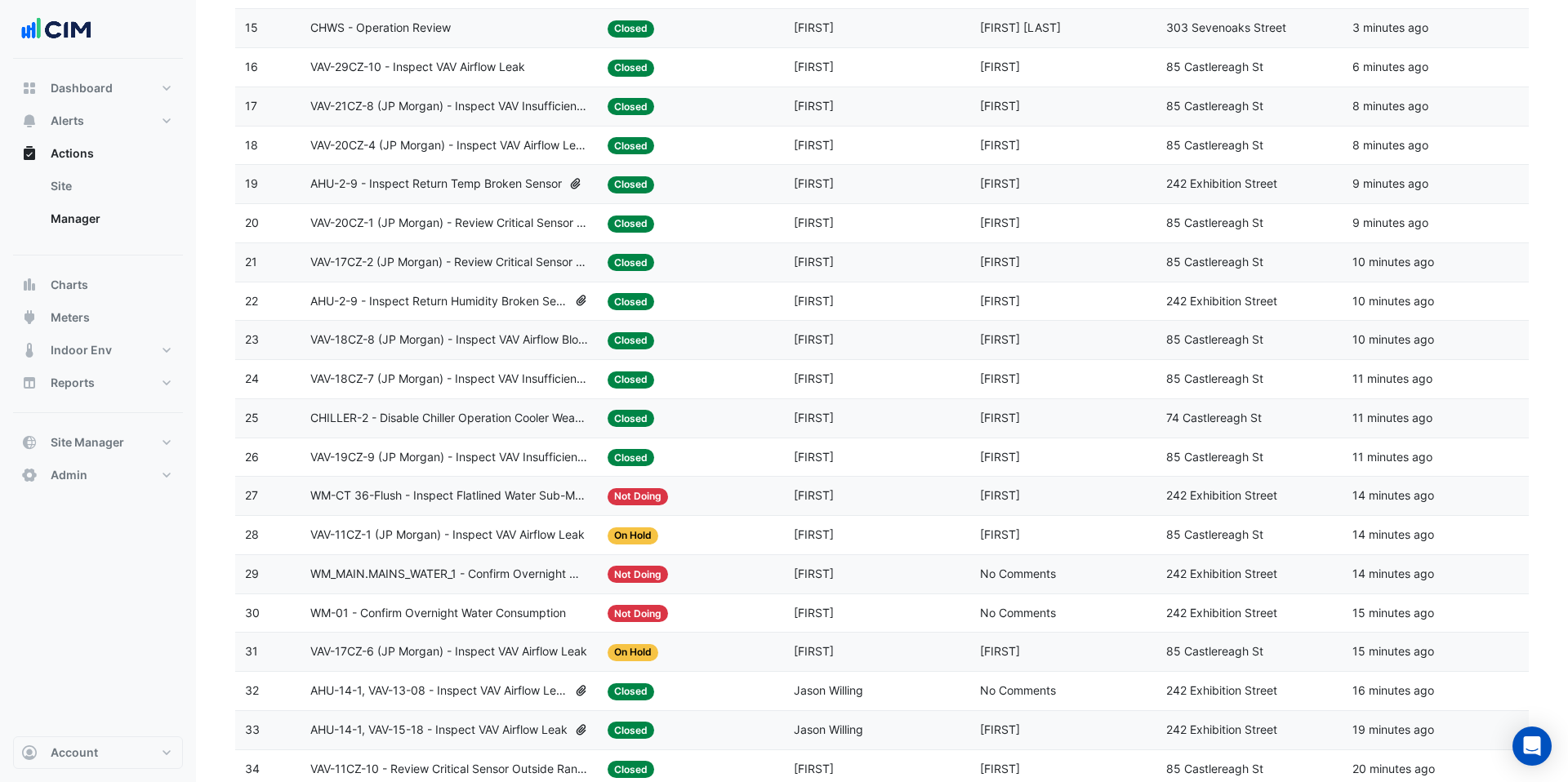 scroll, scrollTop: 838, scrollLeft: 0, axis: vertical 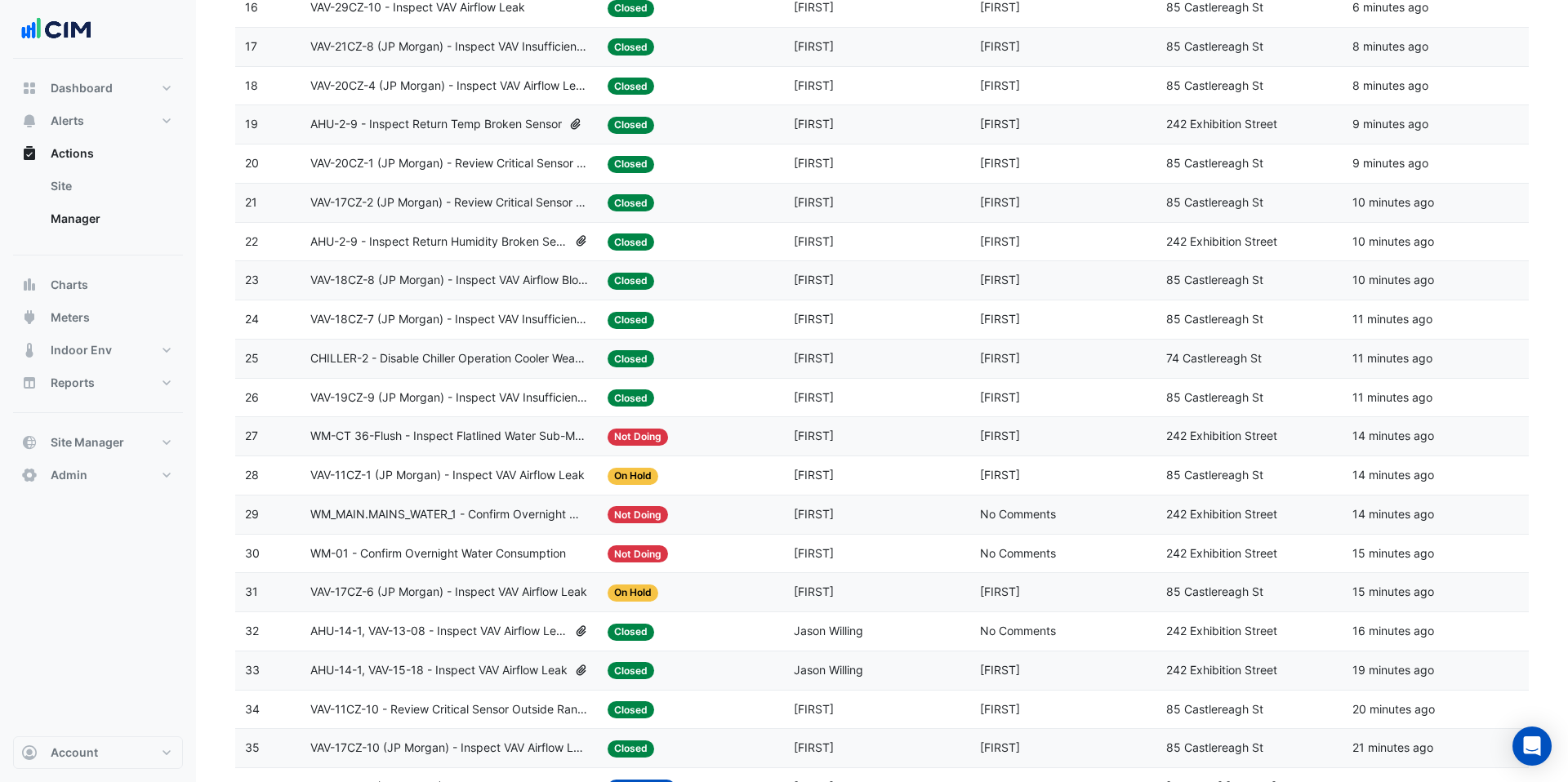 click on "AHU-2-9 - Inspect Return Humidity Broken Sensor" 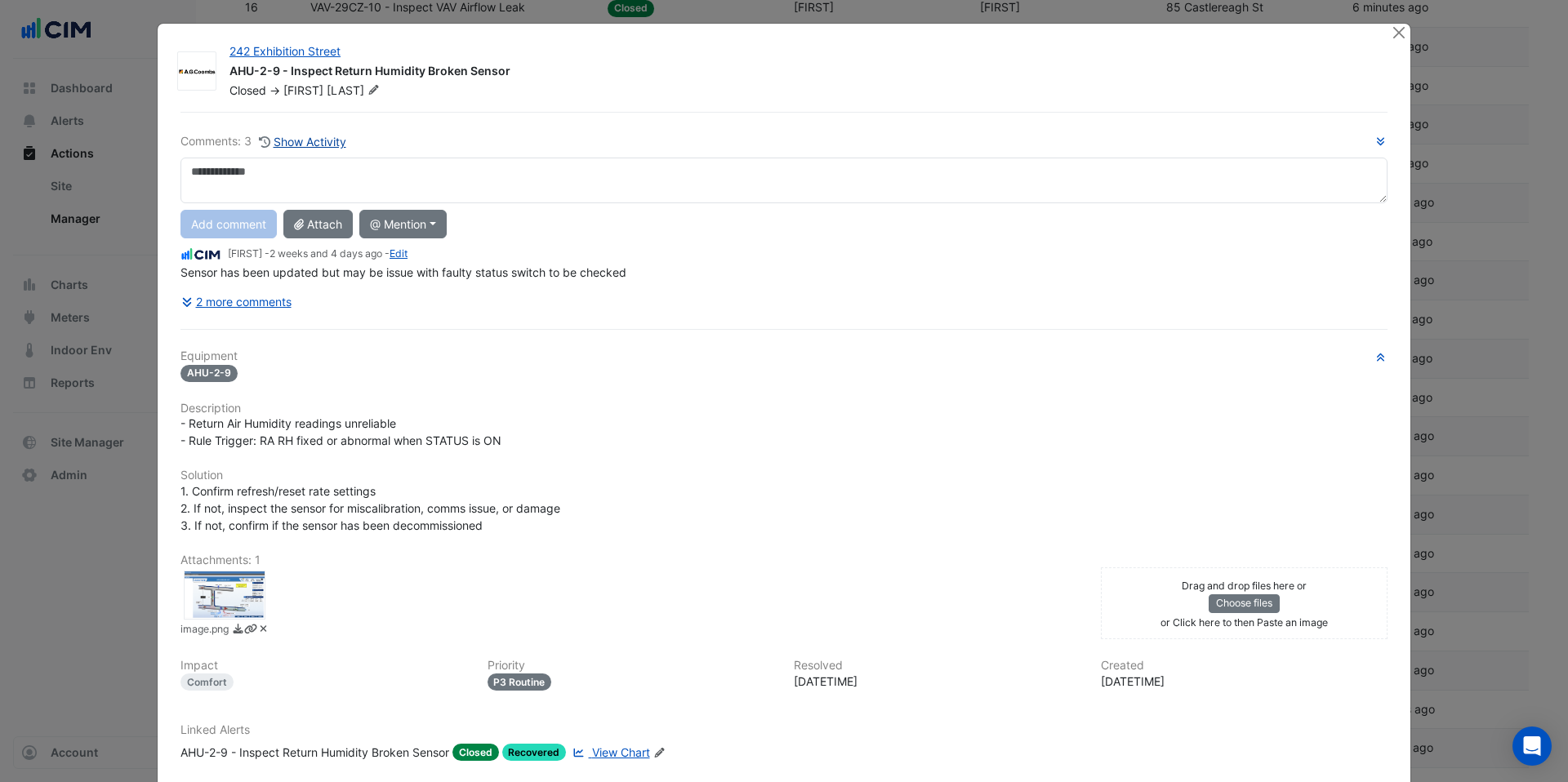 click on "Show Activity" 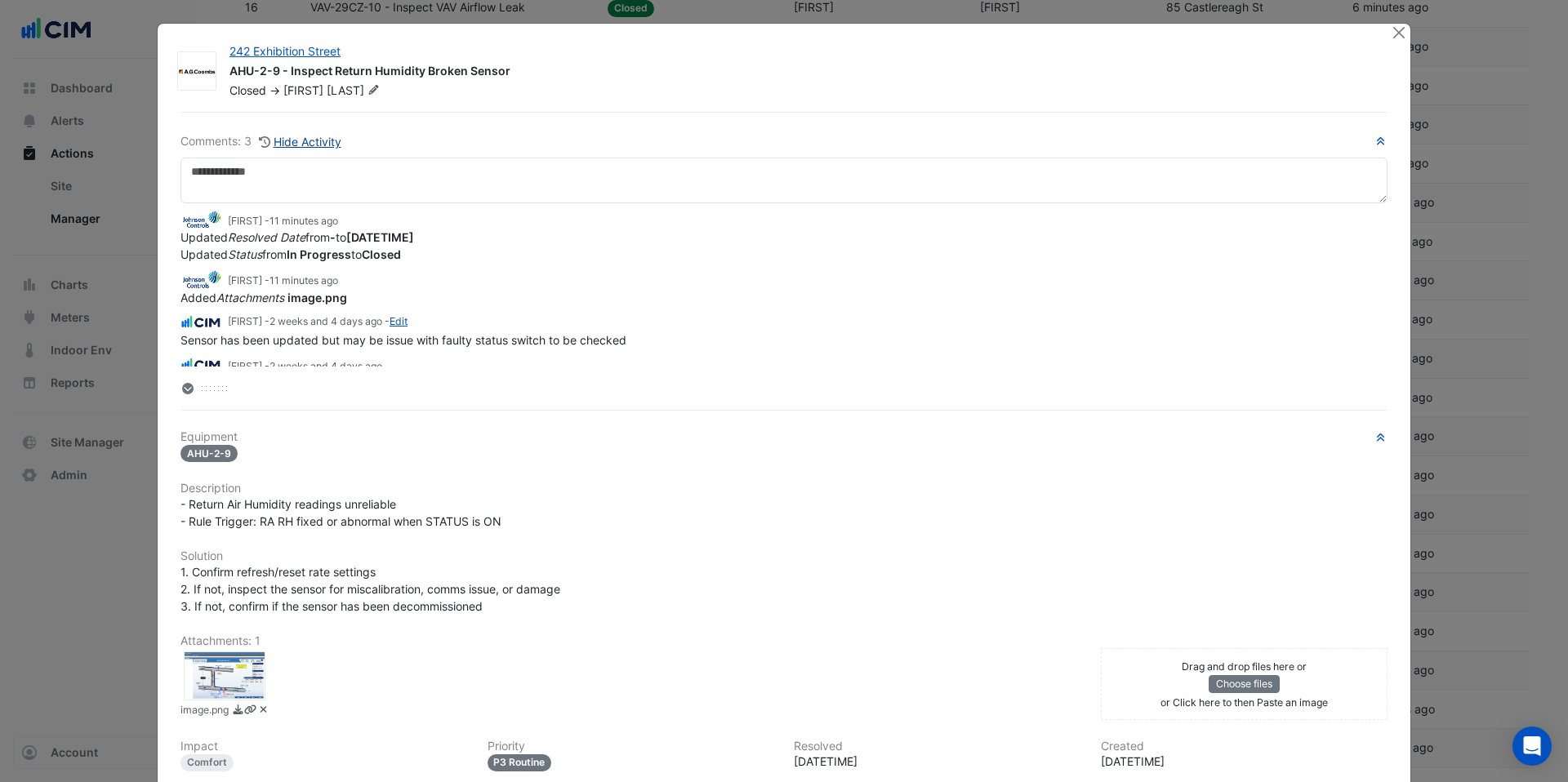 type 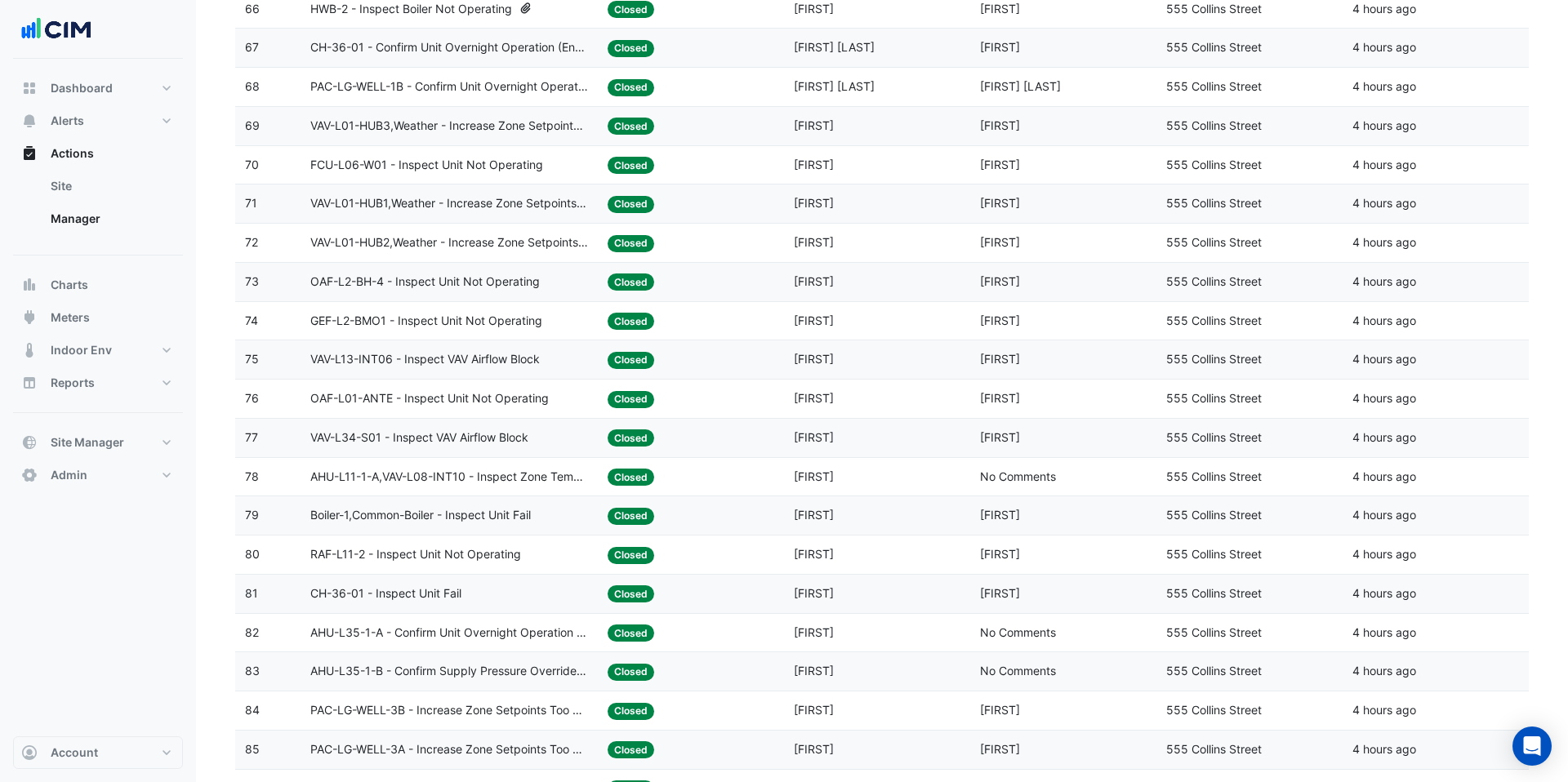 scroll, scrollTop: 3401, scrollLeft: 0, axis: vertical 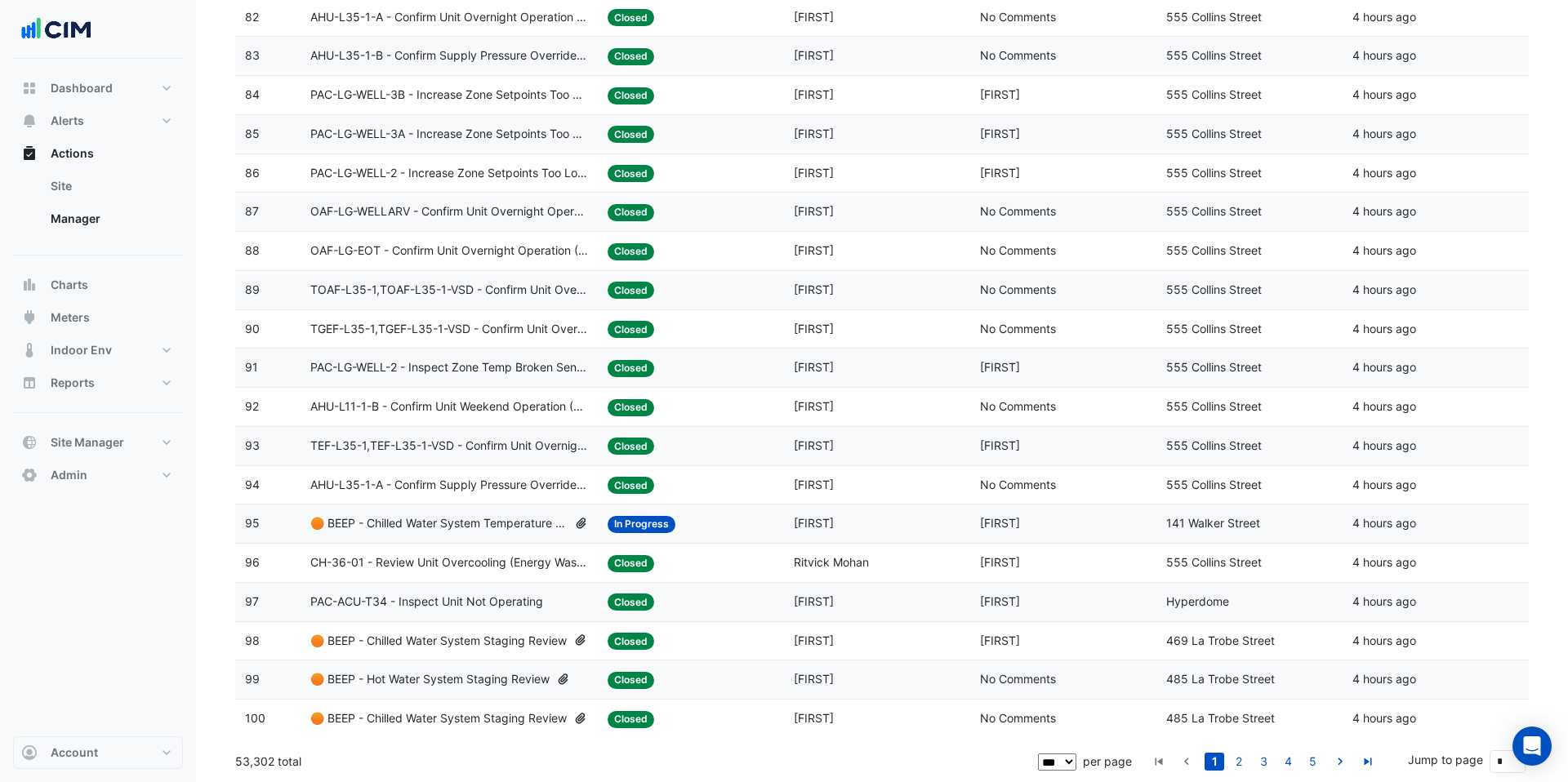 click on "🟠 BEEP - Chilled Water System Temperature Reset" 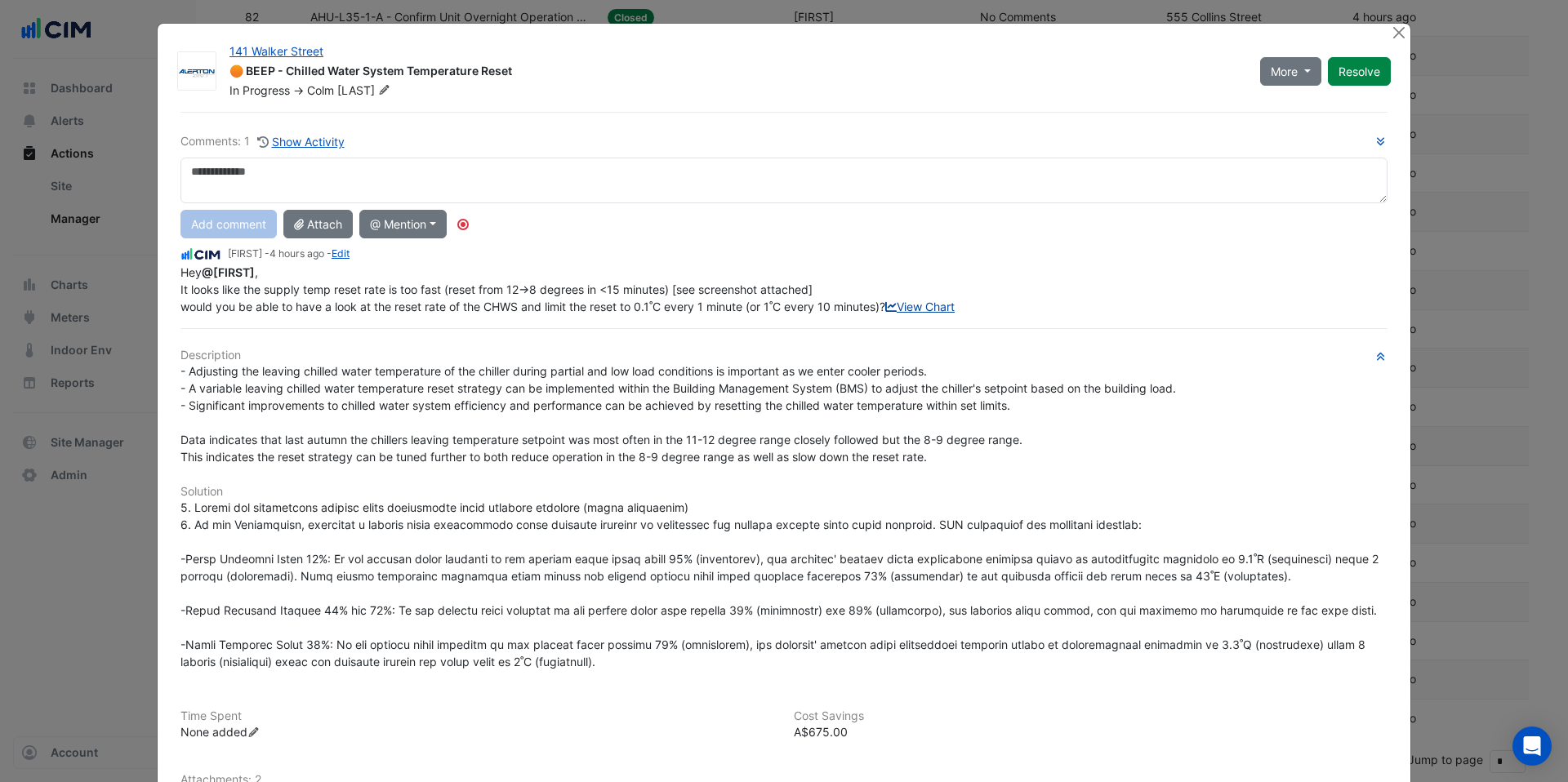 click on "View Chart" 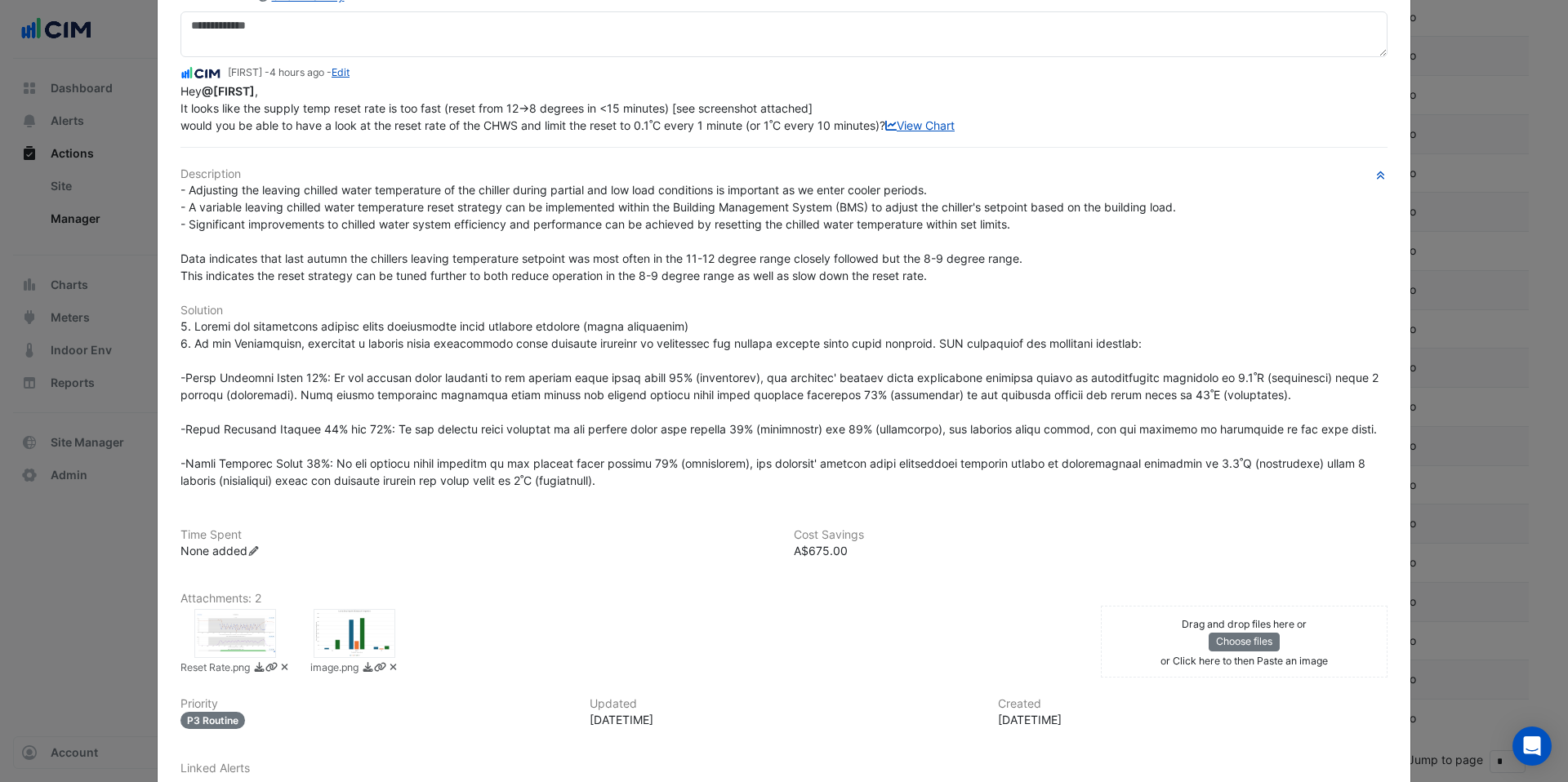 scroll, scrollTop: 0, scrollLeft: 0, axis: both 